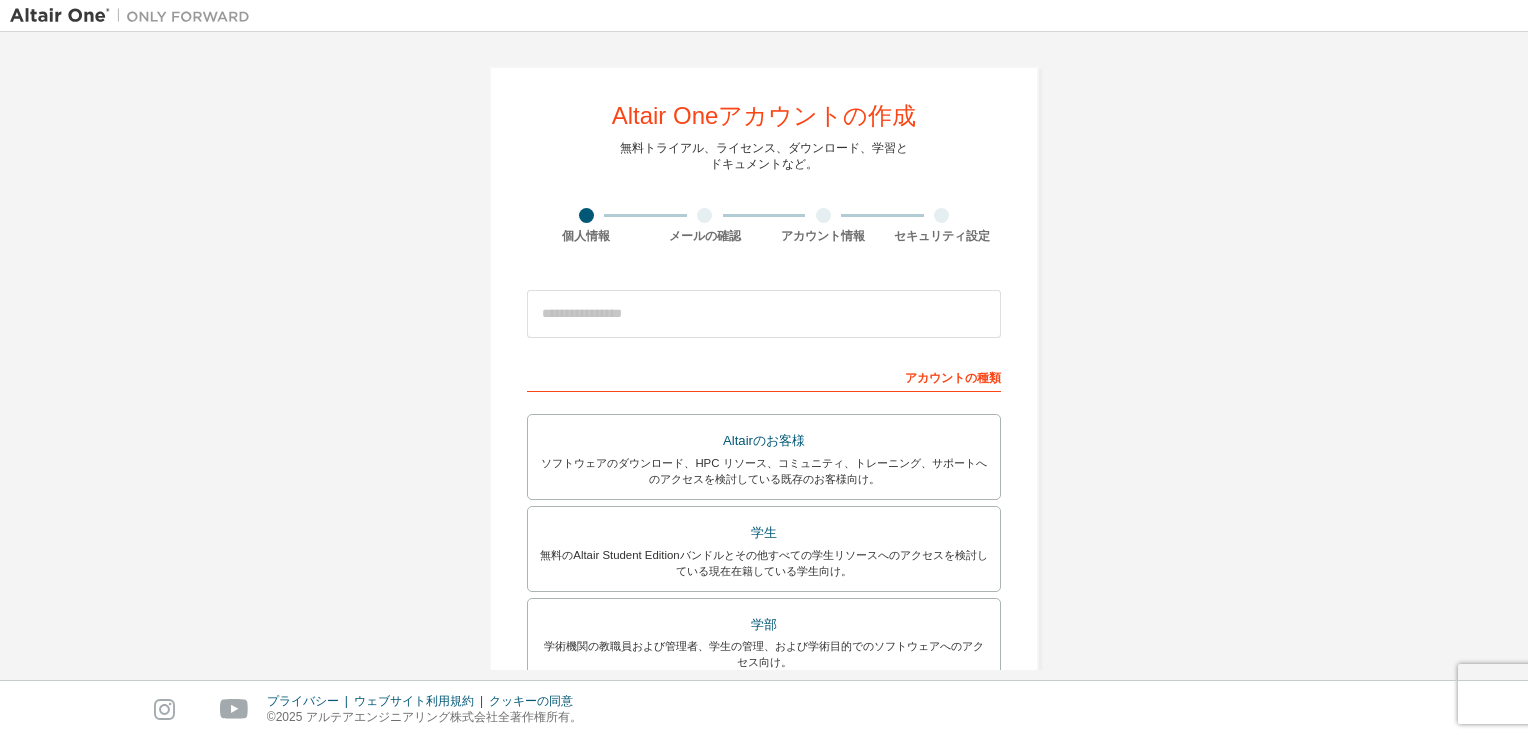 scroll, scrollTop: 0, scrollLeft: 0, axis: both 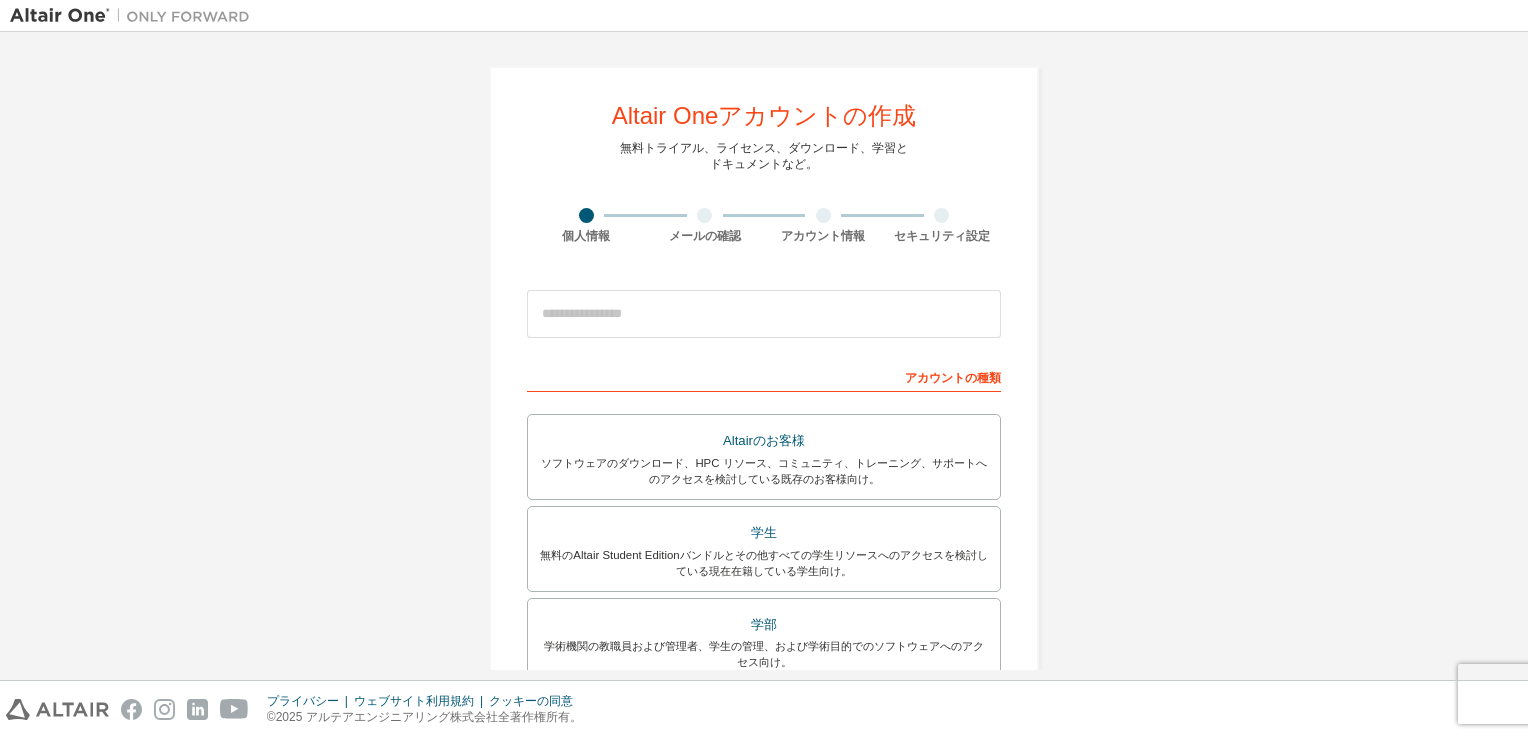 click on "アカウントの種類" at bounding box center [764, 376] 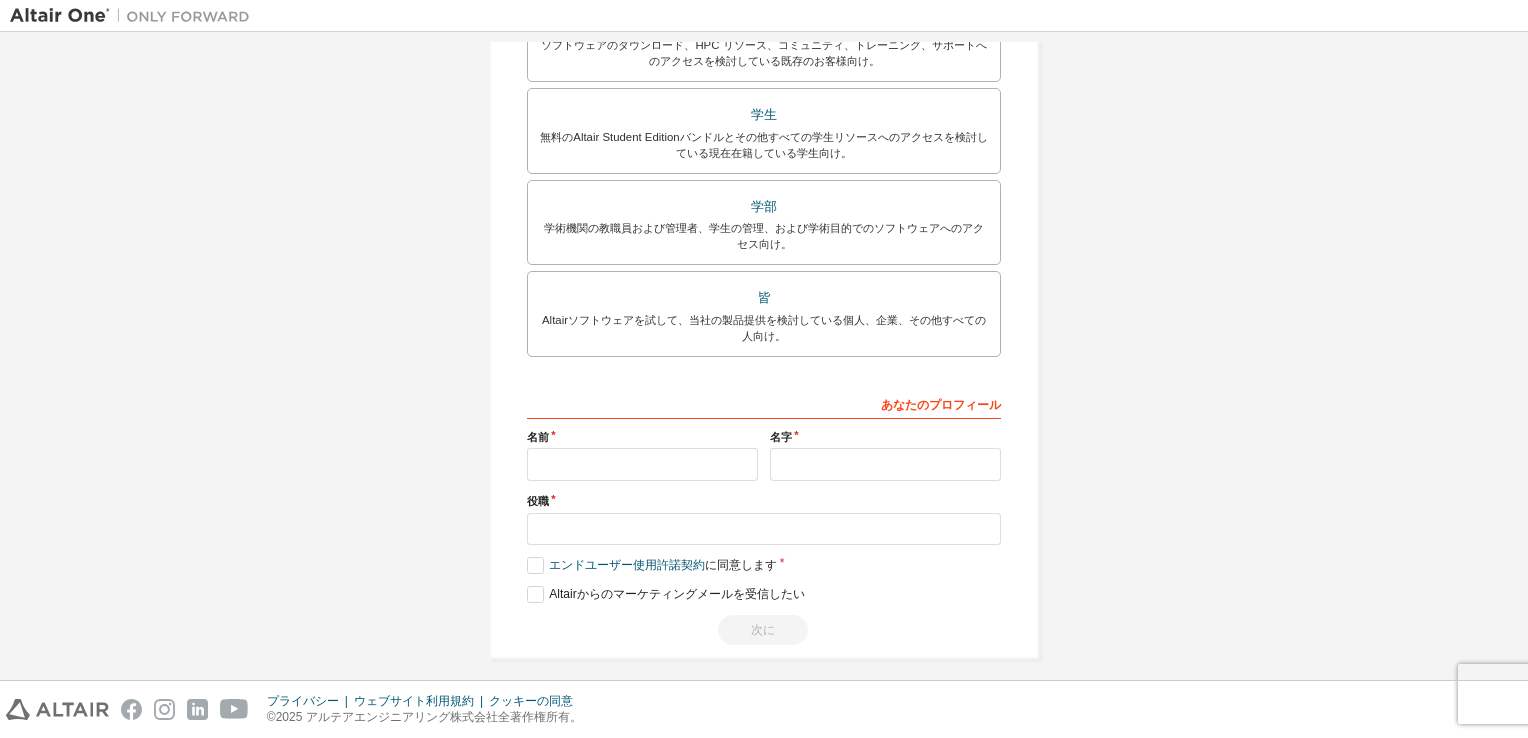 scroll, scrollTop: 426, scrollLeft: 0, axis: vertical 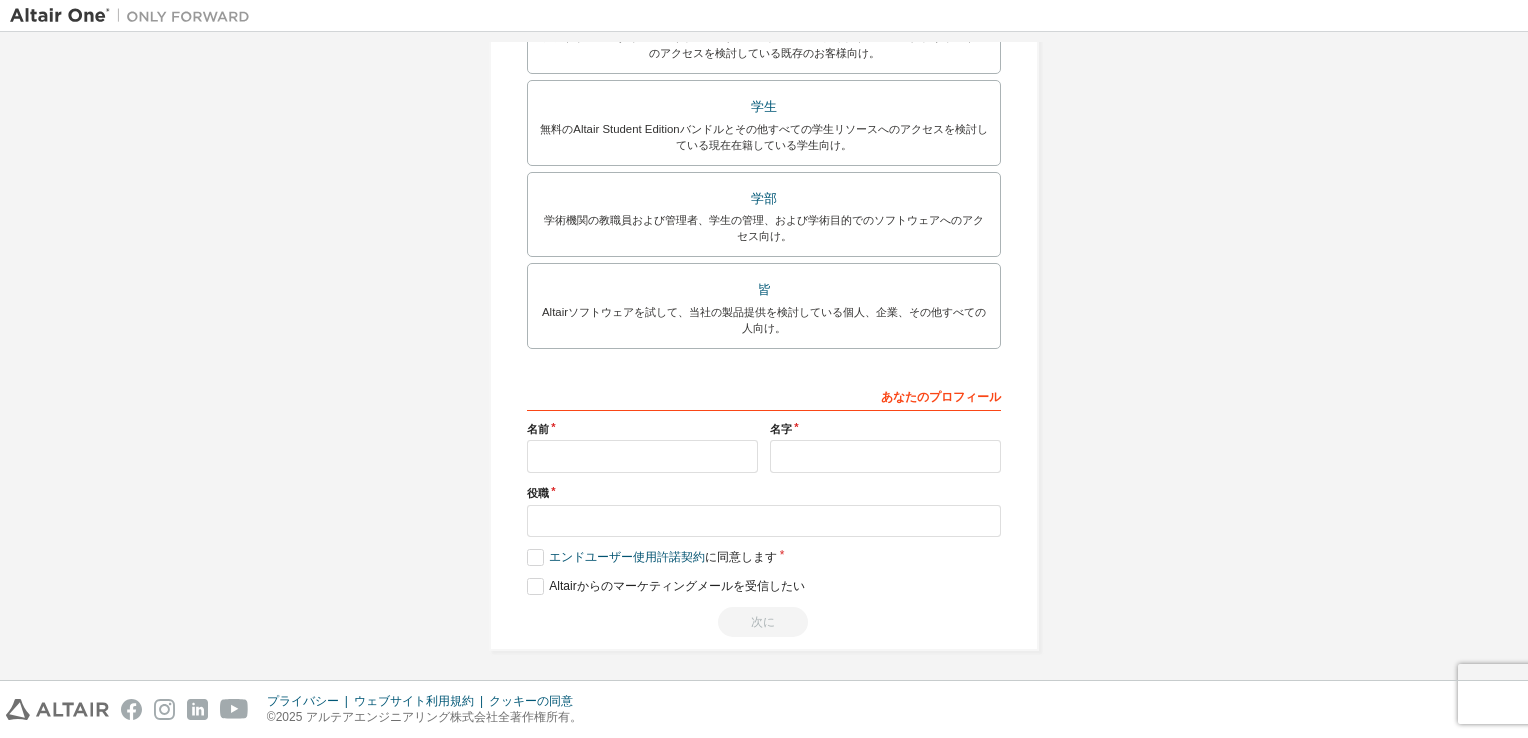 click on "役職" at bounding box center [764, 493] 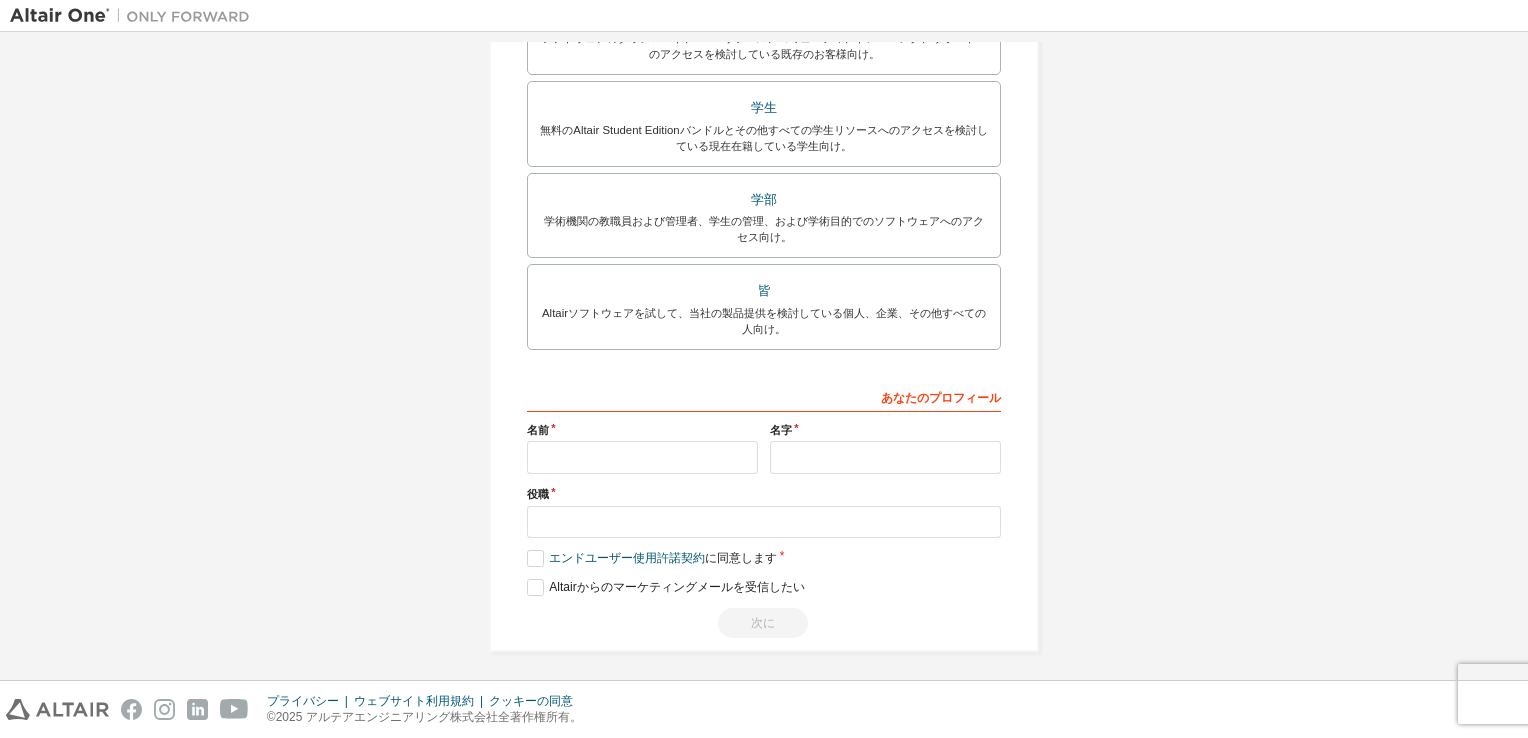 scroll, scrollTop: 426, scrollLeft: 0, axis: vertical 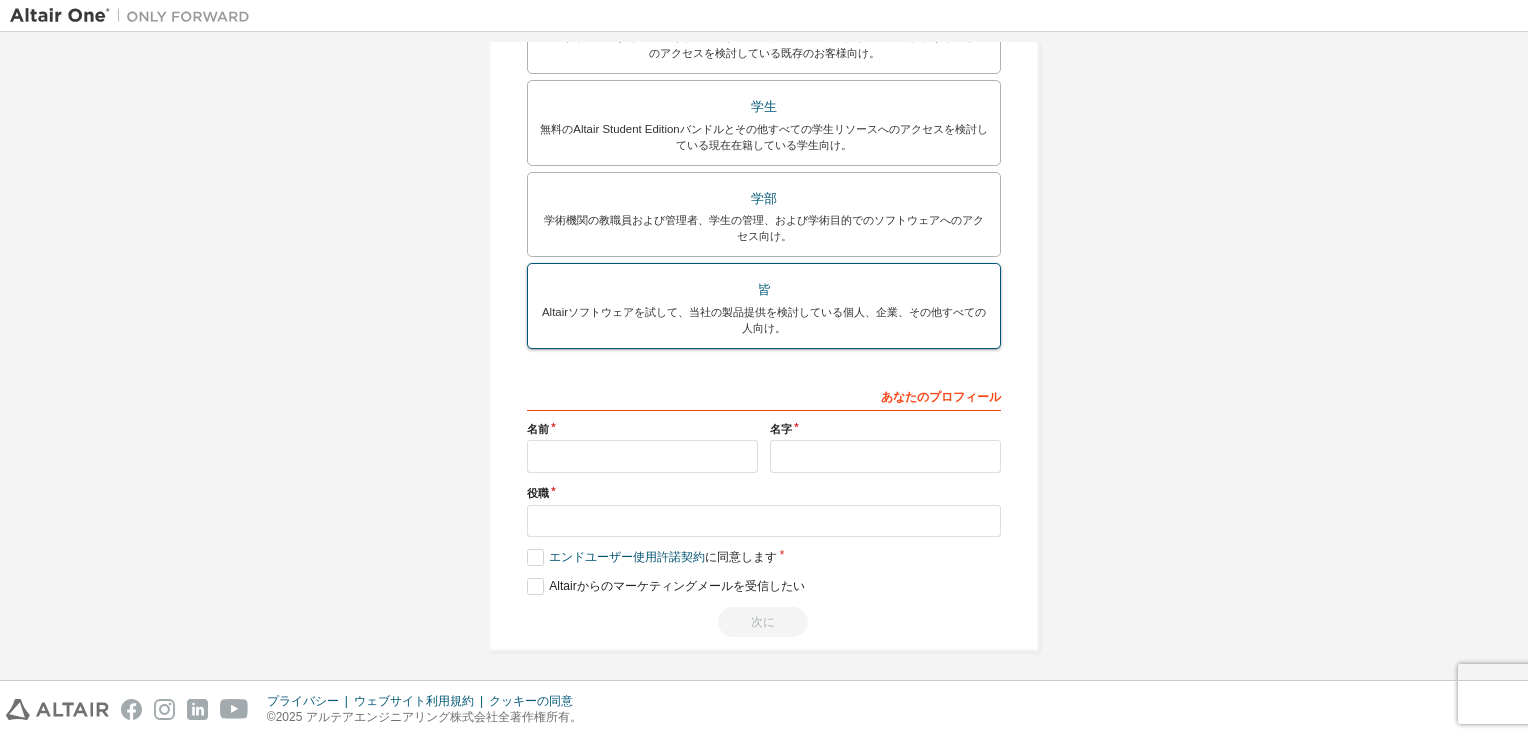 click on "Altairソフトウェアを試して、当社の製品提供を検討している個人、企業、その他すべての人向け。" at bounding box center (764, 320) 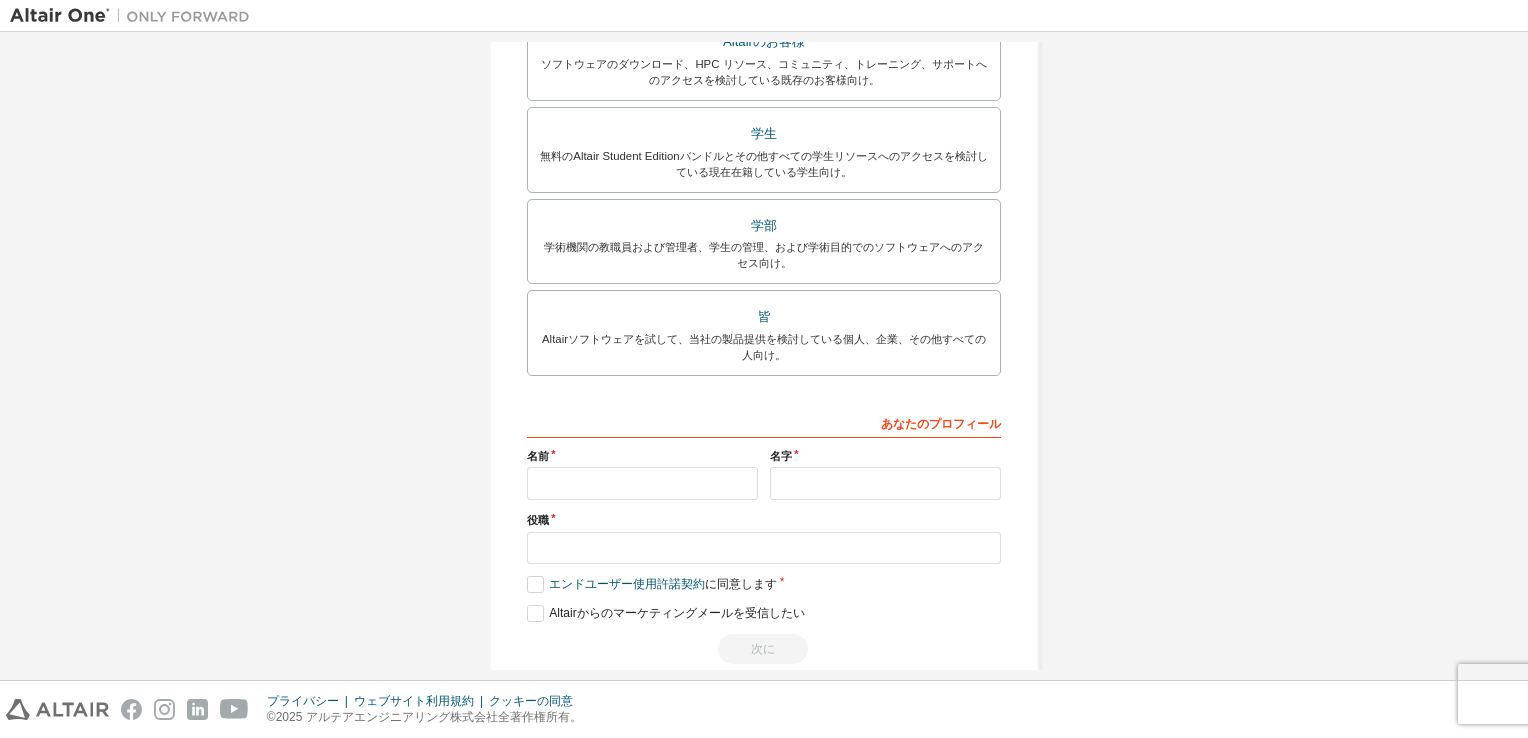 scroll, scrollTop: 400, scrollLeft: 0, axis: vertical 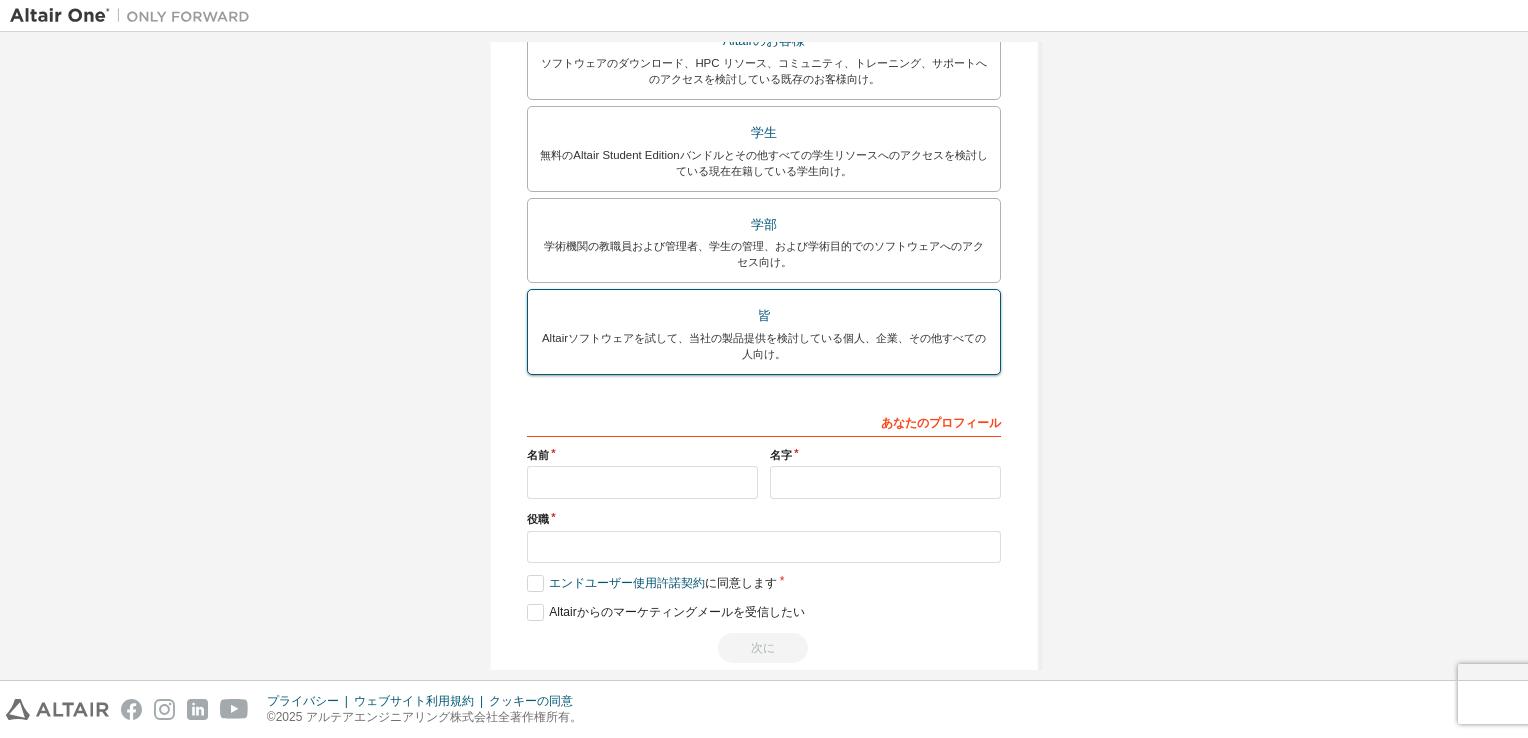 click on "Altairソフトウェアを試して、当社の製品提供を検討している個人、企業、その他すべての人向け。" at bounding box center [764, 346] 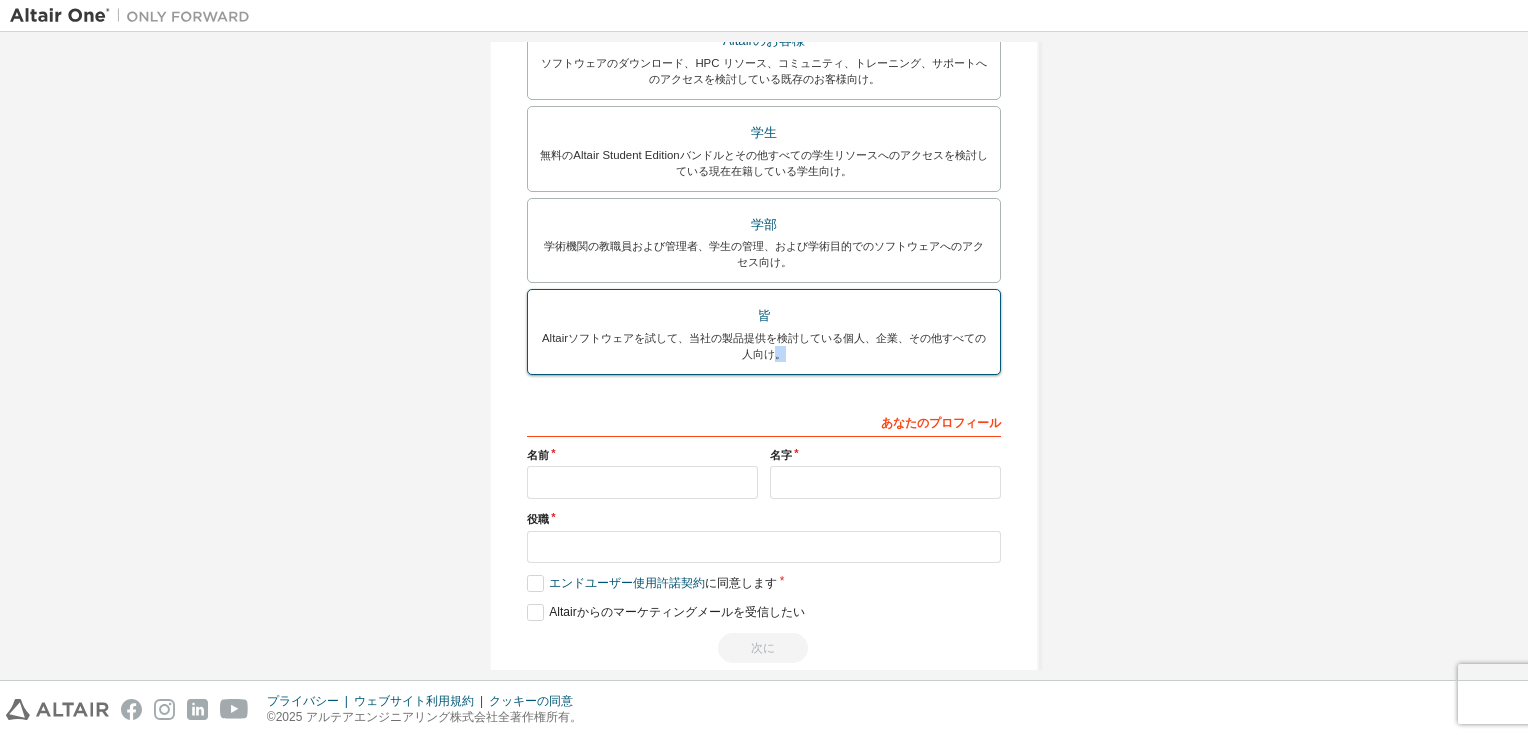 click on "Altairソフトウェアを試して、当社の製品提供を検討している個人、企業、その他すべての人向け。" at bounding box center [764, 346] 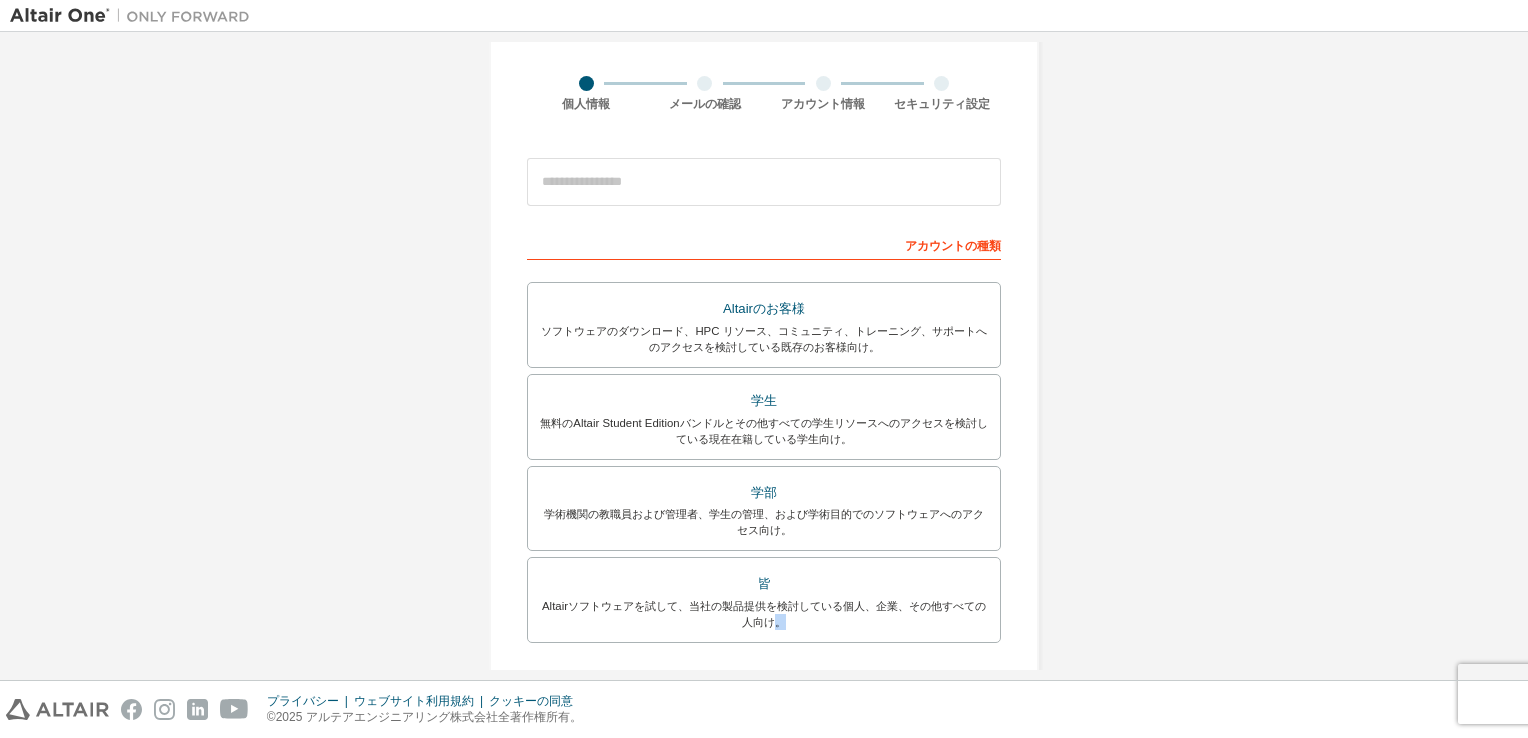 scroll, scrollTop: 0, scrollLeft: 0, axis: both 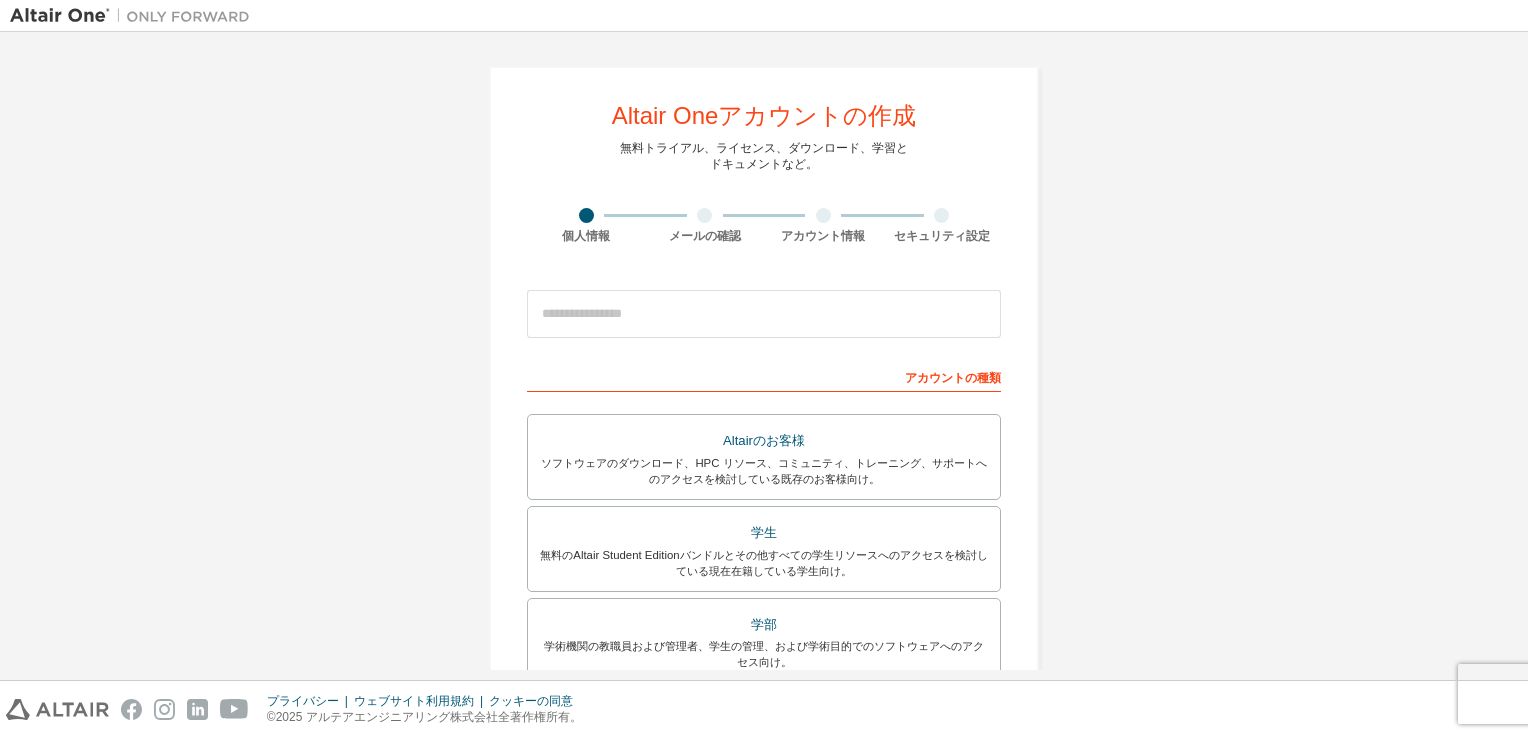 click on "Altair Oneアカウントの作成 無料トライアル、ライセンス、ダウンロード、学習と ドキュメントなど。 個人情報 メールの確認 アカウント情報 セキュリティ設定 This is a federated email. No need to register a new account. You should be able to  login  by using your company's SSO credentials. Email already exists. Please try to  login  instead. アカウントの種類 Altairのお客様 ソフトウェアのダウンロード、HPC リソース、コミュニティ、トレーニング、サポートへのアクセスを検討している既存のお客様向け。 学生 無料のAltair Student Editionバンドルとその他すべての学生リソースへのアクセスを検討している現在在籍している学生向け。 学部 学術機関の教職員および管理者、学生の管理、および学術目的でのソフトウェアへのアクセス向け。 皆 あなたのプロフィール 名前 名字 役職 に同意します 次に" at bounding box center [764, 571] 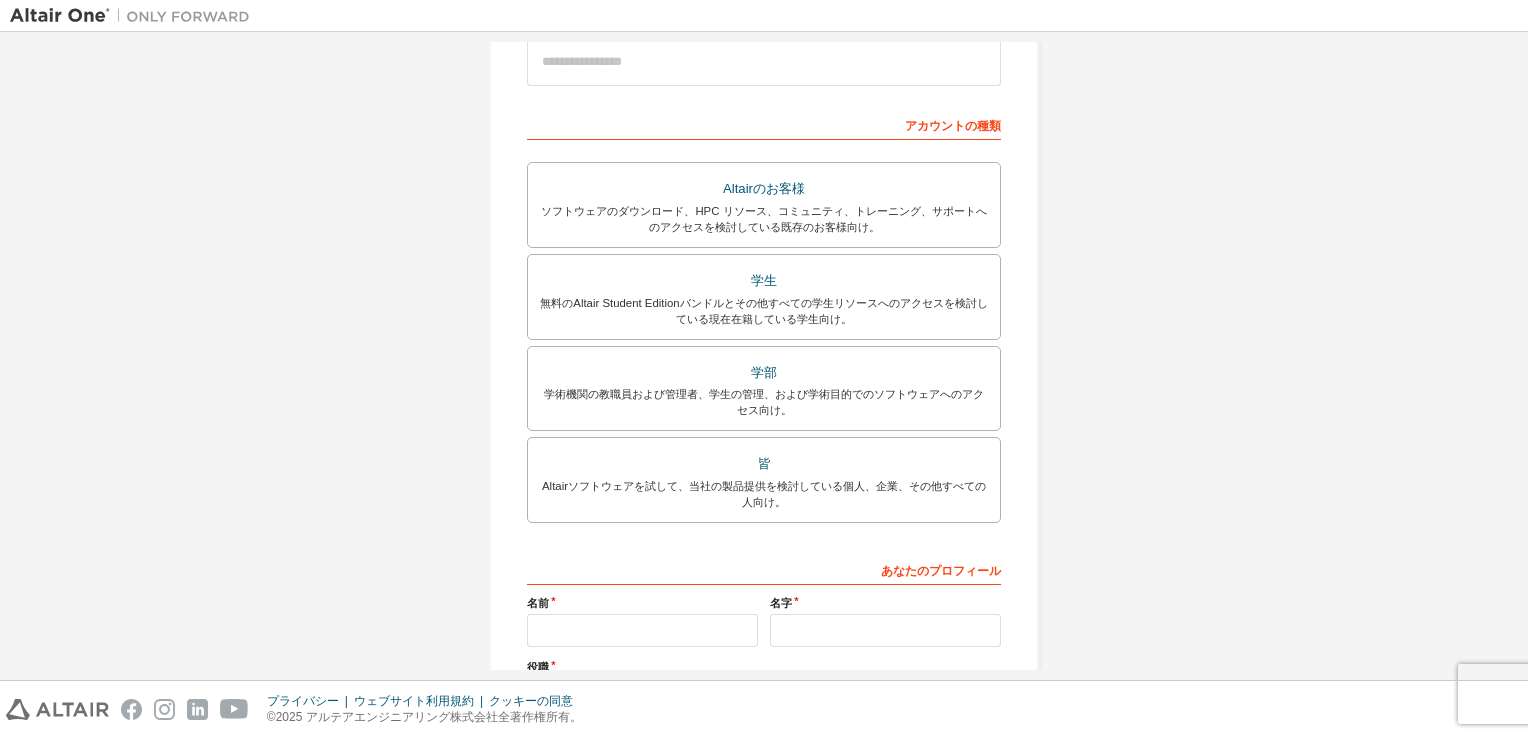 scroll, scrollTop: 300, scrollLeft: 0, axis: vertical 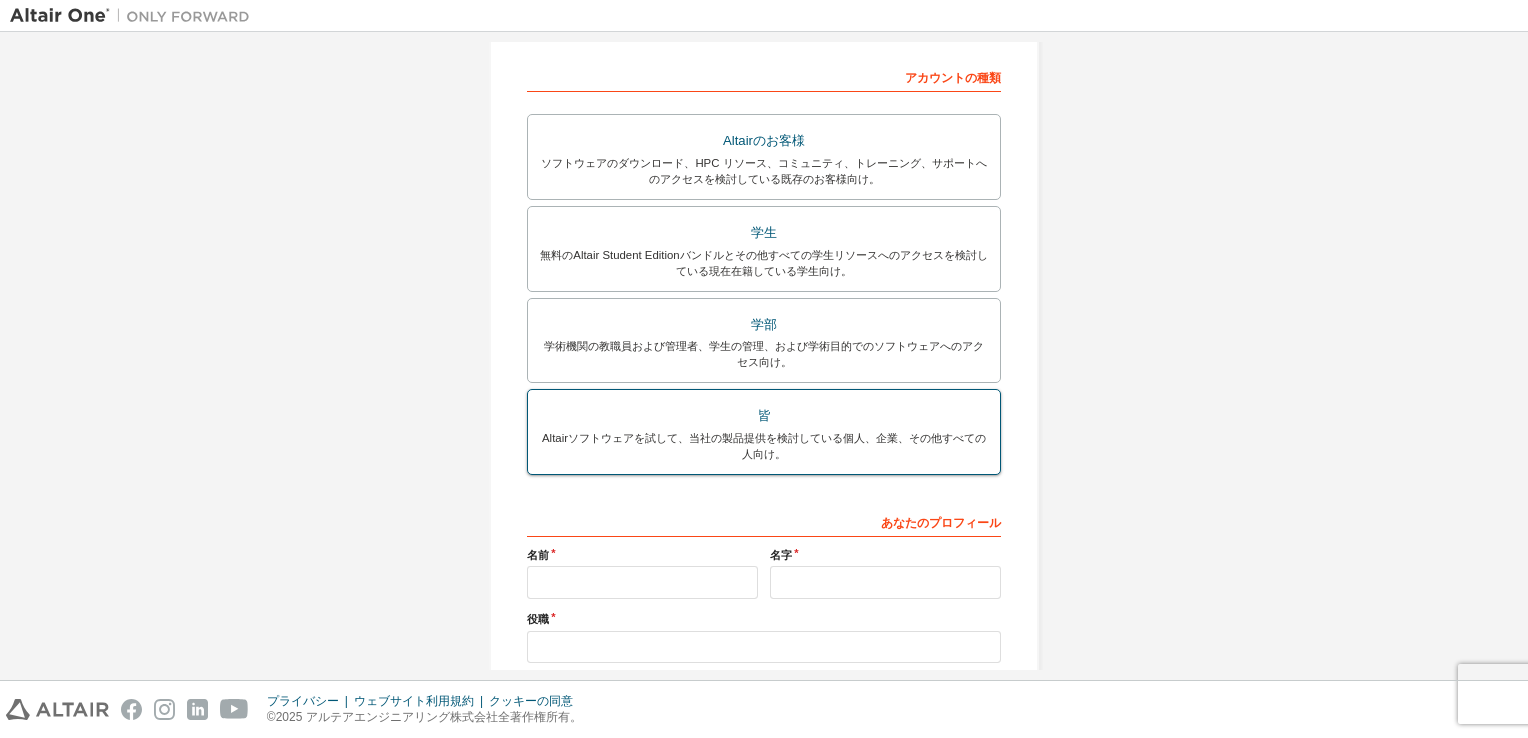 click on "Altairソフトウェアを試して、当社の製品提供を検討している個人、企業、その他すべての人向け。" at bounding box center (764, 446) 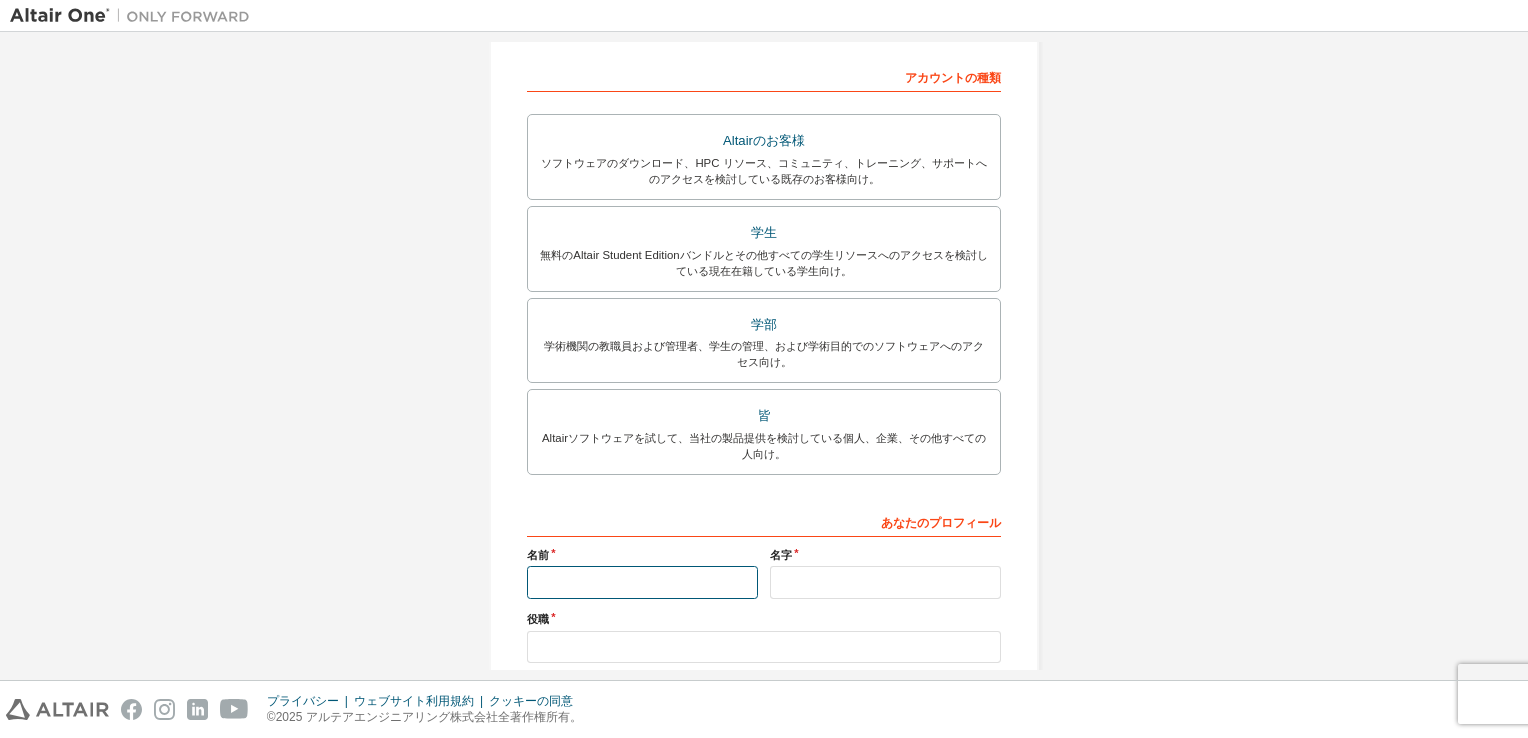 click at bounding box center [642, 582] 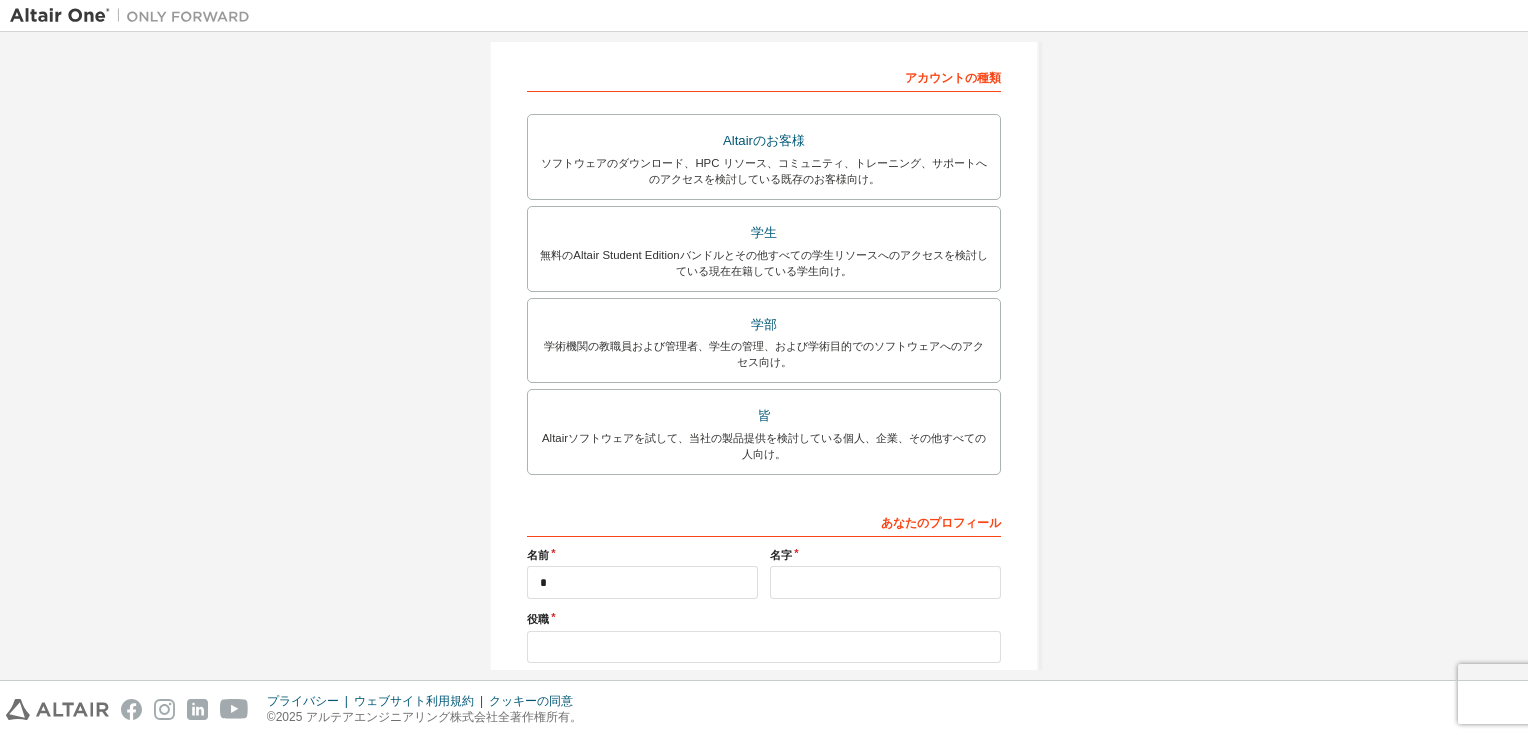 type on "**********" 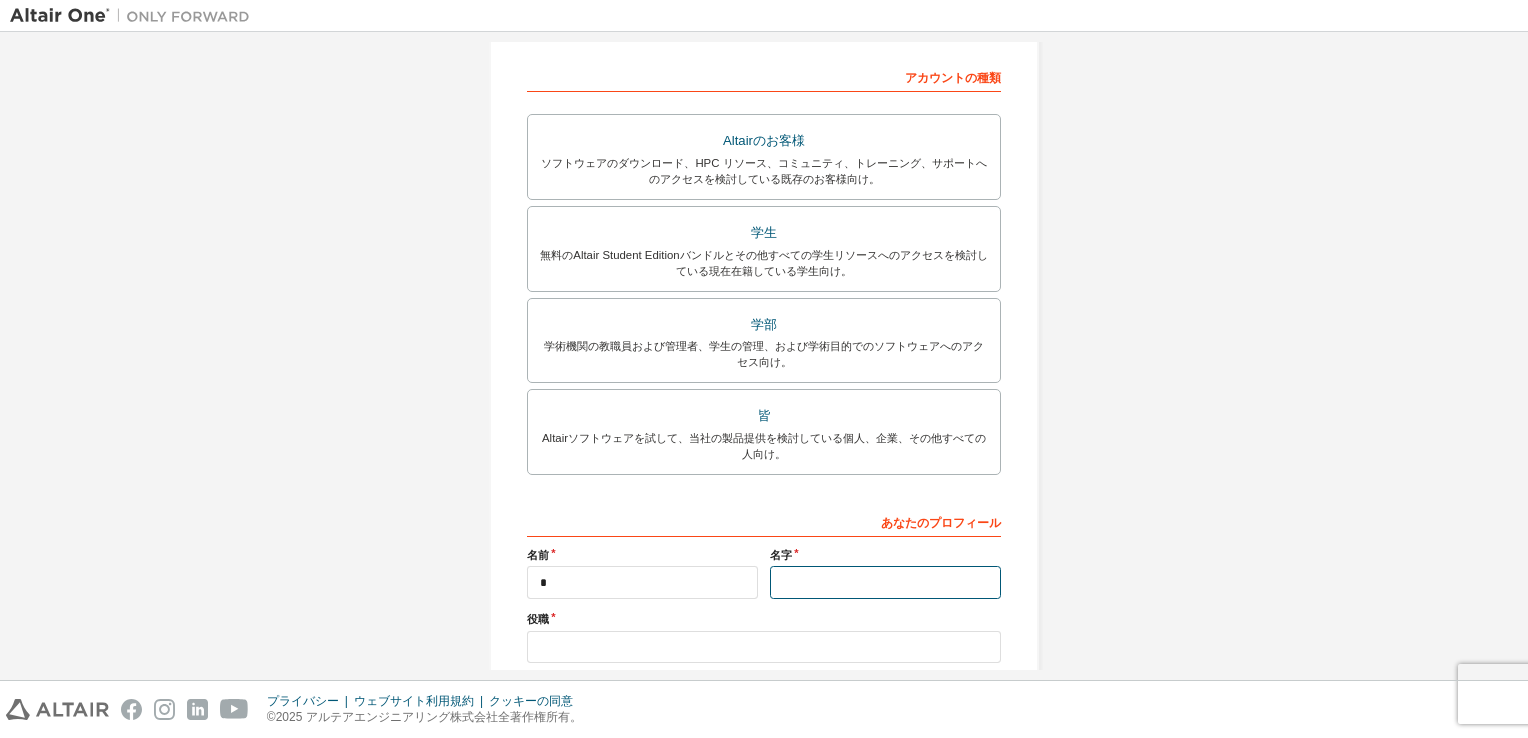 type on "**" 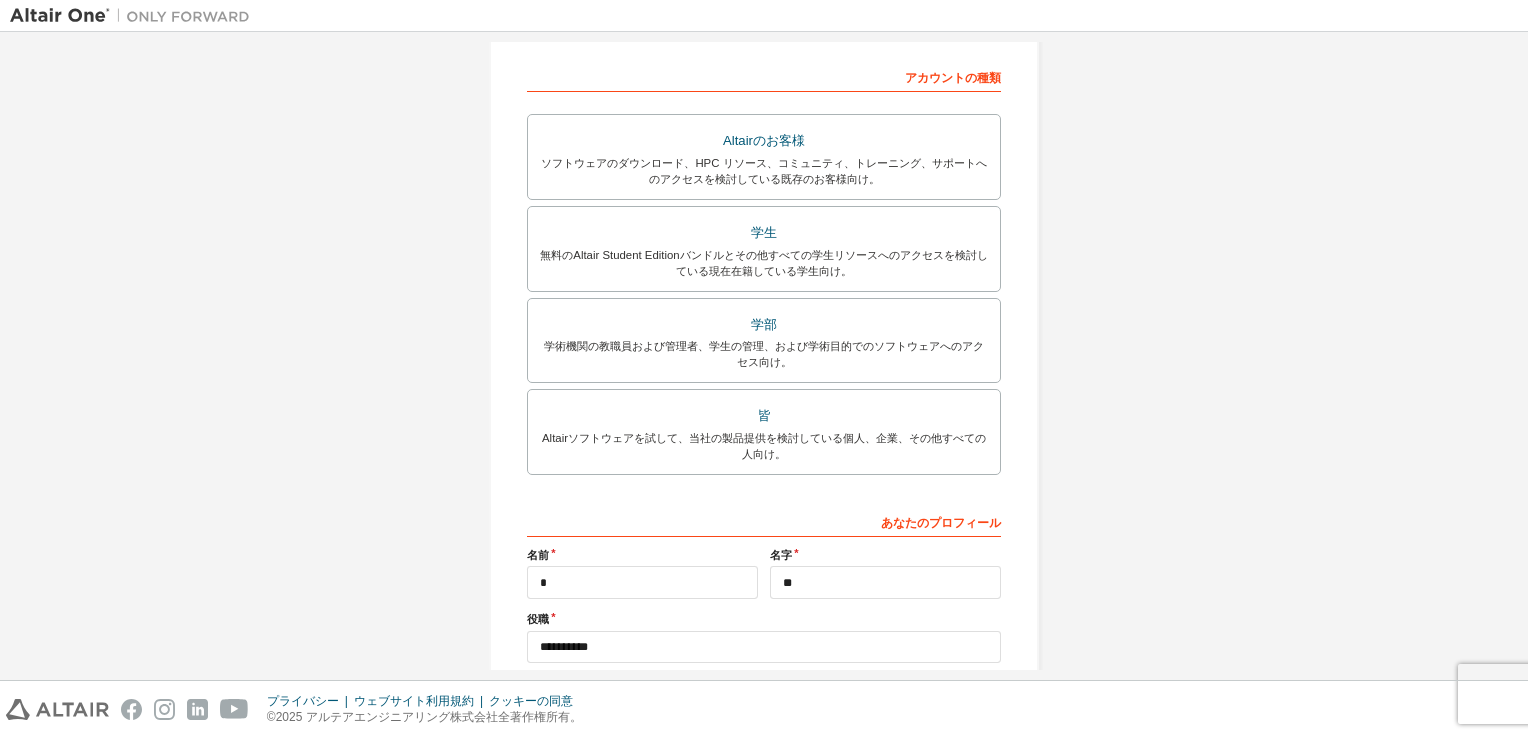 click on "名前" at bounding box center (642, 555) 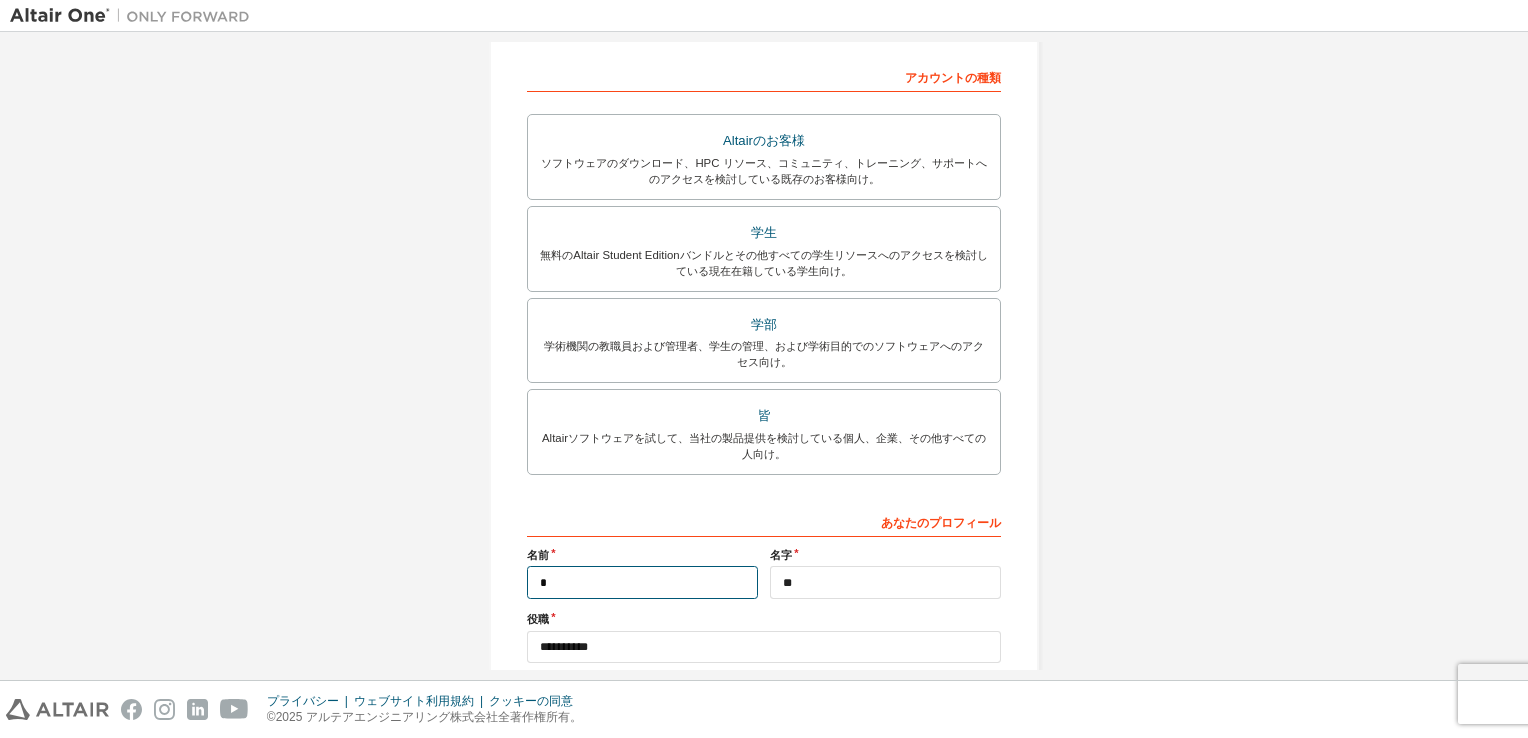 click on "*" at bounding box center (642, 582) 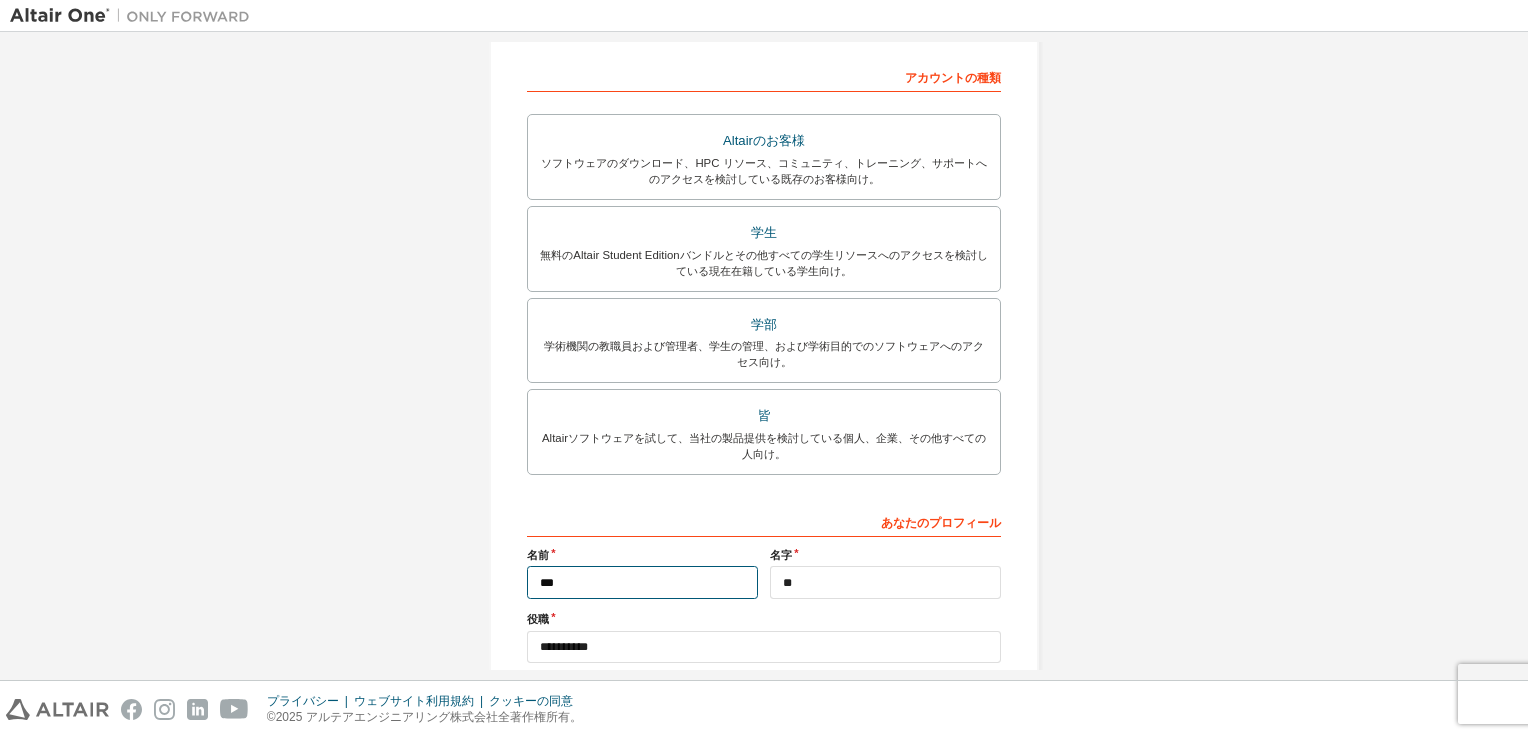 drag, startPoint x: 534, startPoint y: 583, endPoint x: 607, endPoint y: 592, distance: 73.552704 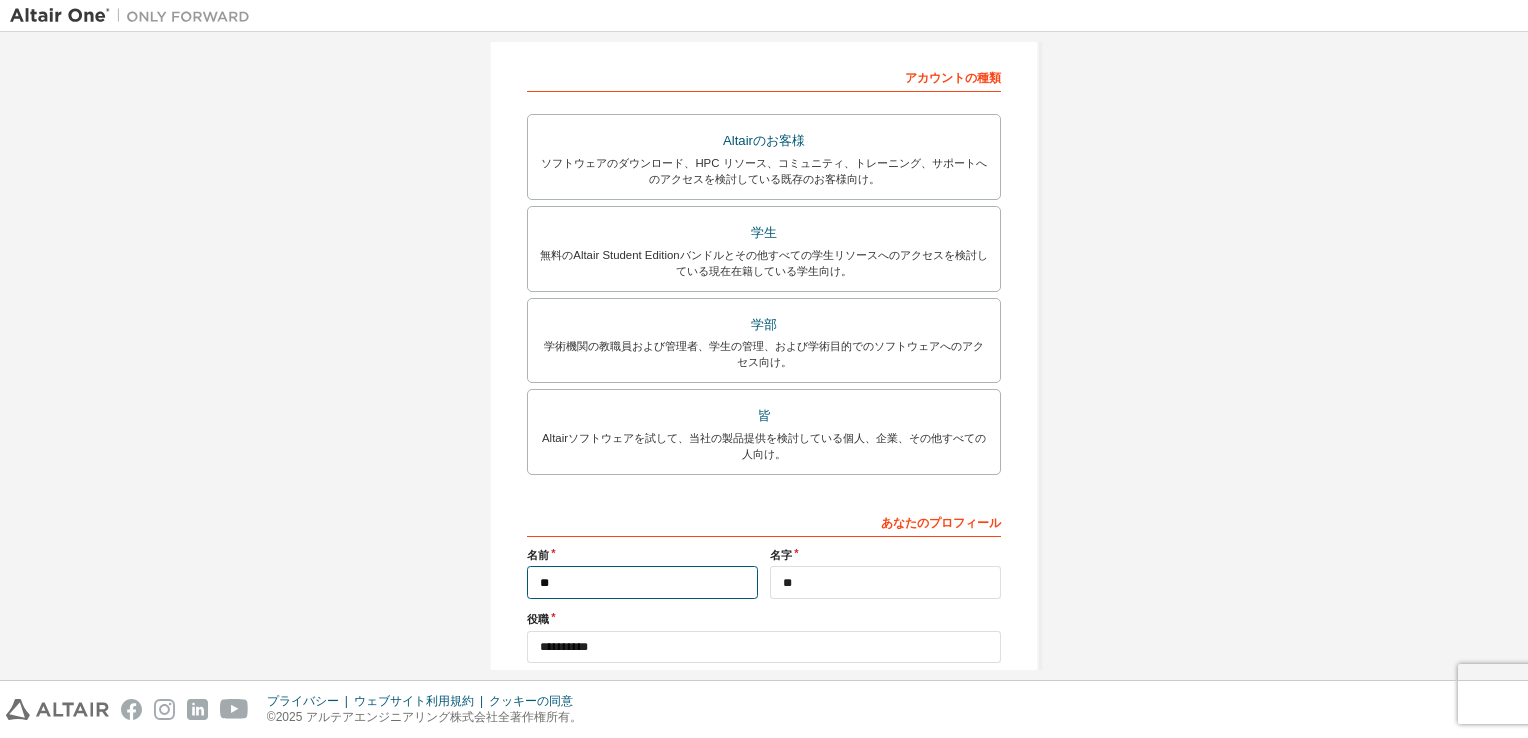 type on "*" 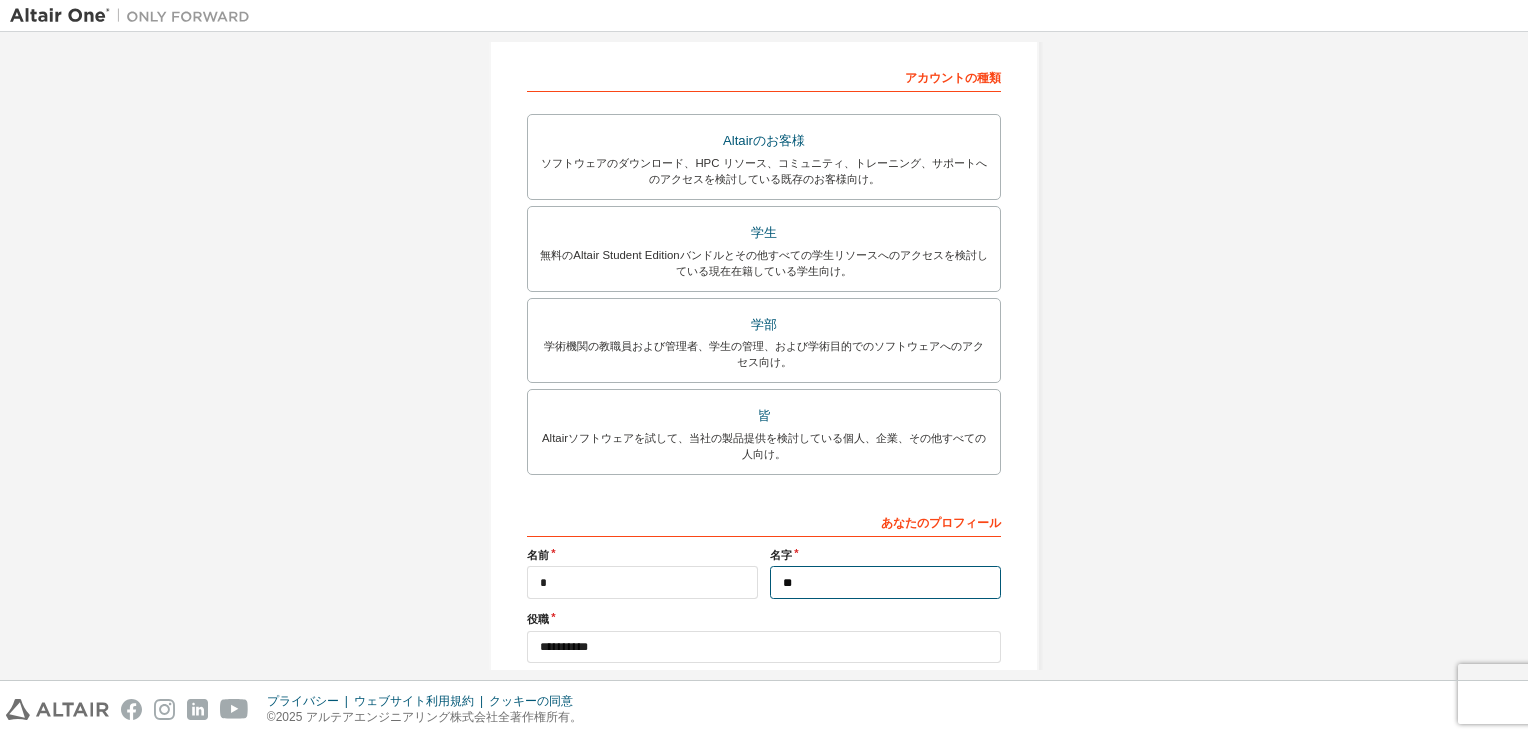 click on "**" at bounding box center (885, 582) 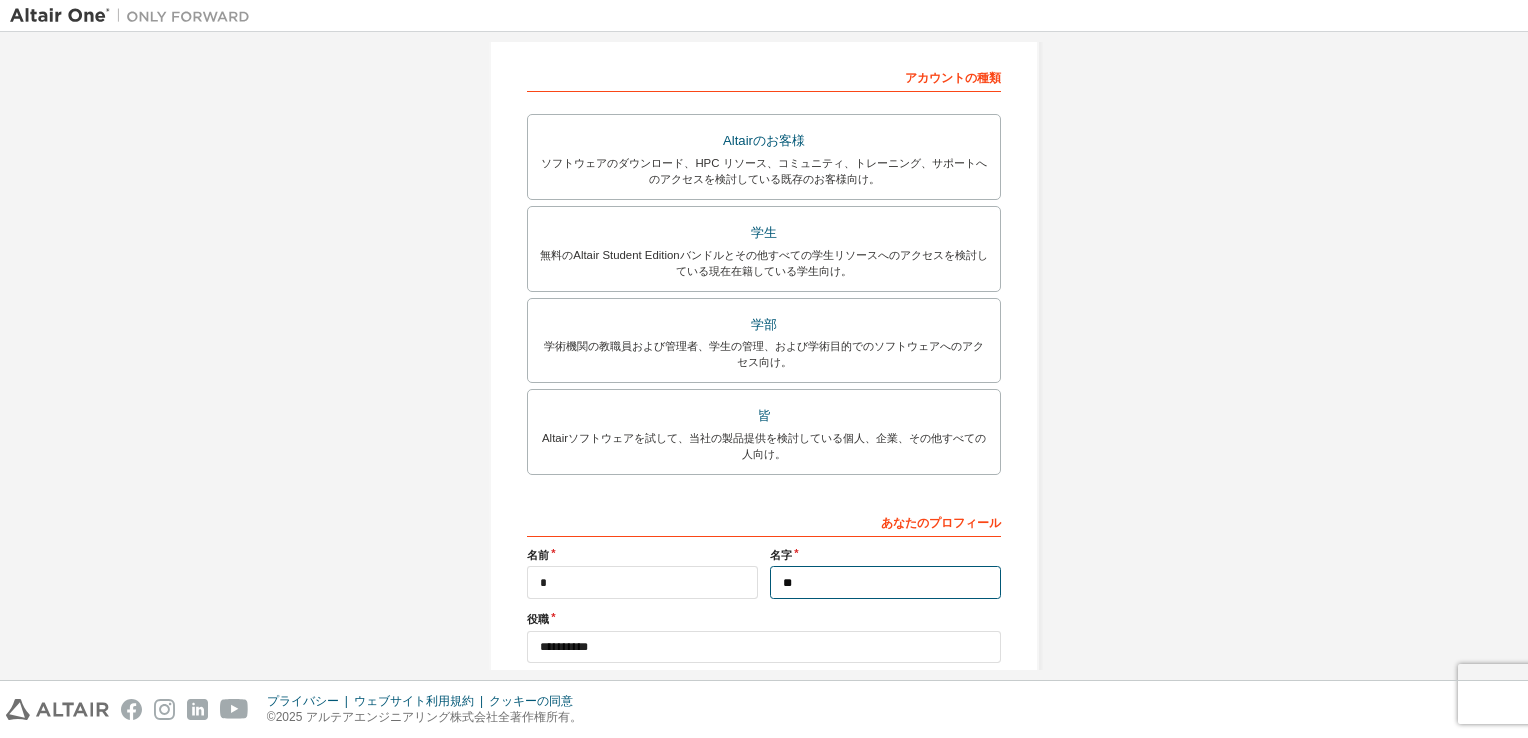 click on "**" at bounding box center [885, 582] 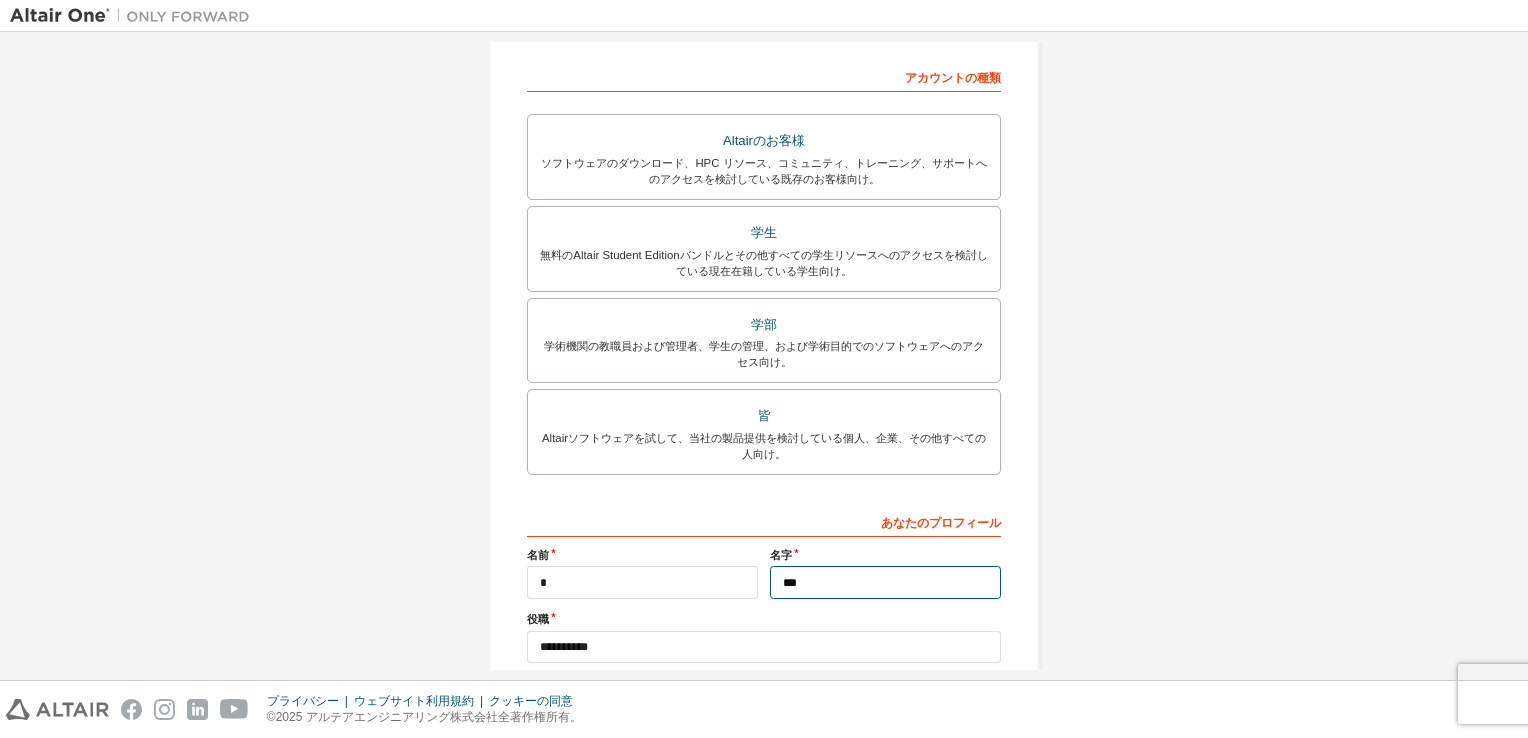 type on "**" 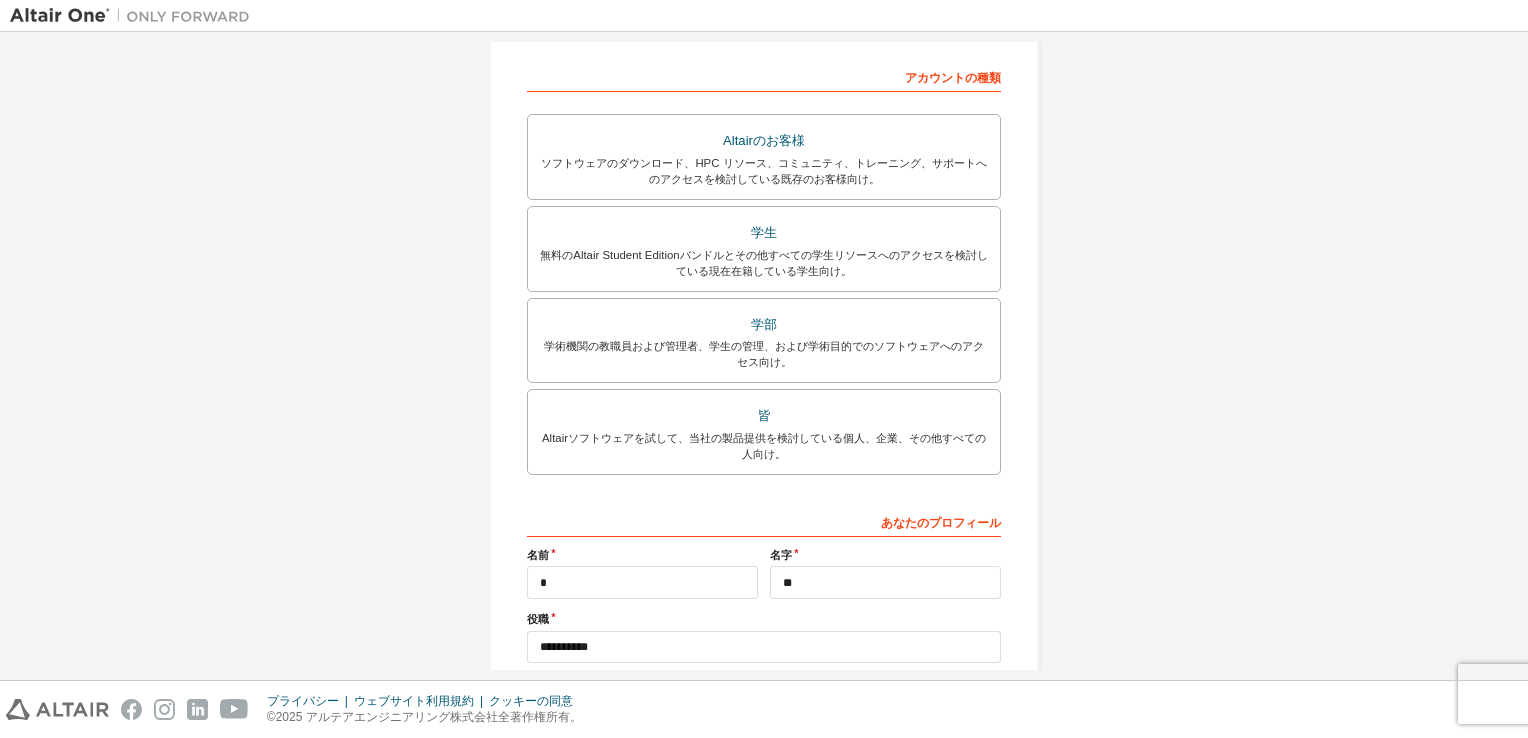 click on "役職" at bounding box center (764, 619) 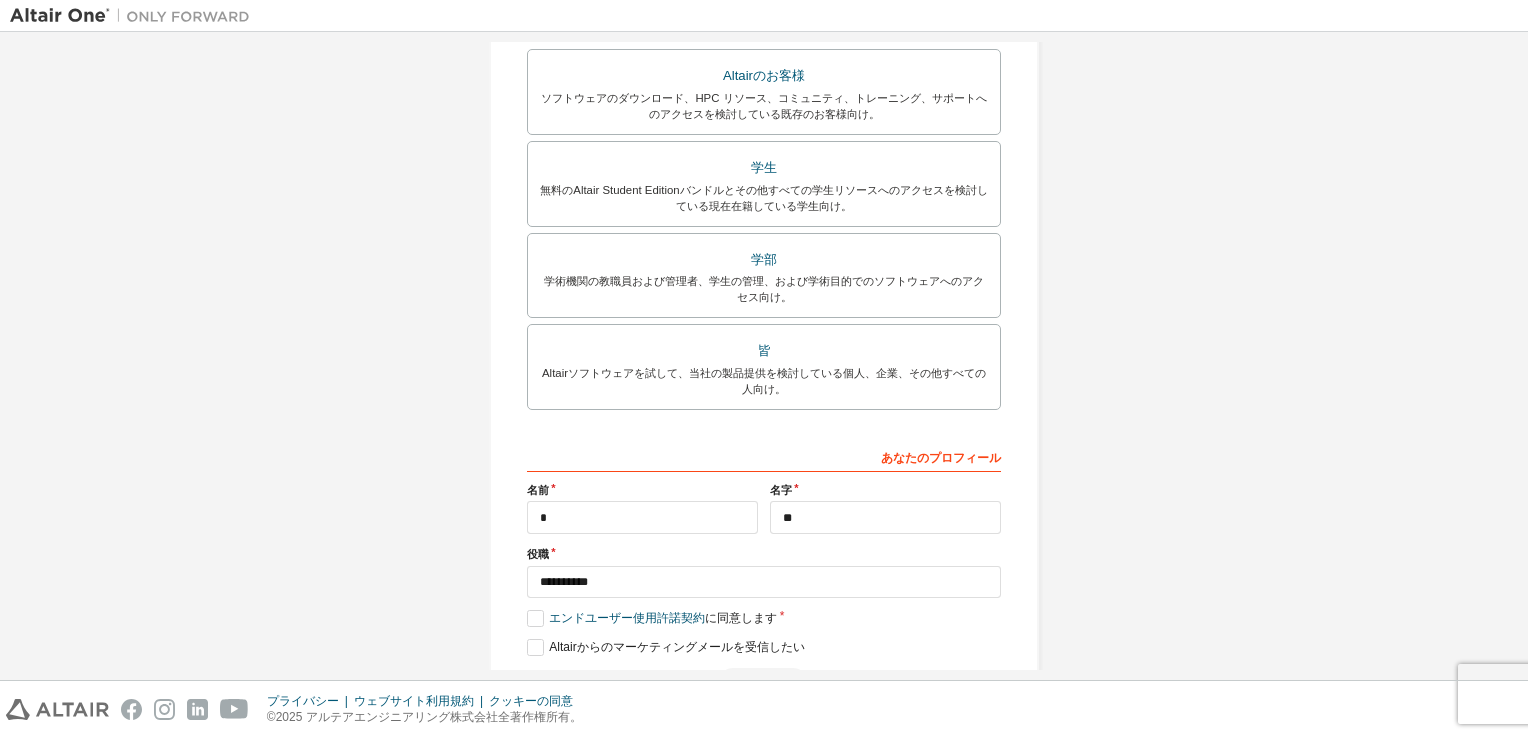 scroll, scrollTop: 400, scrollLeft: 0, axis: vertical 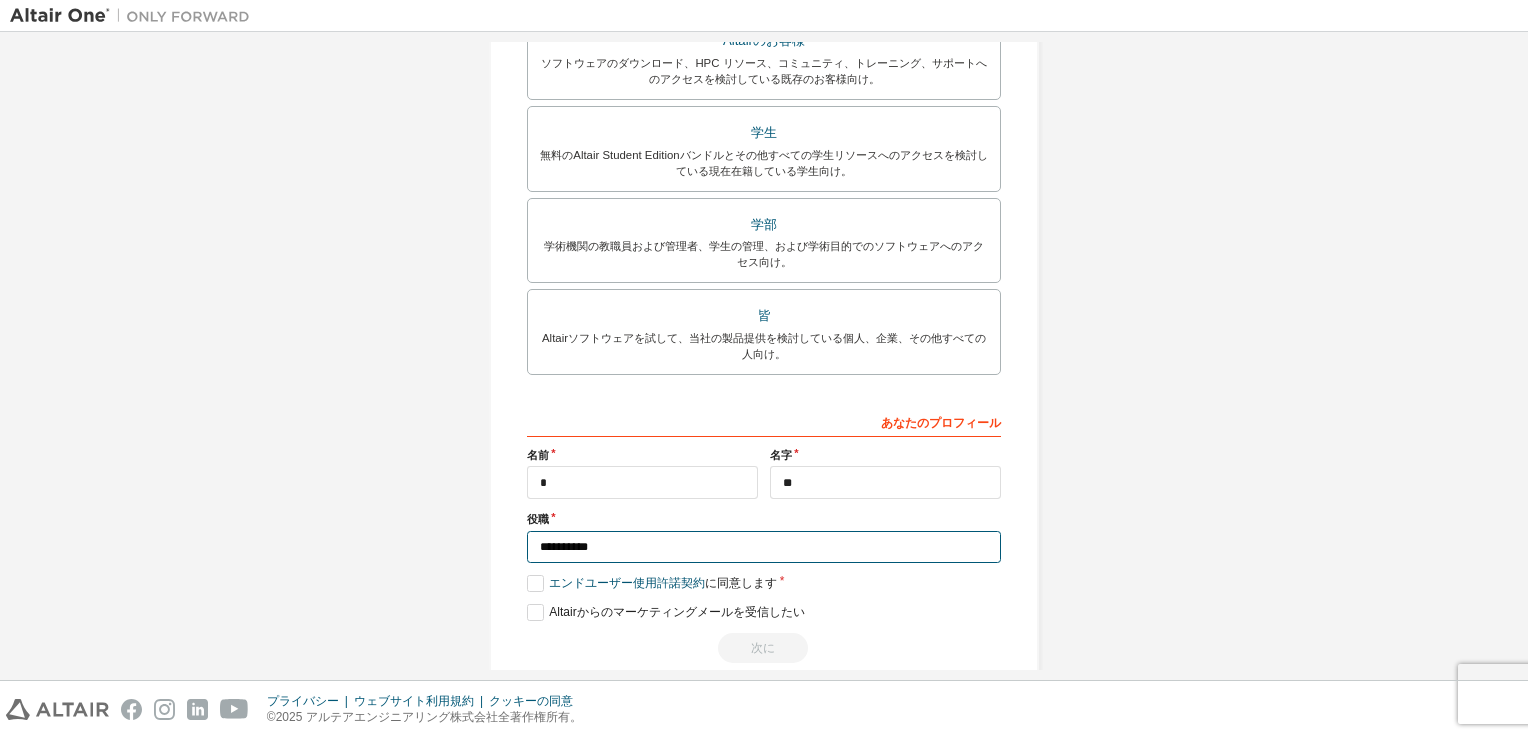click on "**********" at bounding box center (764, 547) 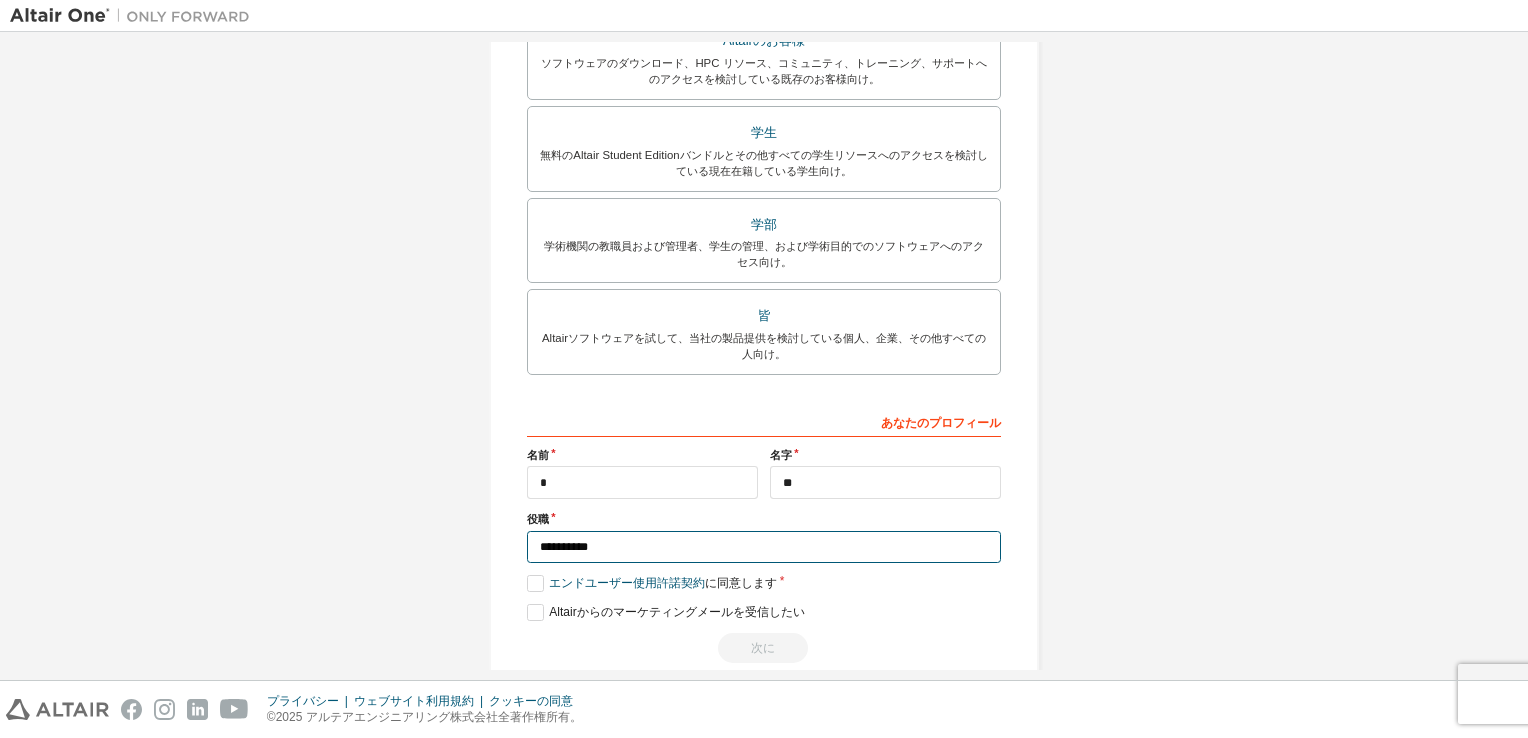 click on "**********" at bounding box center [764, 547] 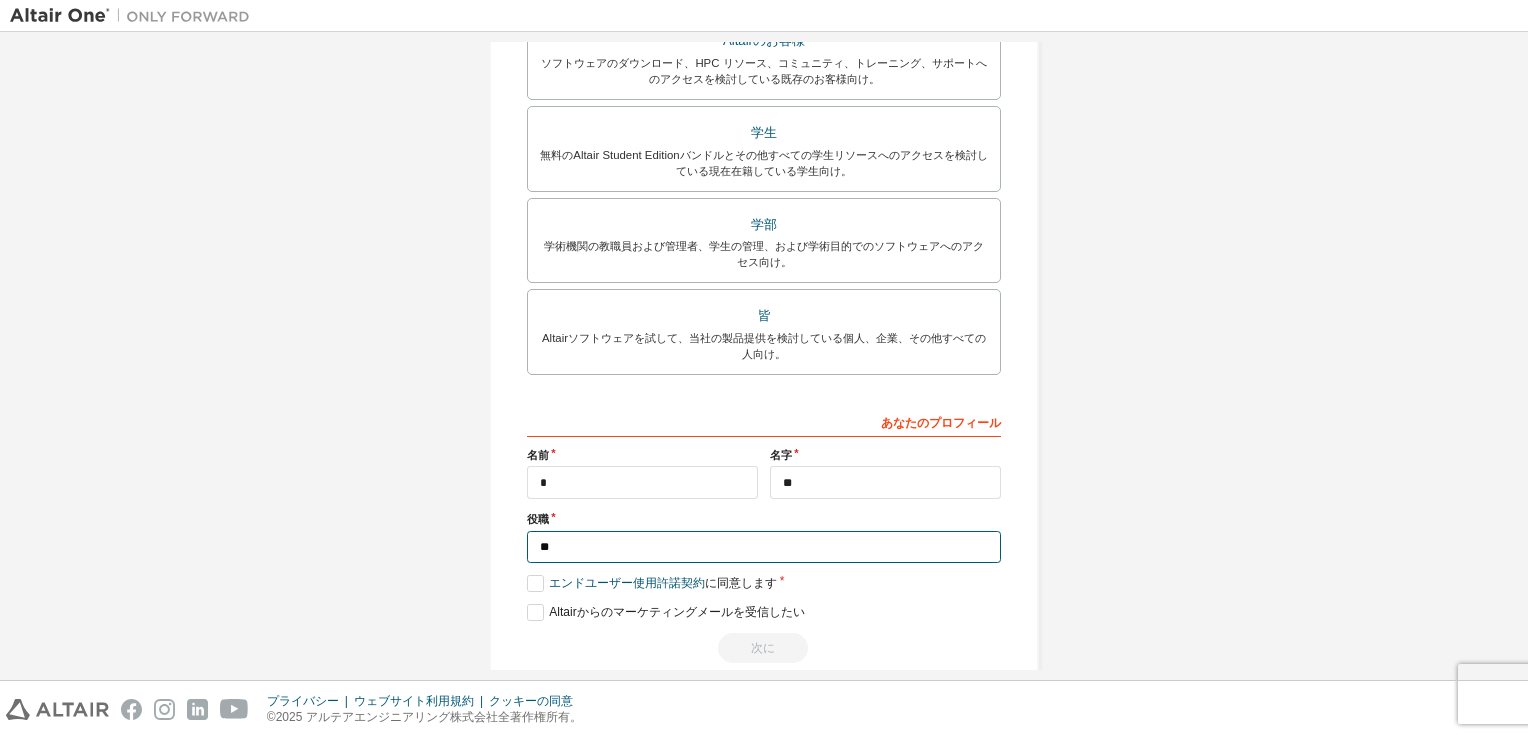 type on "*" 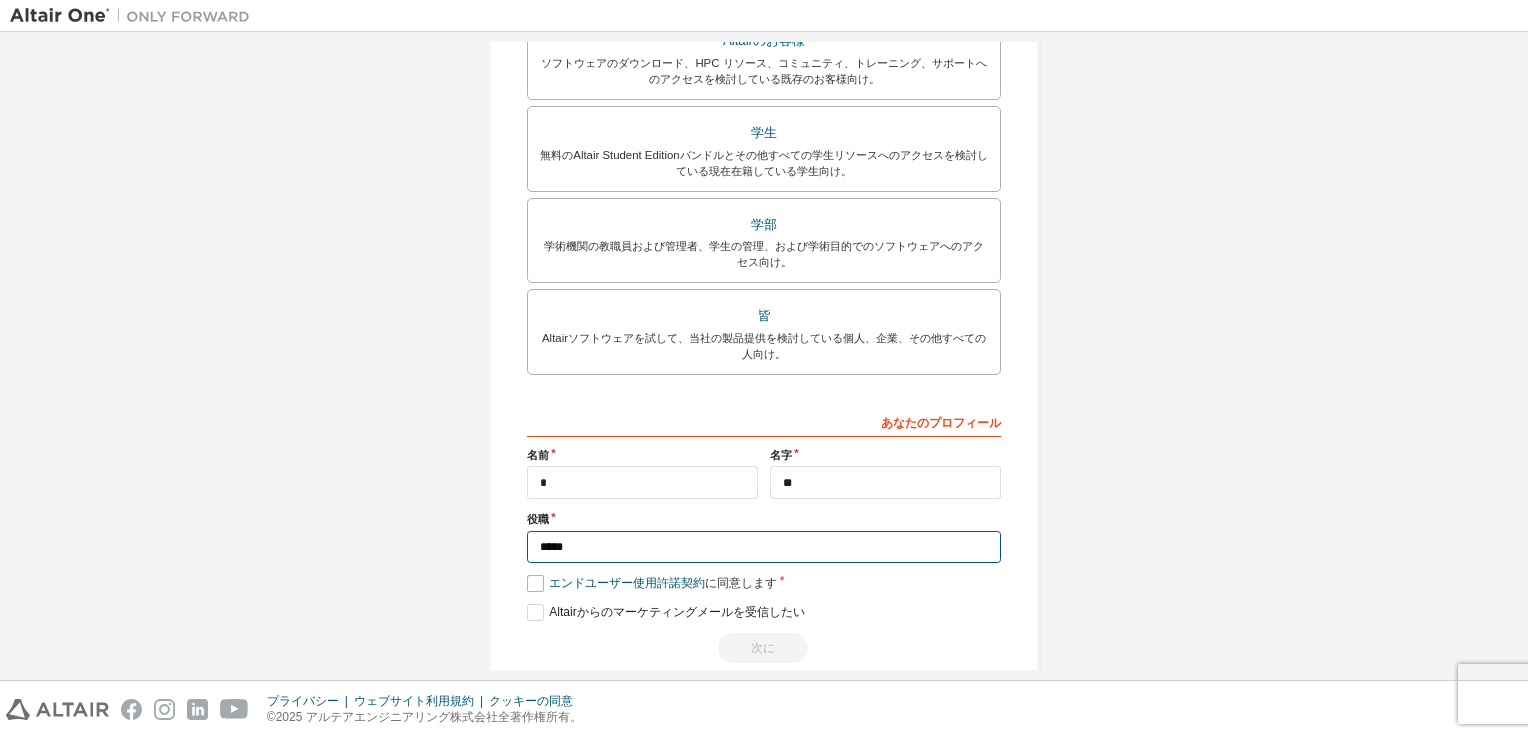 type on "*****" 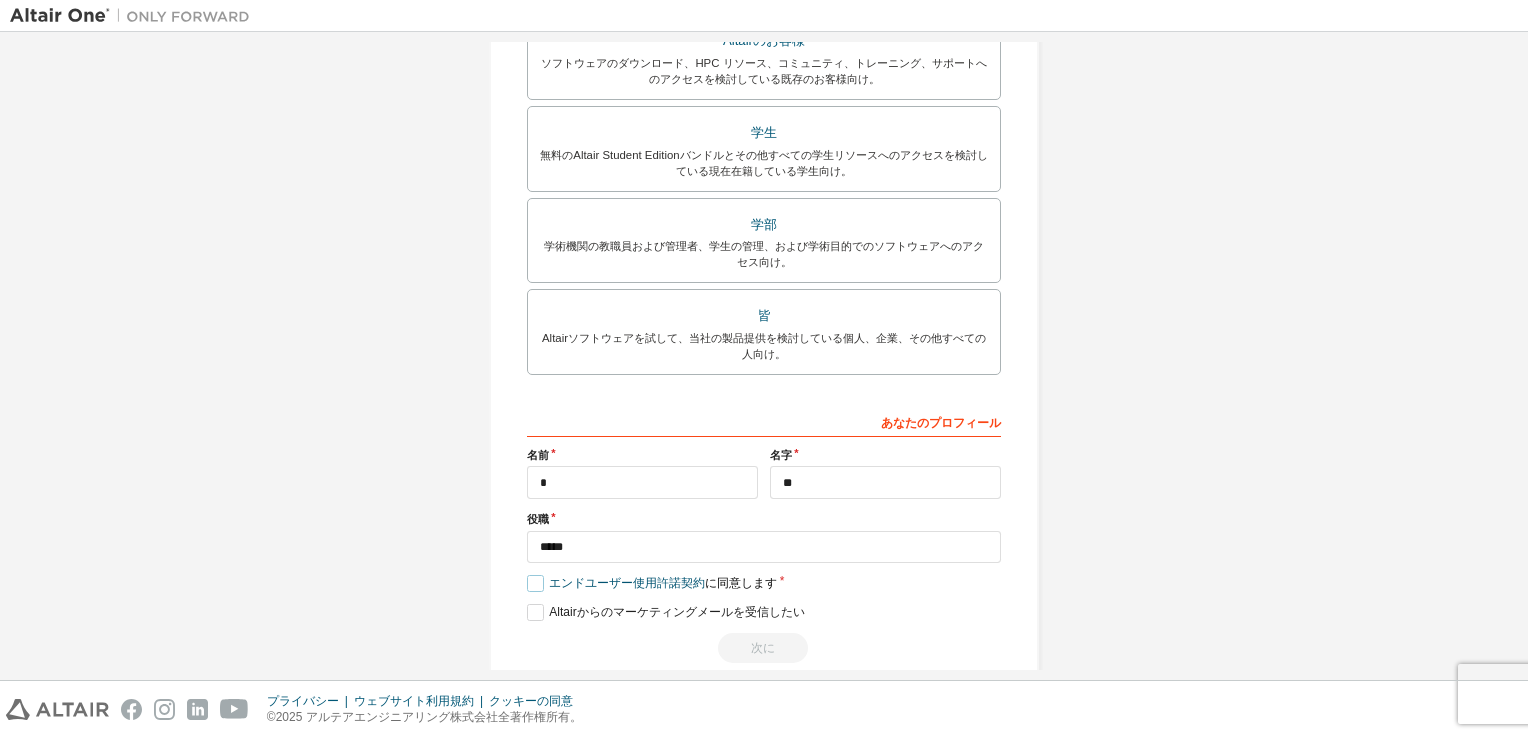 click on "エンドユーザー使用許諾契約 に同意します" at bounding box center [652, 583] 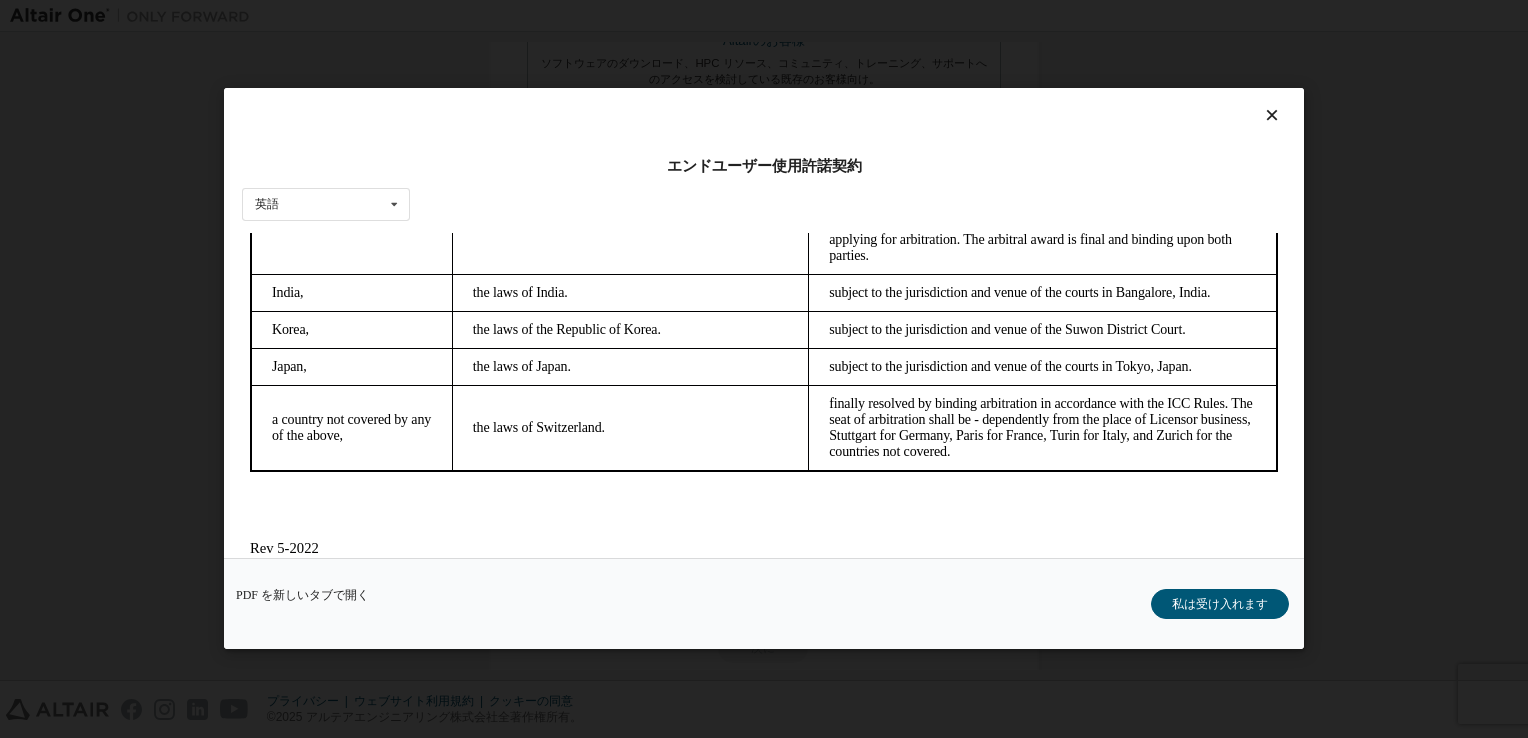 scroll, scrollTop: 5615, scrollLeft: 0, axis: vertical 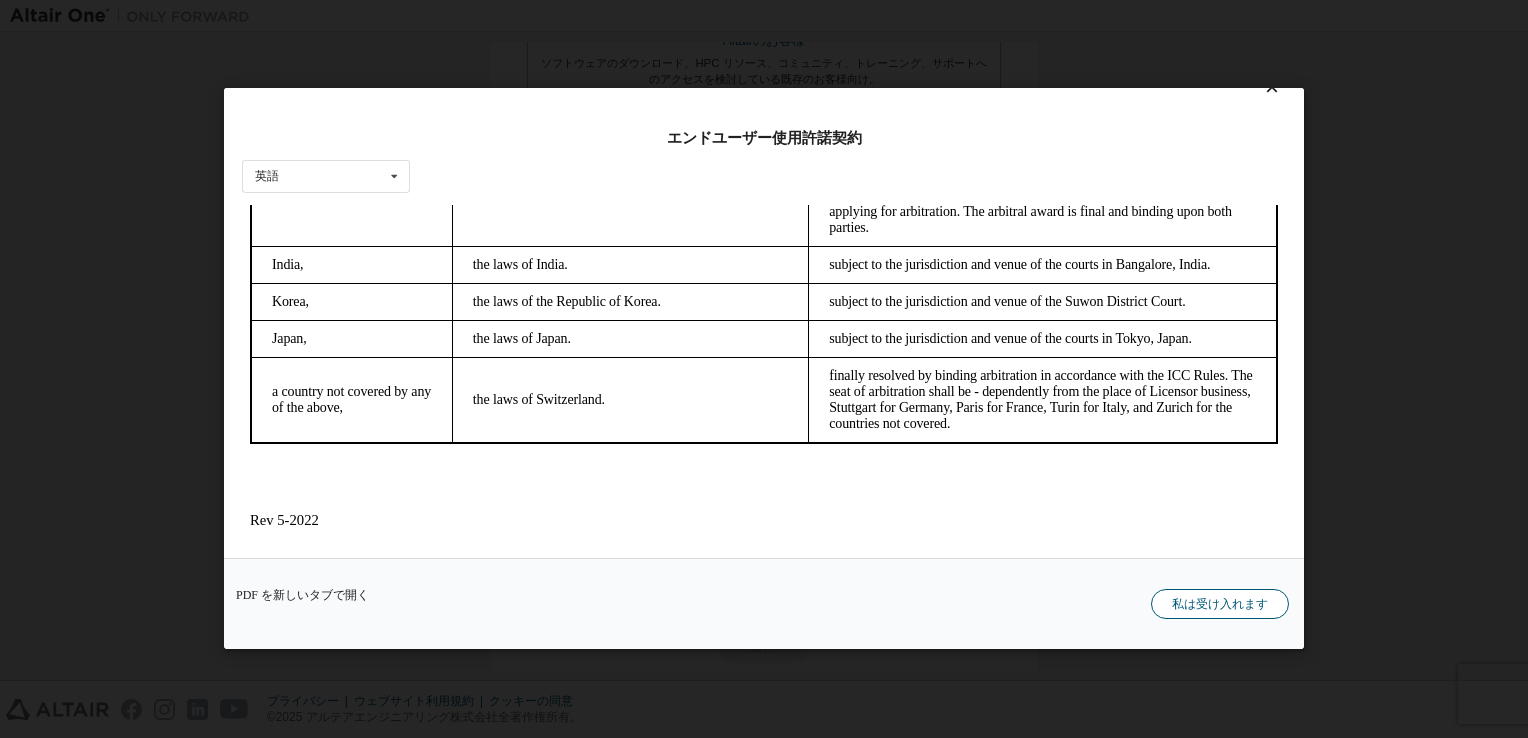 click on "私は受け入れます" at bounding box center (1220, 605) 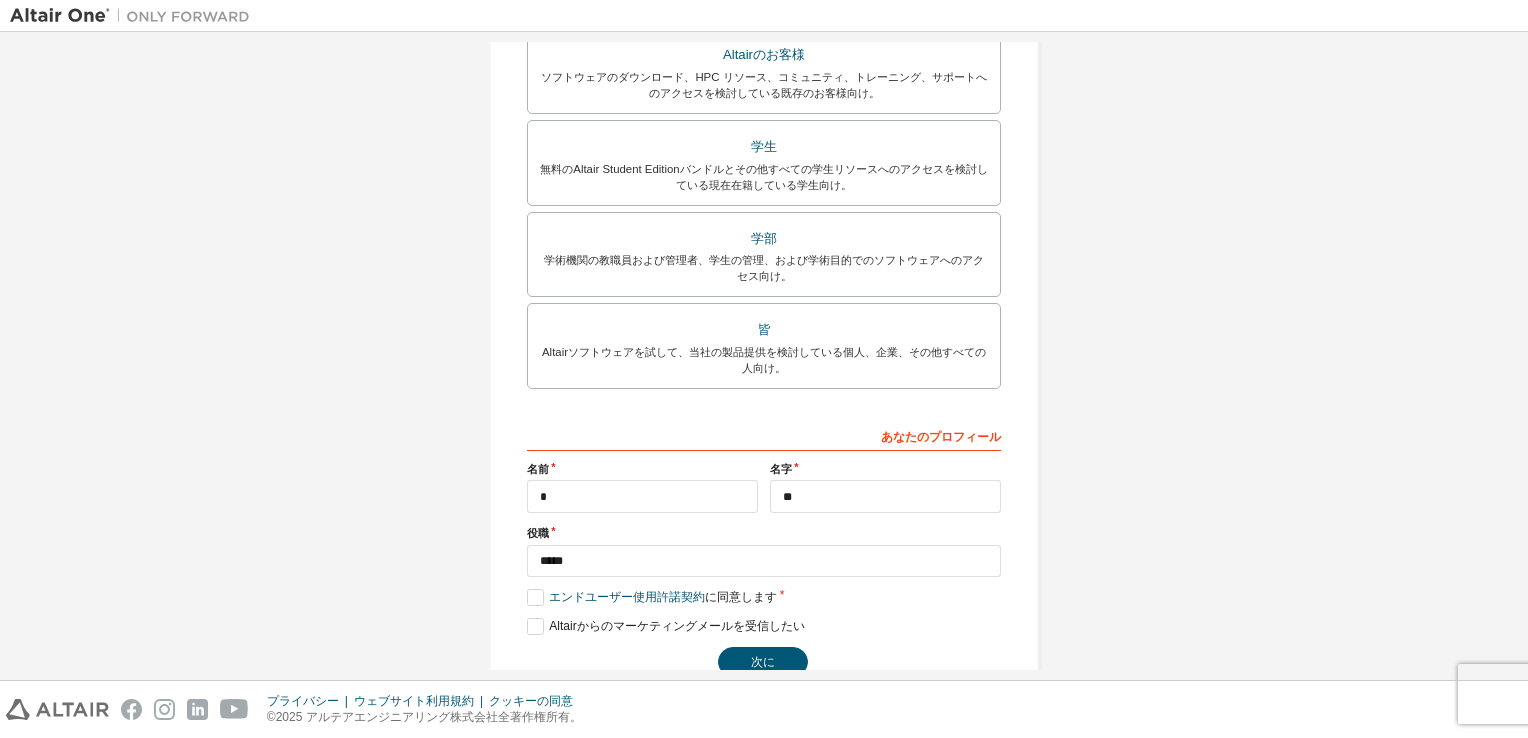 scroll, scrollTop: 400, scrollLeft: 0, axis: vertical 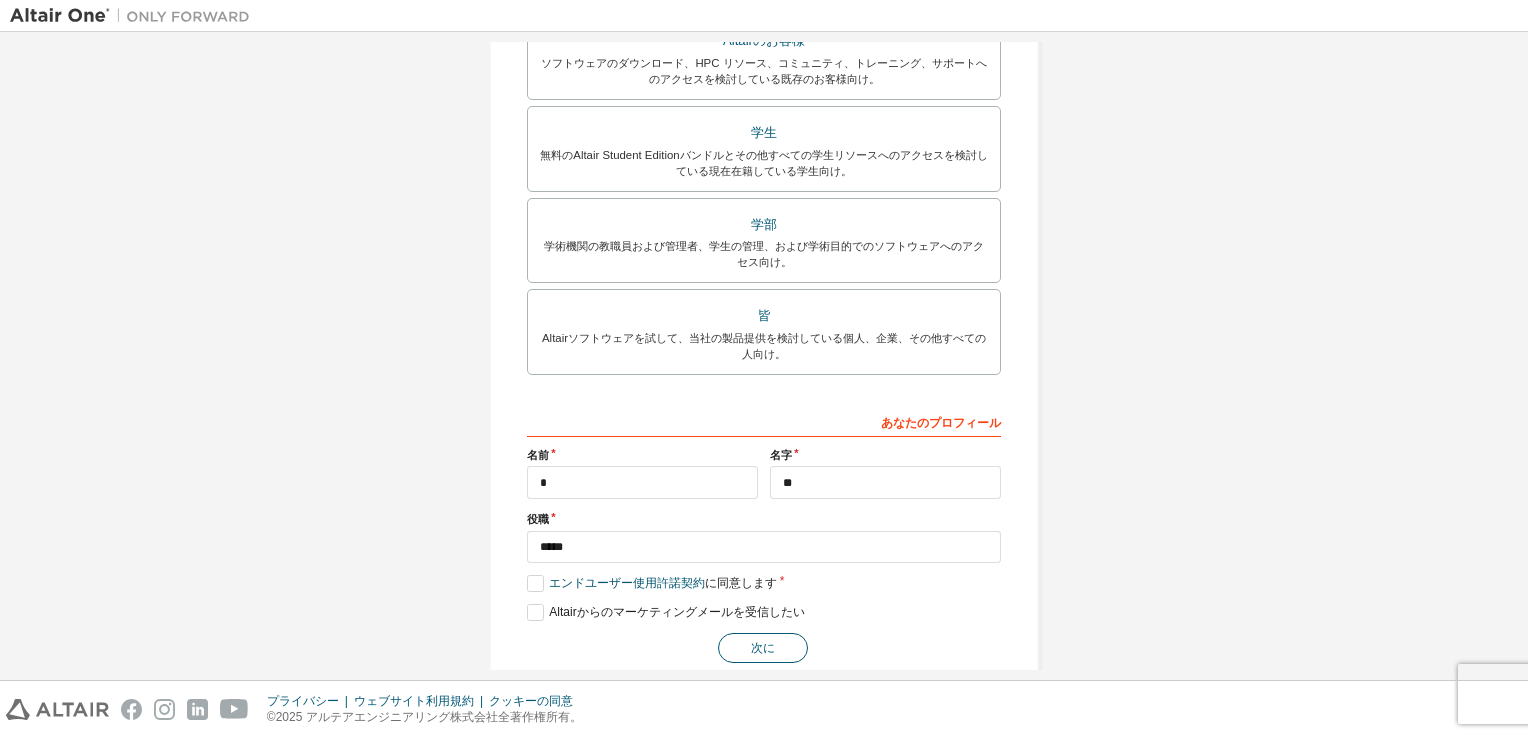 click on "次に" at bounding box center [763, 648] 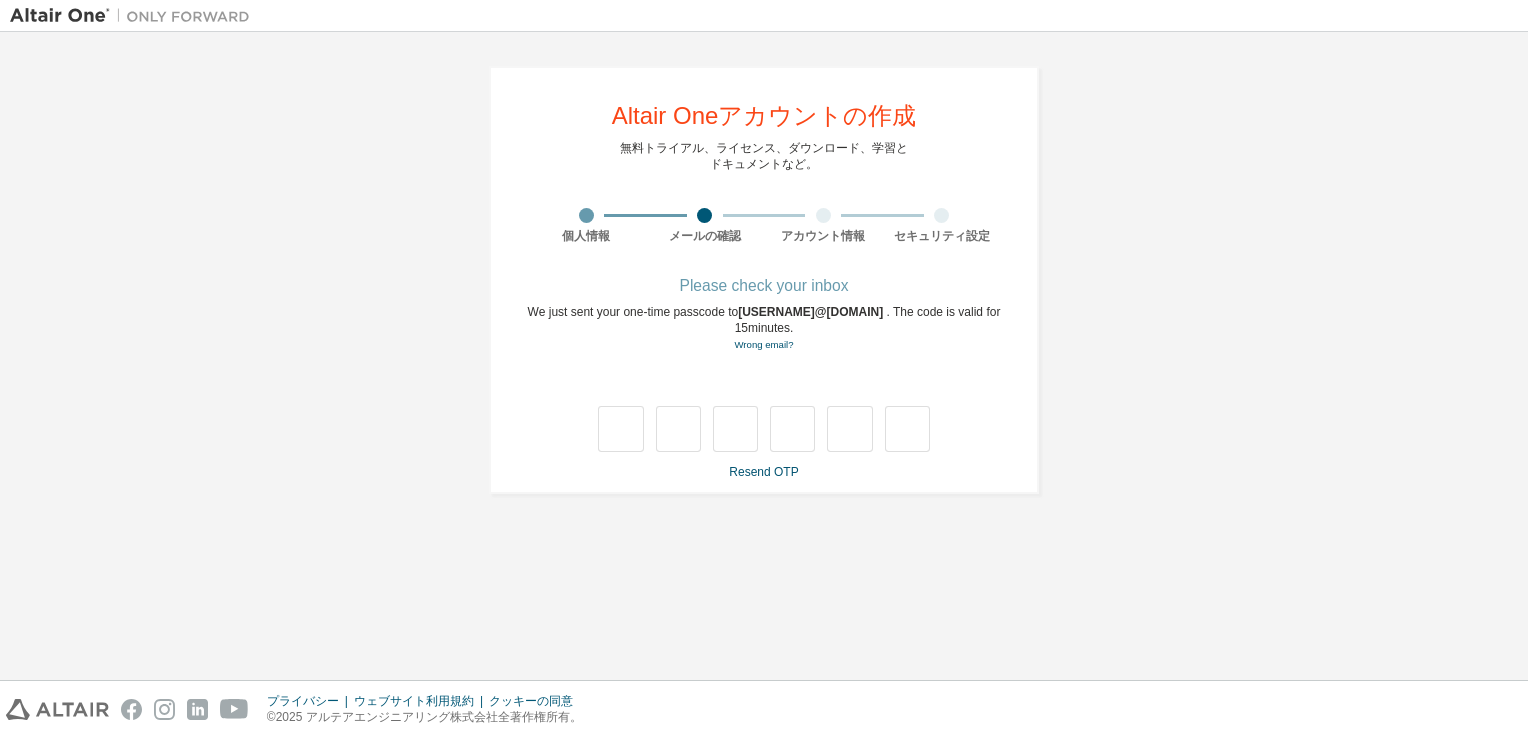 scroll, scrollTop: 0, scrollLeft: 0, axis: both 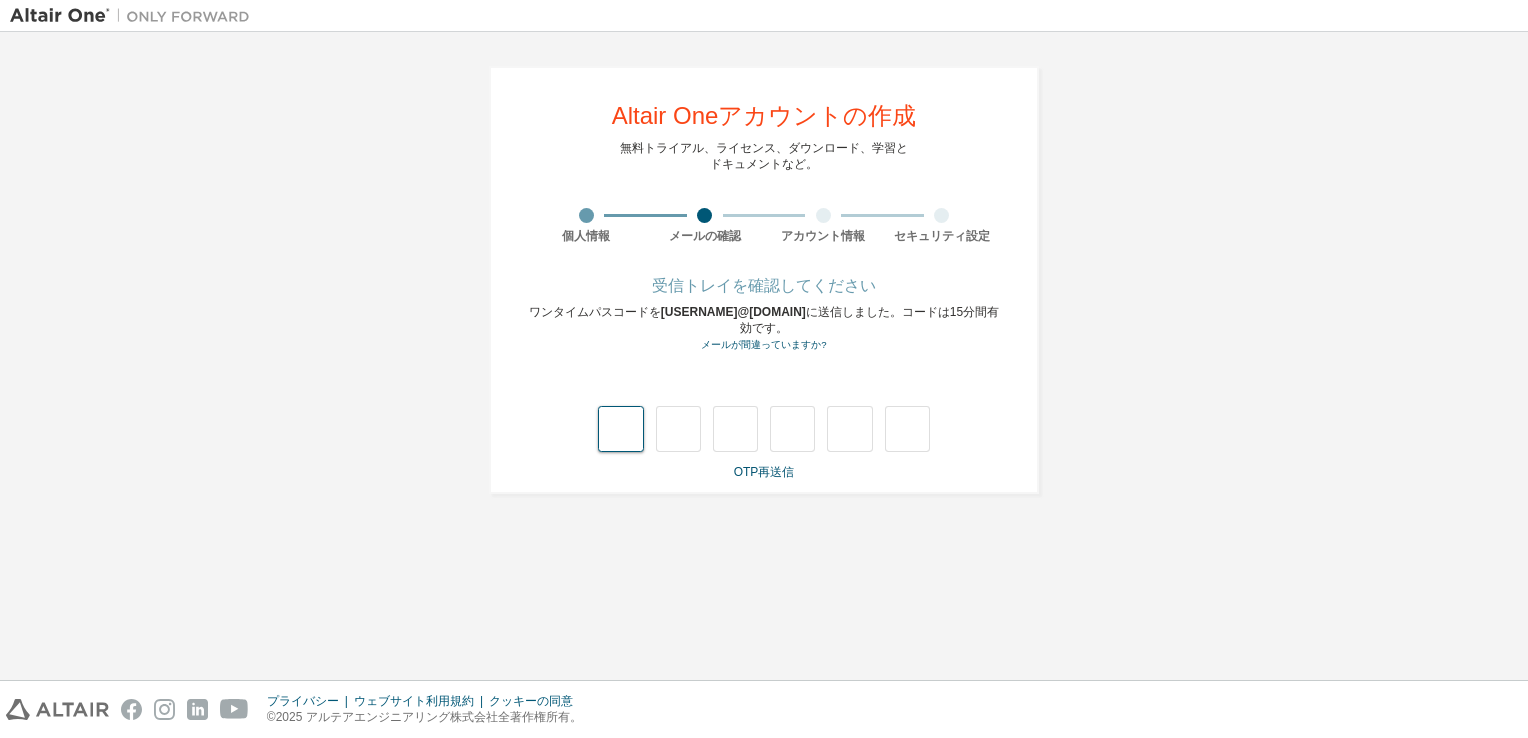 click at bounding box center (620, 429) 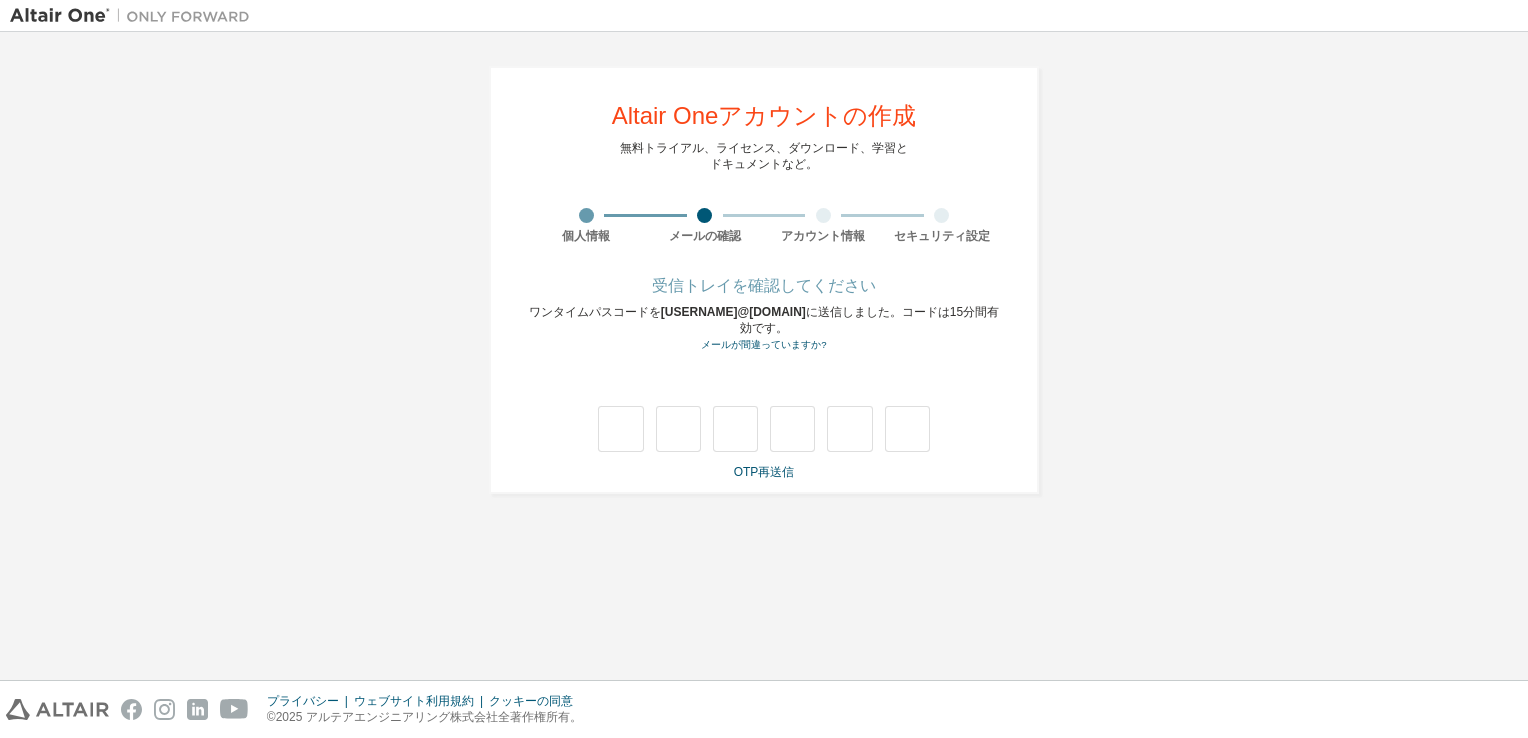 type on "*" 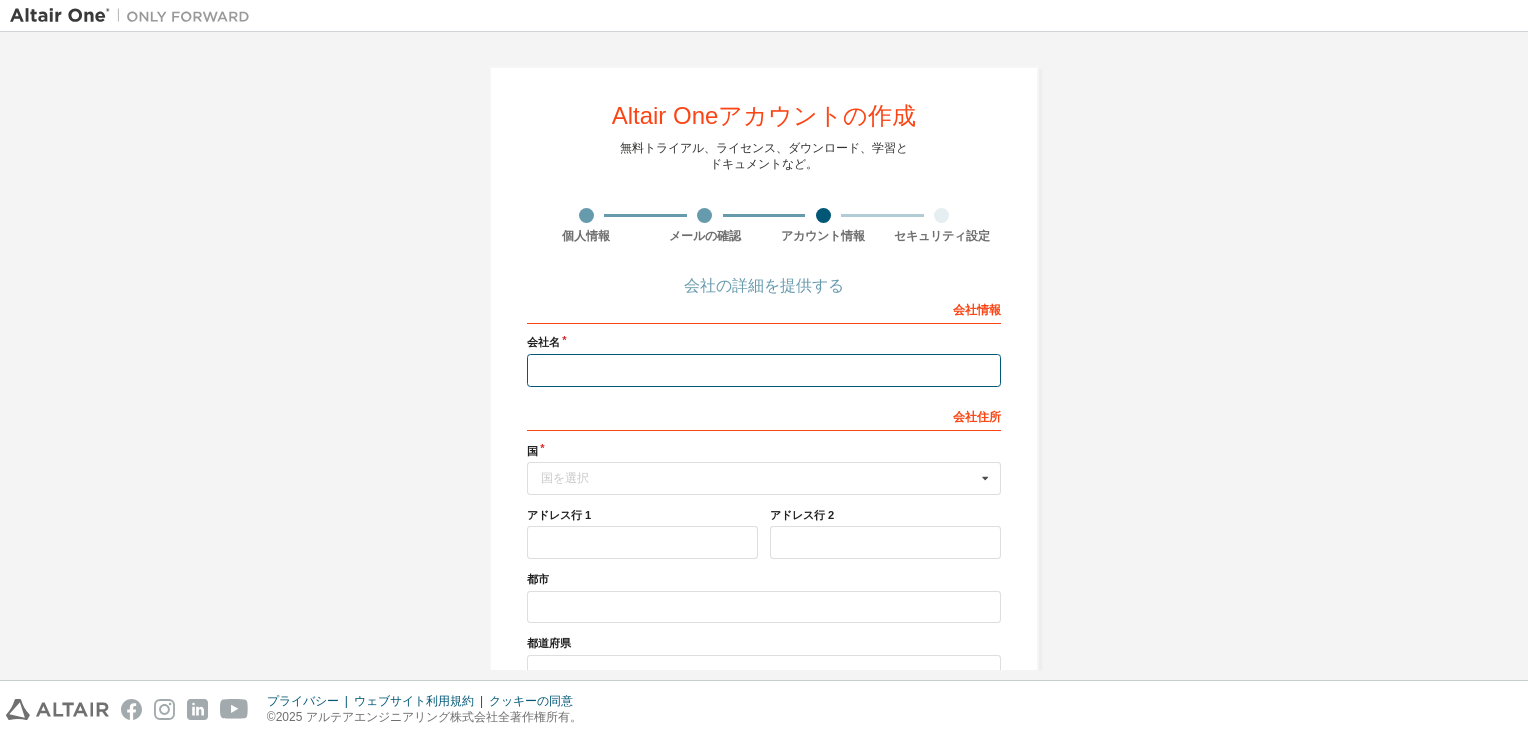click at bounding box center [764, 370] 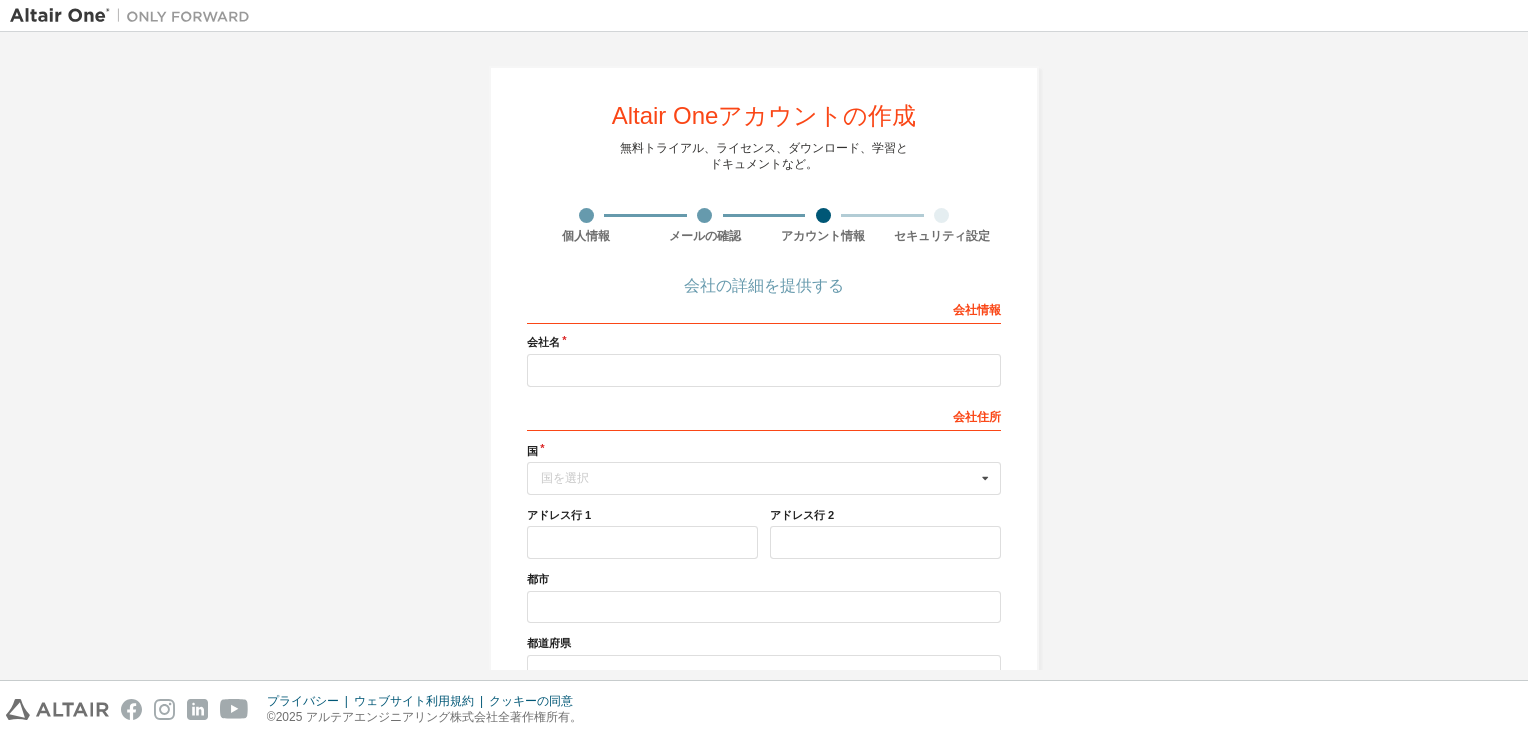 click on "Altair Oneアカウントの作成 無料トライアル、ライセンス、ダウンロード、学習と ドキュメントなど。 個人情報 メールの確認 アカウント情報 セキュリティ設定 会社の詳細を提供する 会社情報 会社名 会社住所 国 国を選択 Afghanistan Åland Islands Albania Algeria American Samoa Andorra Angola Anguilla Antarctica Antigua and Barbuda Argentina Armenia Aruba Australia Austria Azerbaijan Bahamas Bahrain Bangladesh Barbados Belgium Belize Benin Bermuda Bhutan Bolivia (Plurinational State of) Bonaire, Sint Eustatius and Saba Bosnia and Herzegovina Botswana Bouvet Island Brazil British Indian Ocean Territory Brunei Darussalam Bulgaria Burkina Faso Burundi Cabo Verde Cambodia Cameroon Canada Cayman Islands Central African Republic Chad Chile China Christmas Island Cocos (Keeling) Islands Colombia Comoros Congo Congo (Democratic Republic of the) Cook Islands Costa Rica Côte d'Ivoire Croatia Curaçao Cyprus Czech Republic Denmark Djibouti" at bounding box center [764, 444] 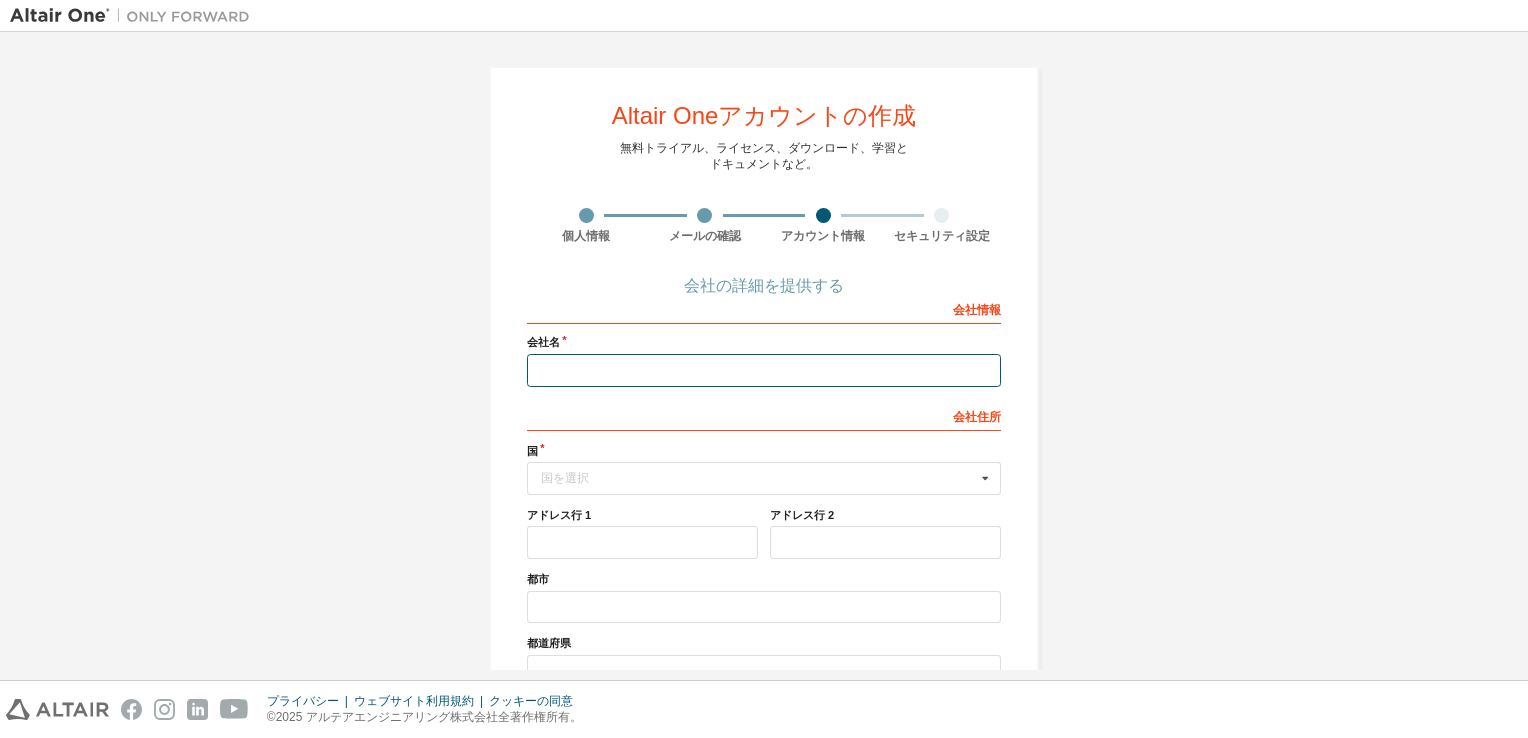 click at bounding box center (764, 370) 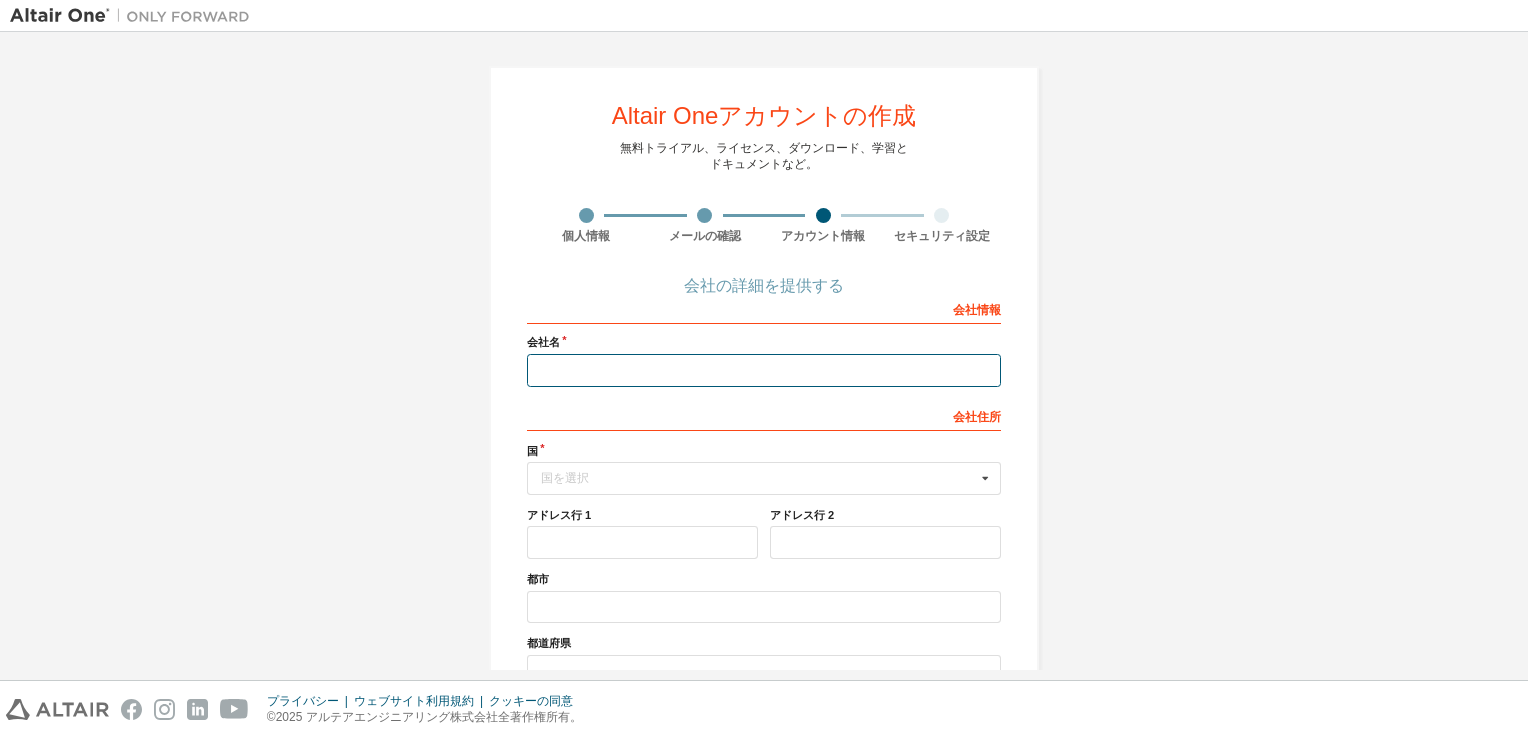 type on "*****" 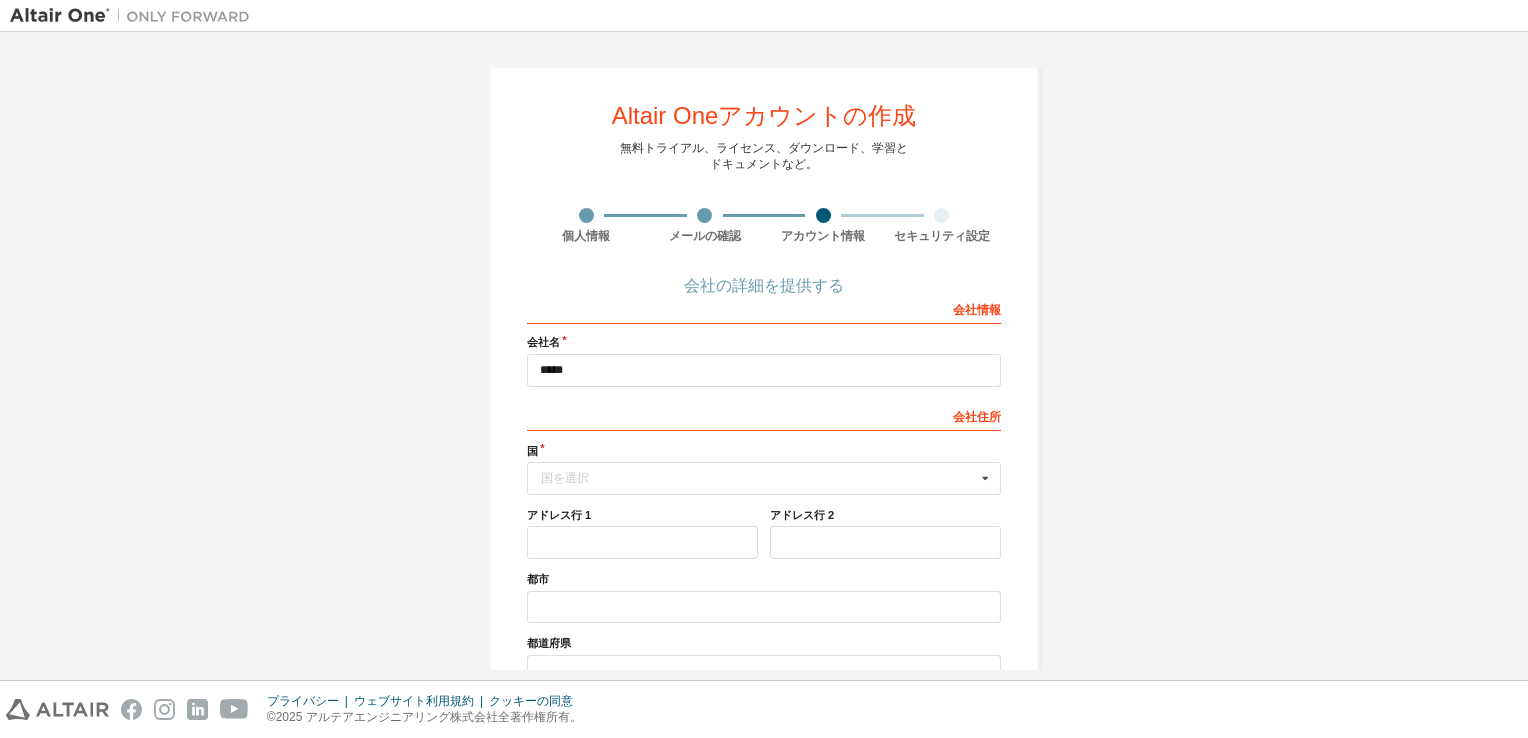 type 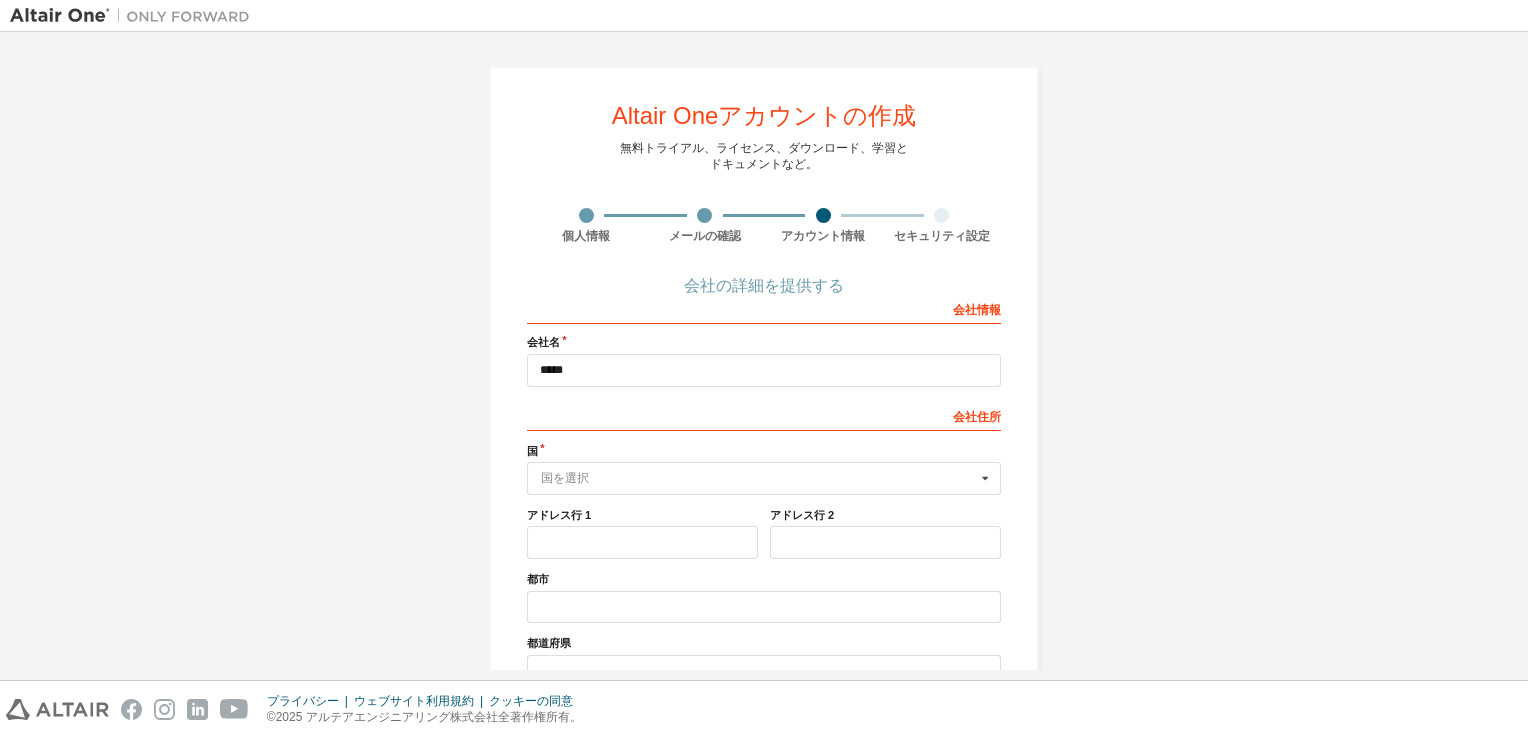 type on "**" 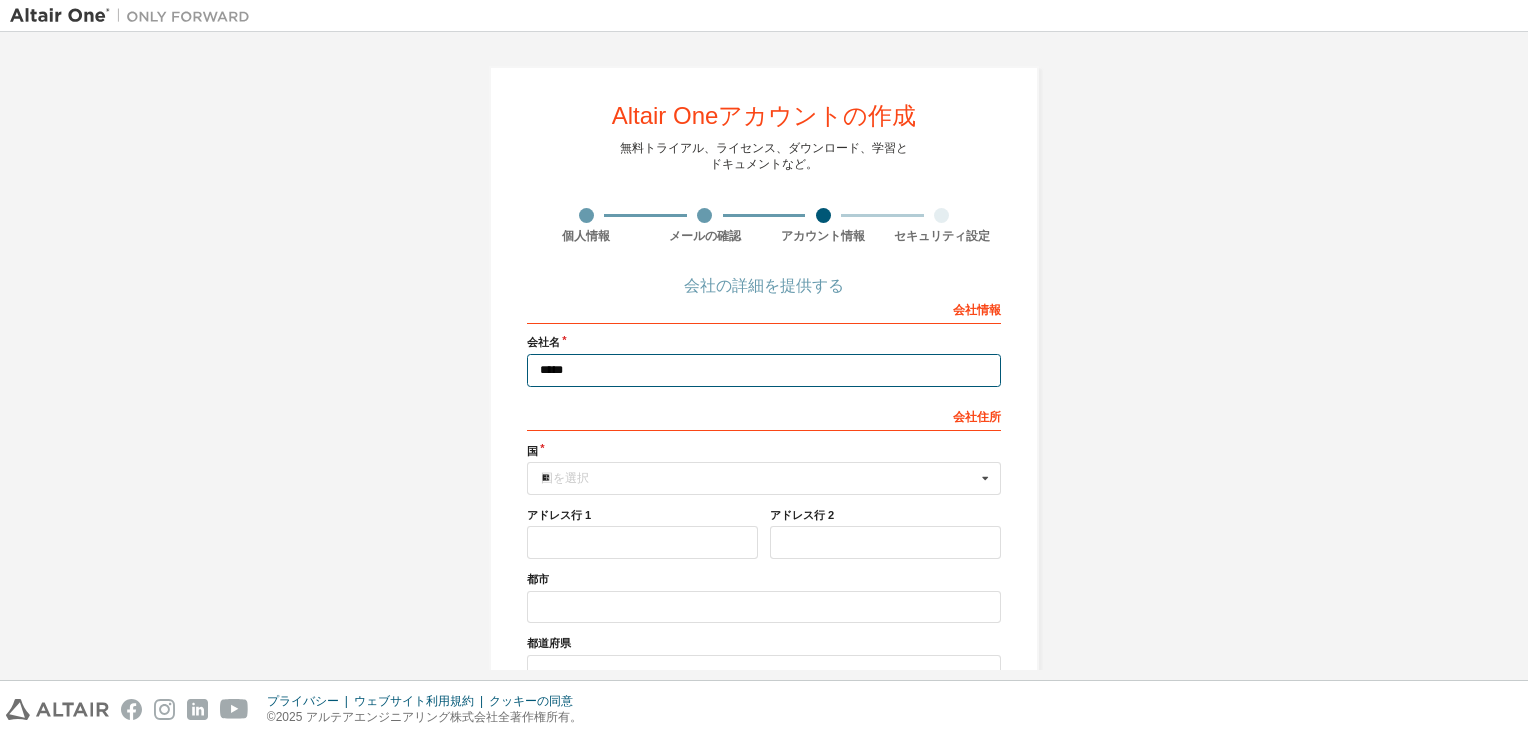 type 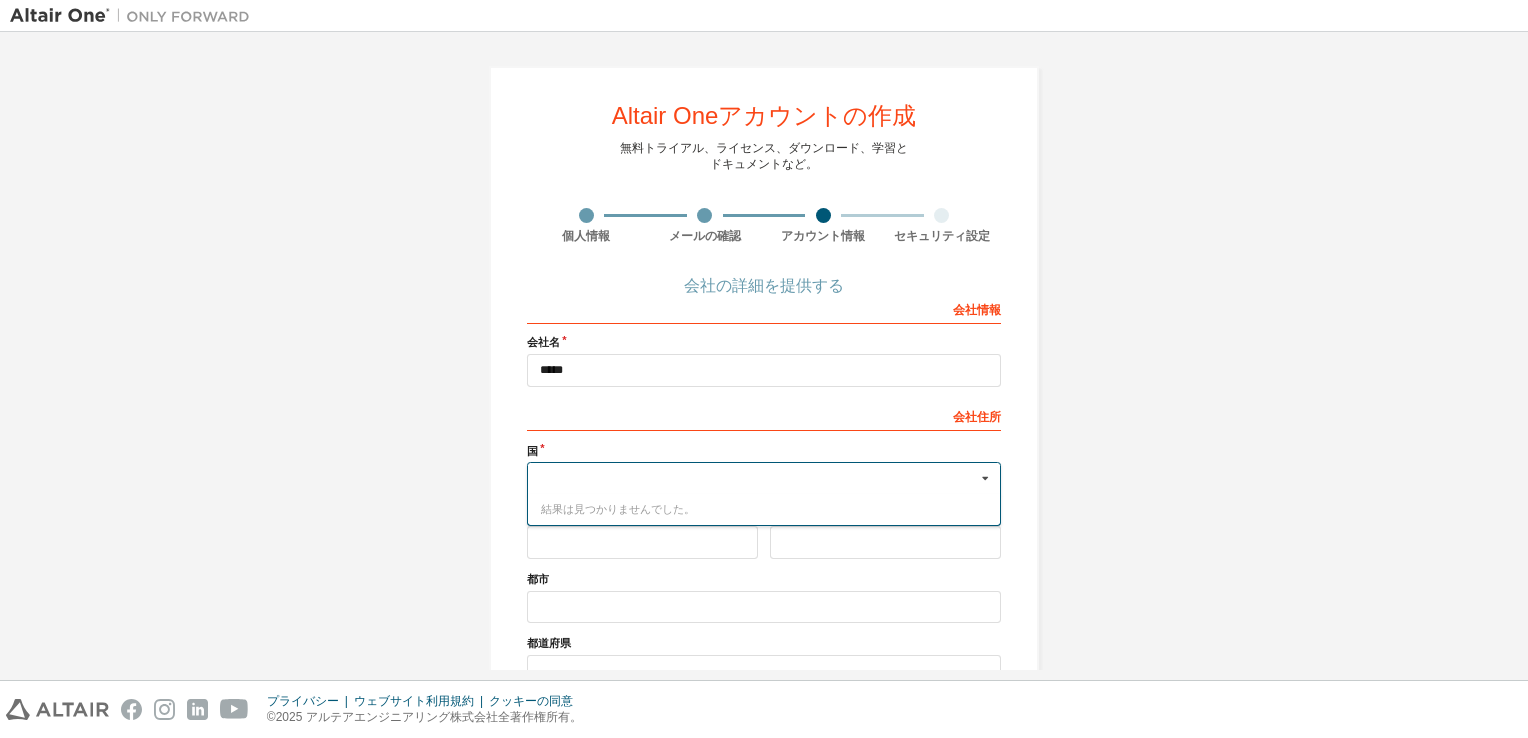 click on "会社住所" at bounding box center [764, 415] 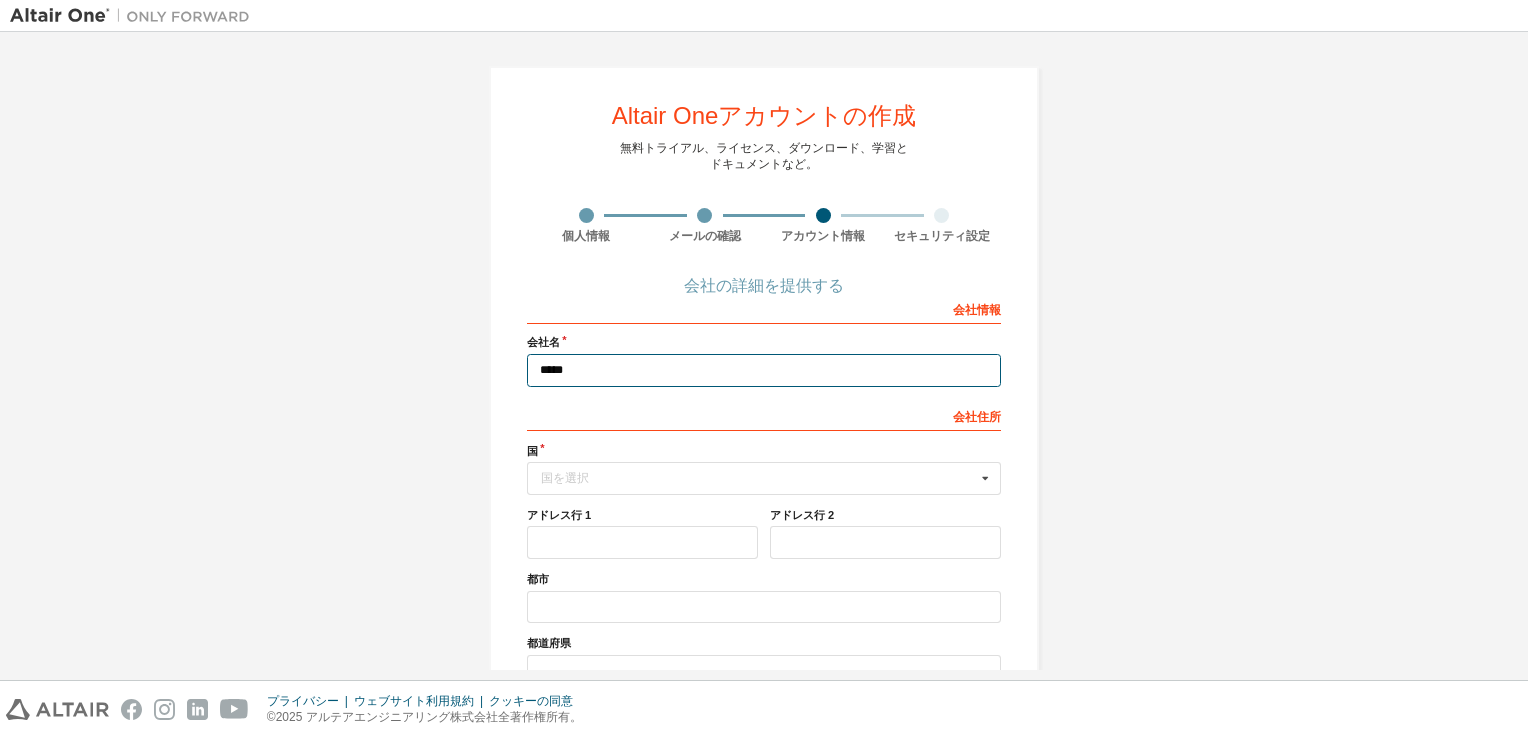 click on "*****" at bounding box center (764, 370) 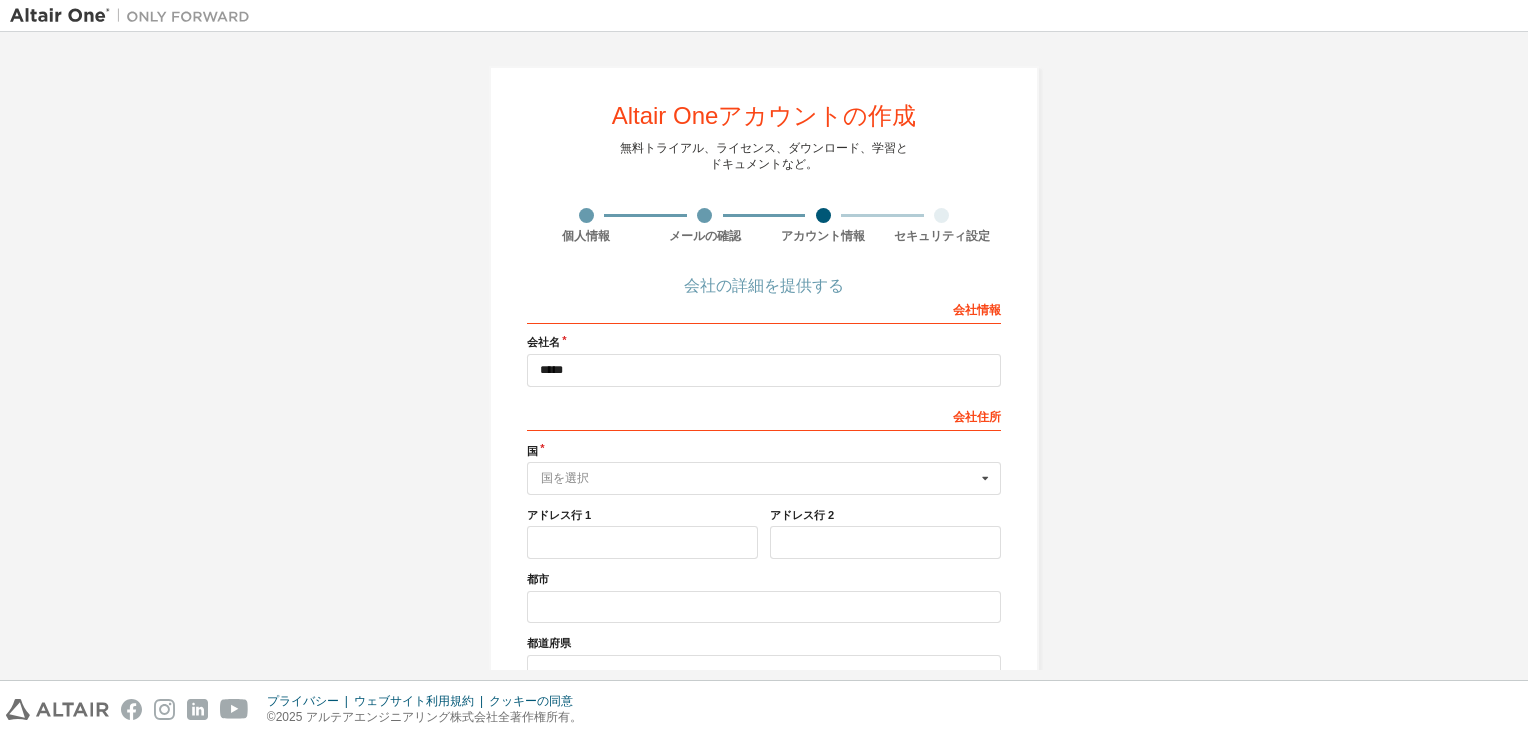 type on "**" 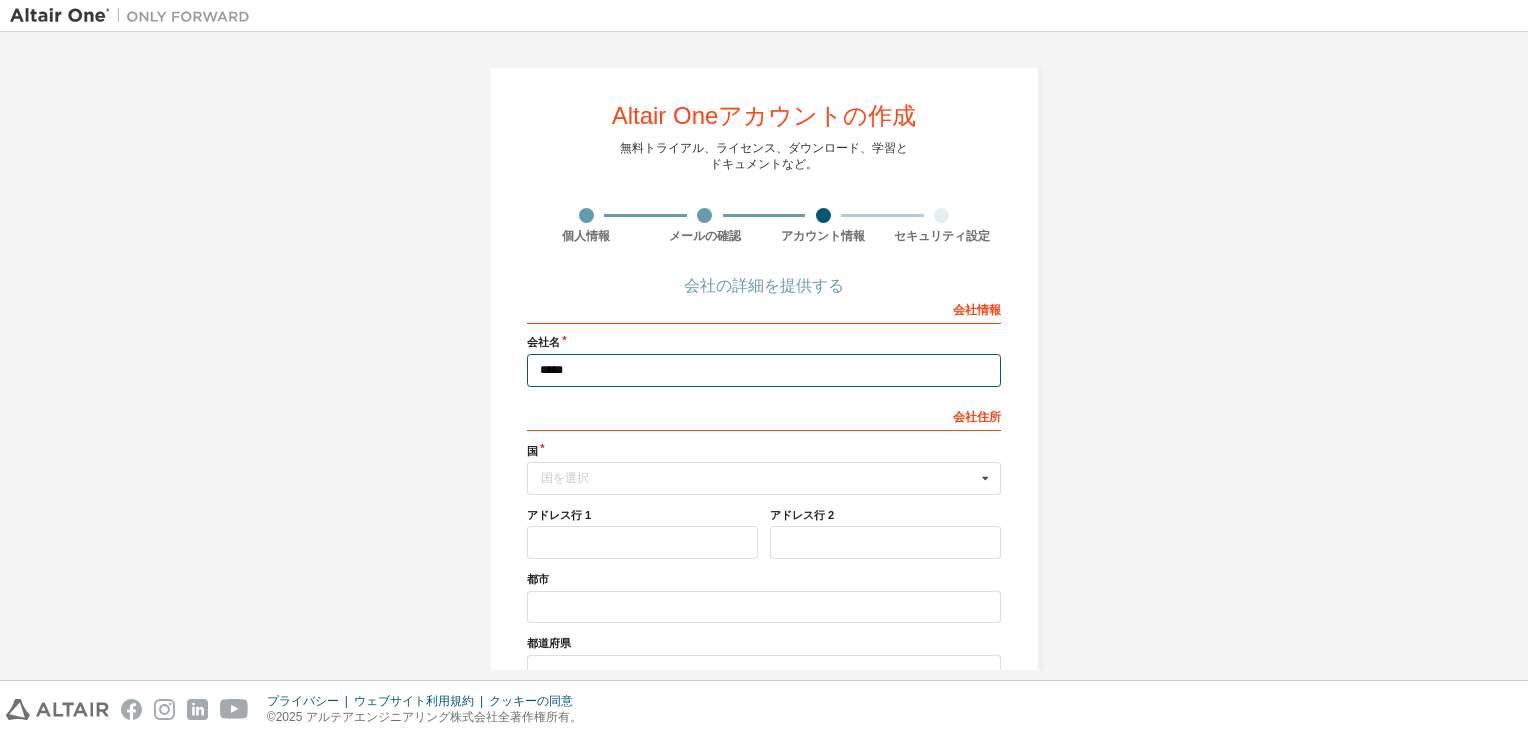 click on "*****" at bounding box center [764, 370] 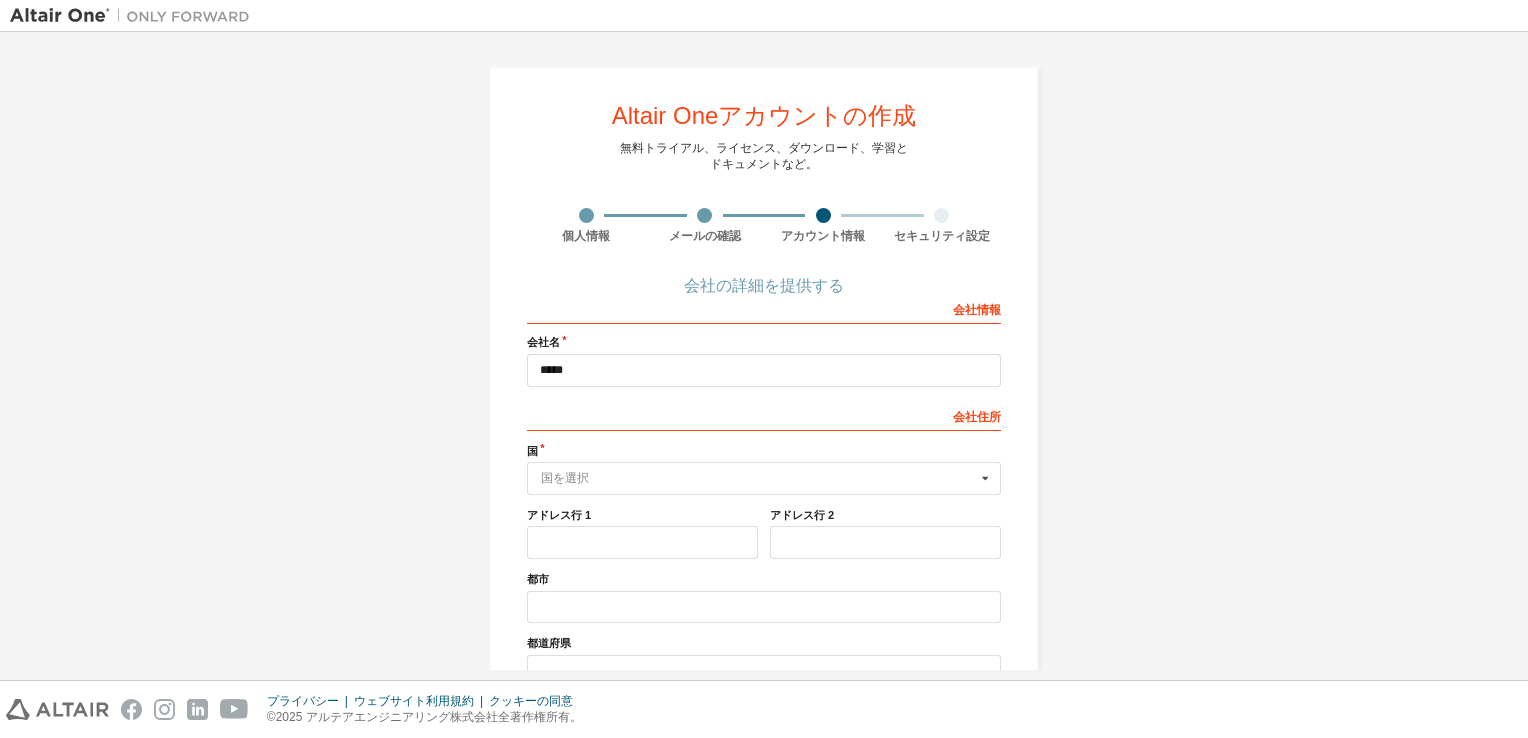 type on "**" 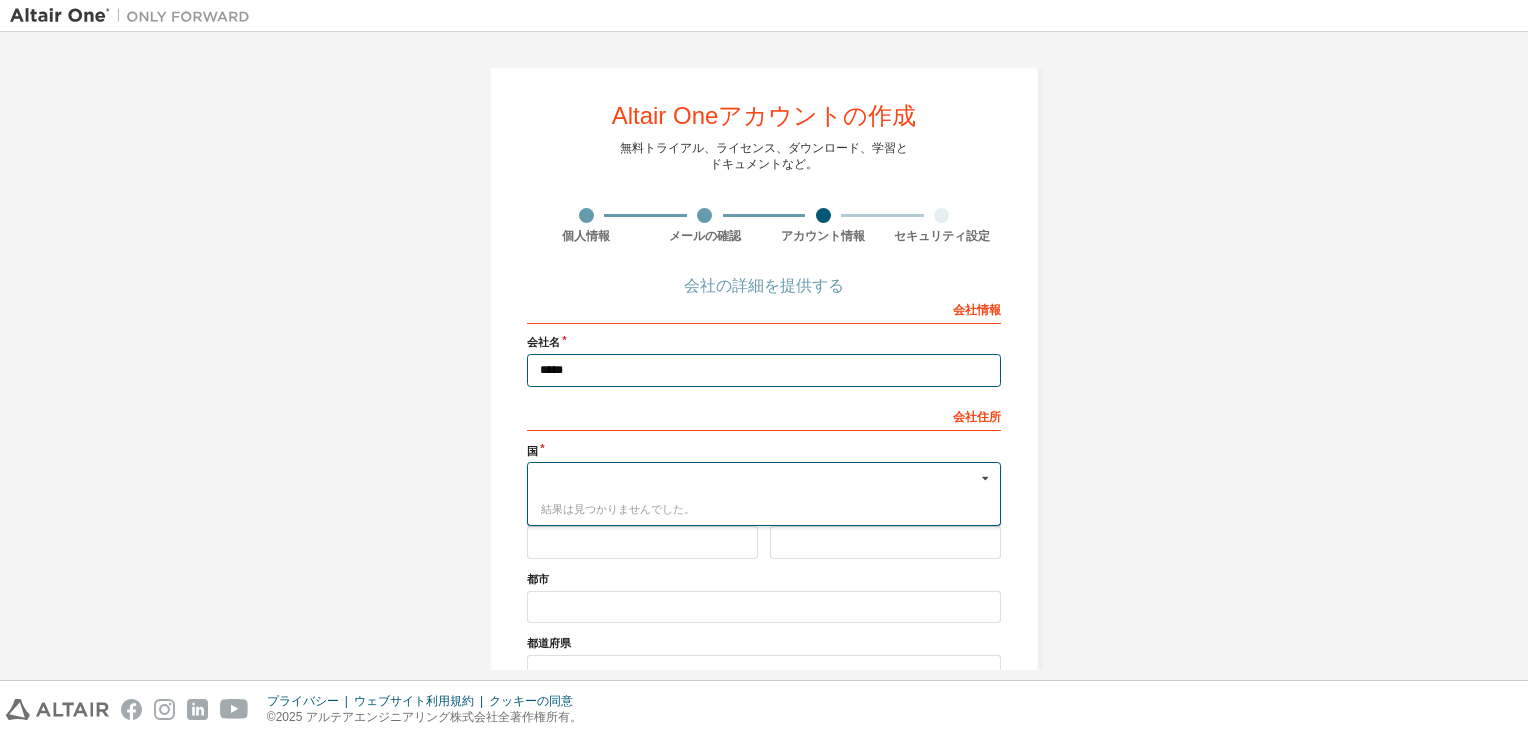 click on "*****" at bounding box center [764, 370] 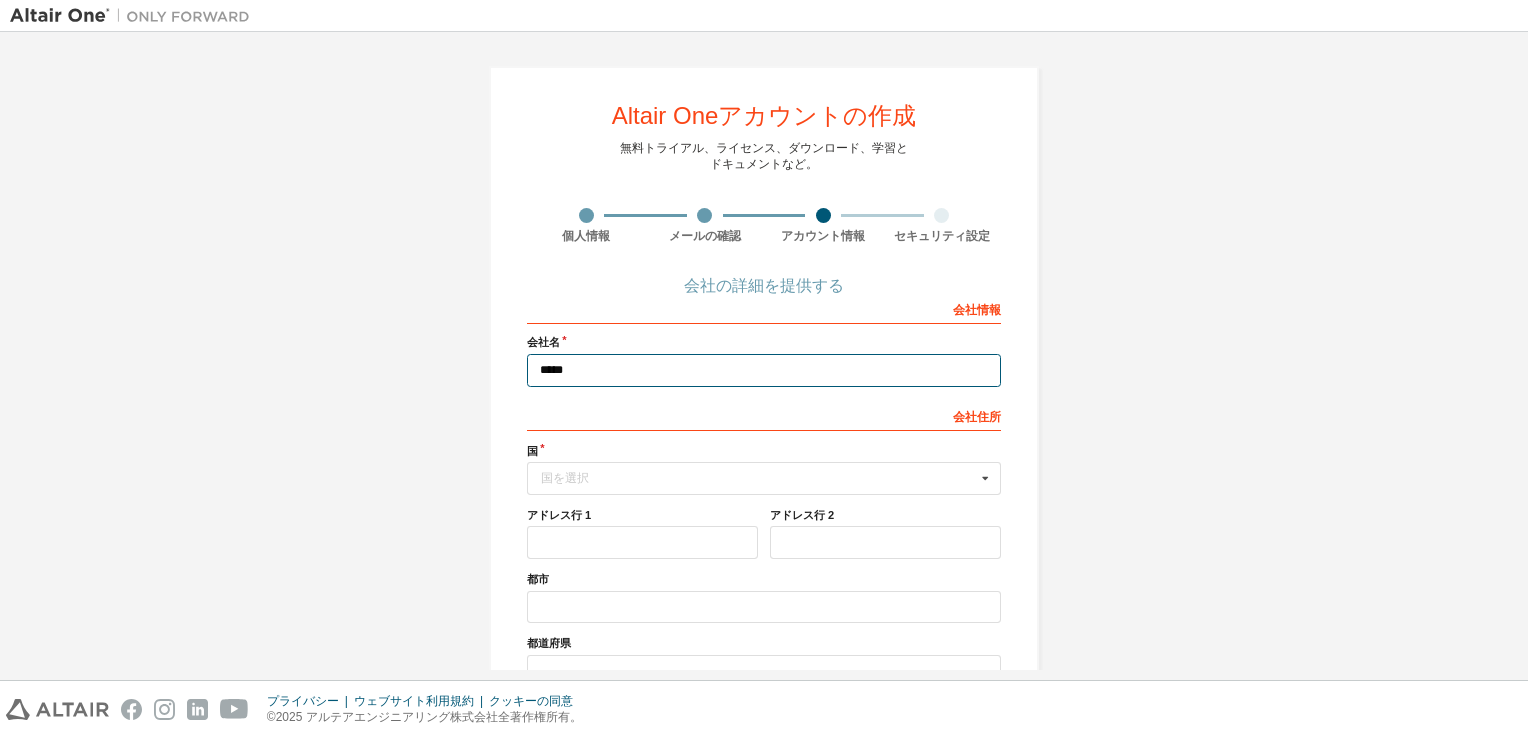 click on "*****" at bounding box center [764, 370] 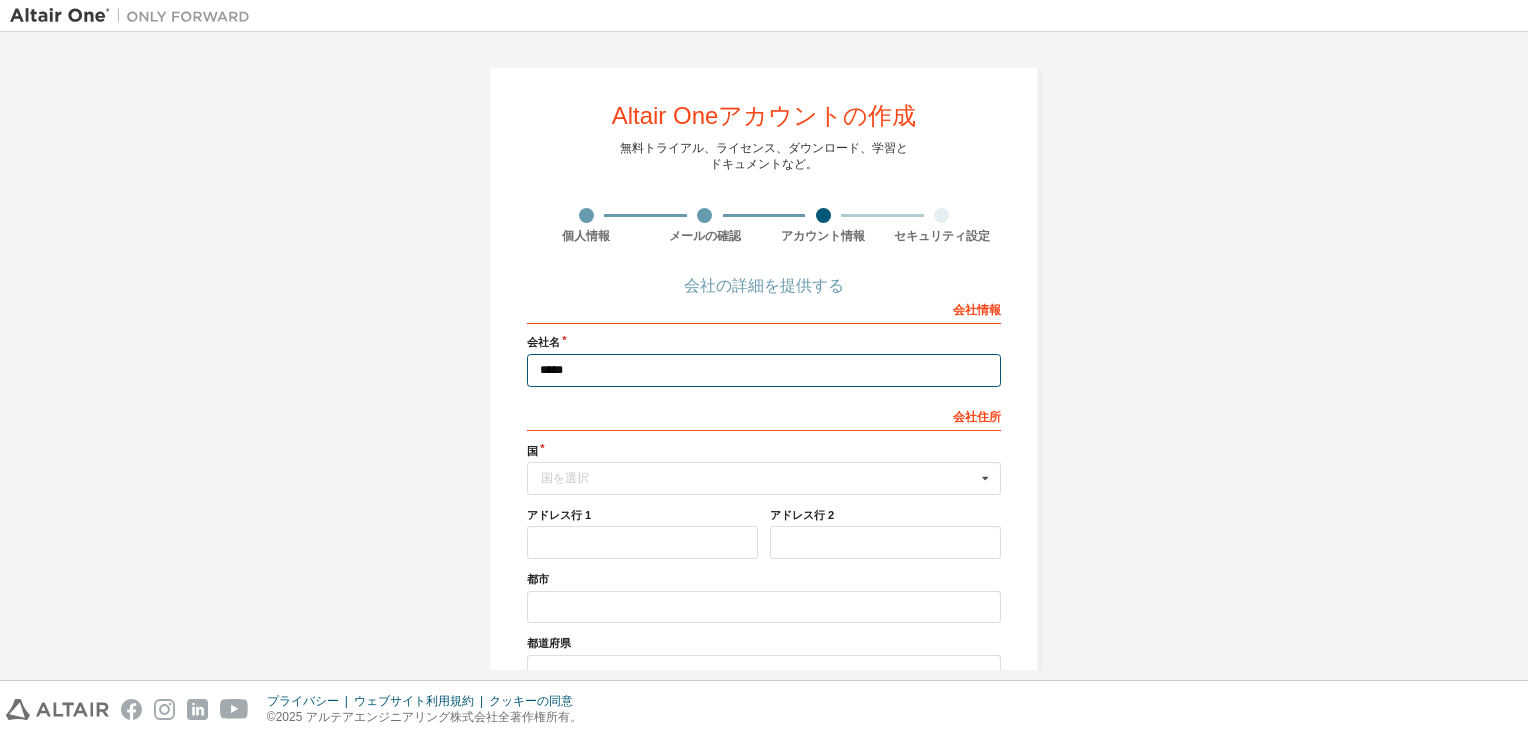 click on "*****" at bounding box center [764, 370] 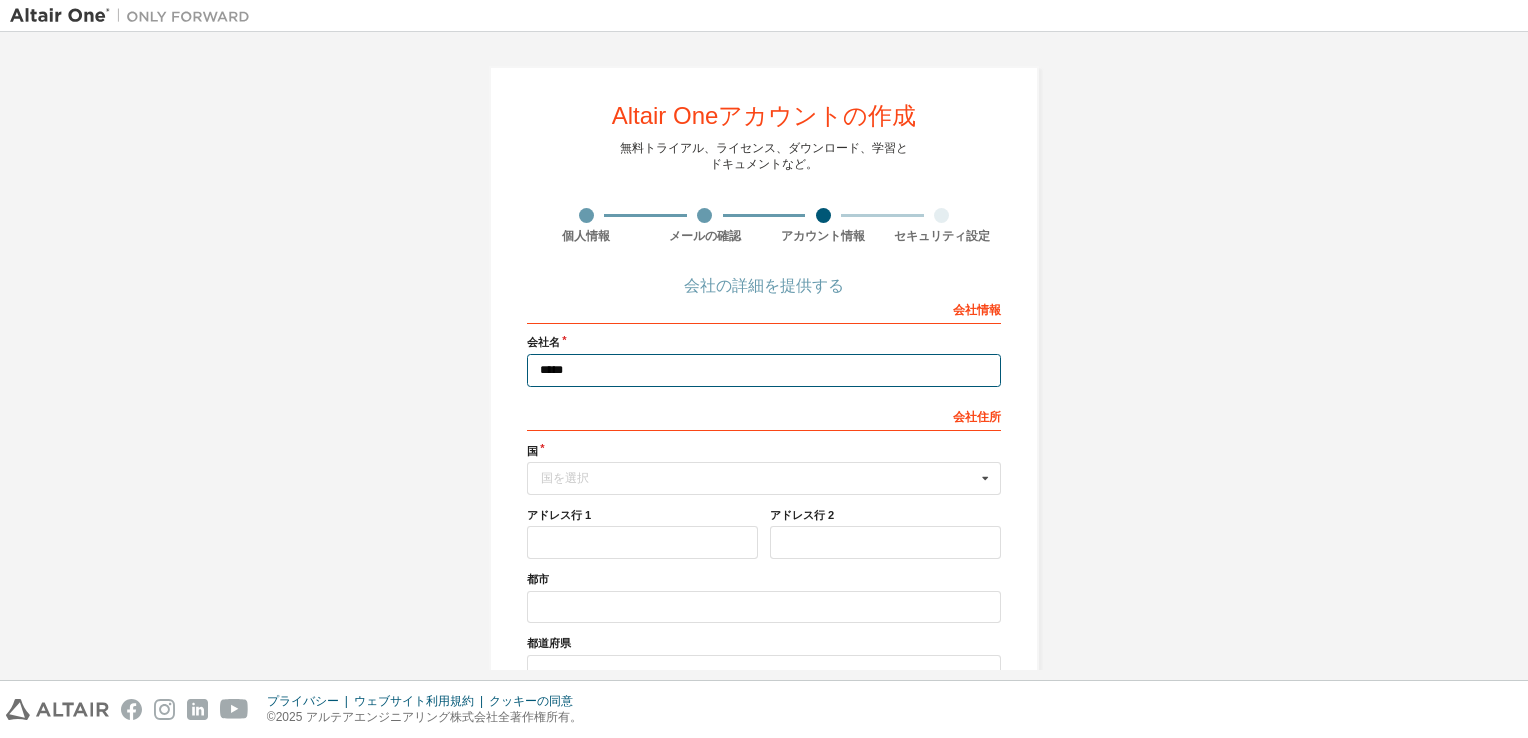 click on "*****" at bounding box center [764, 370] 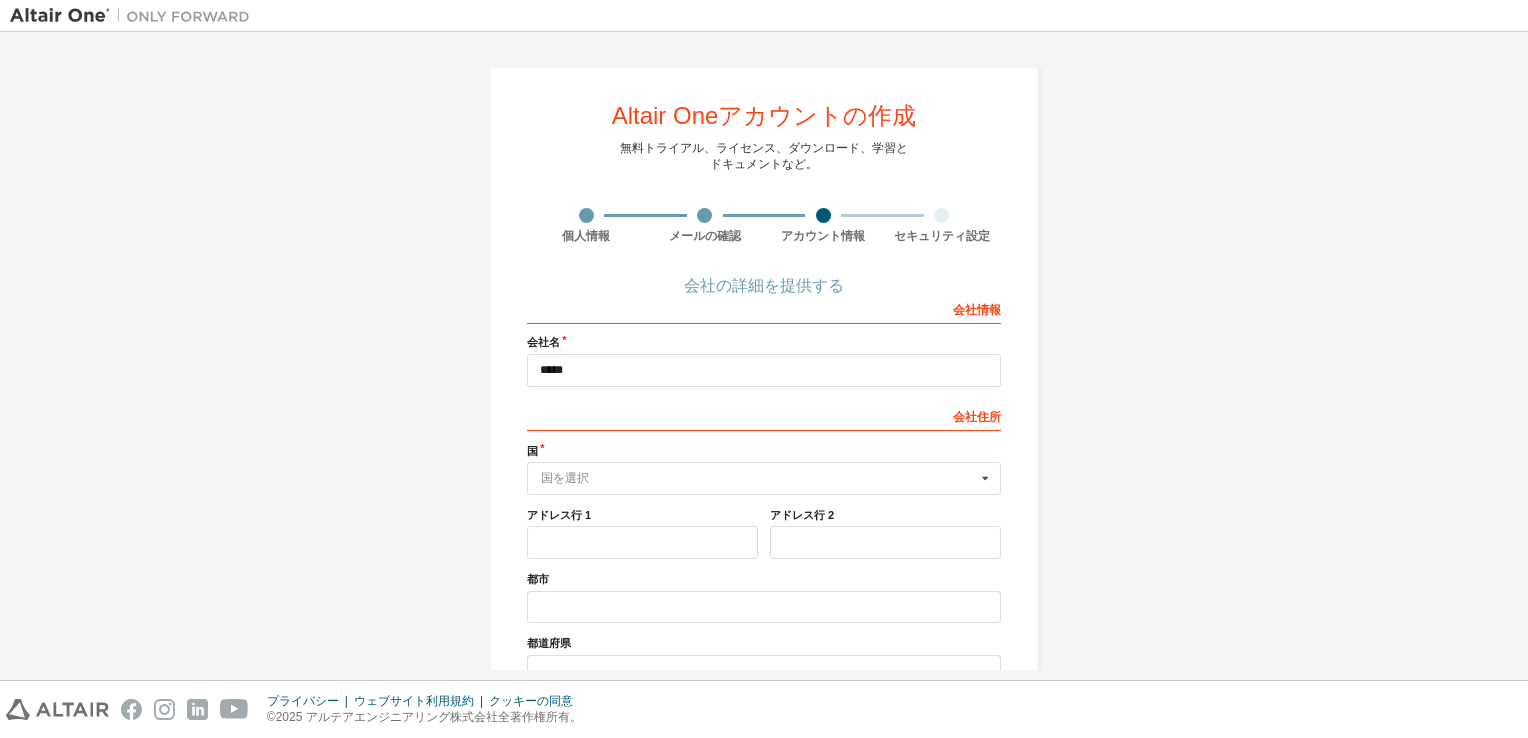 type on "**" 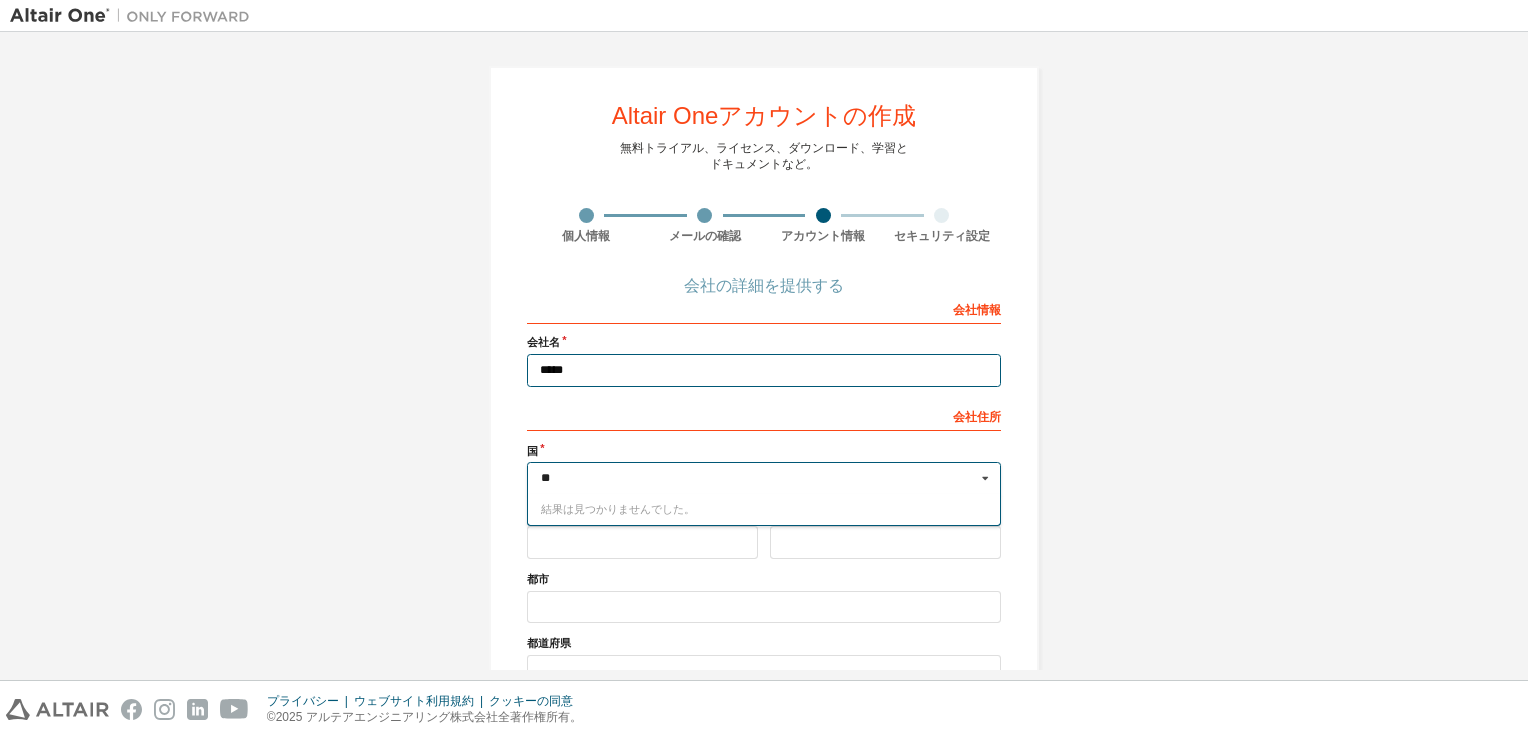 type 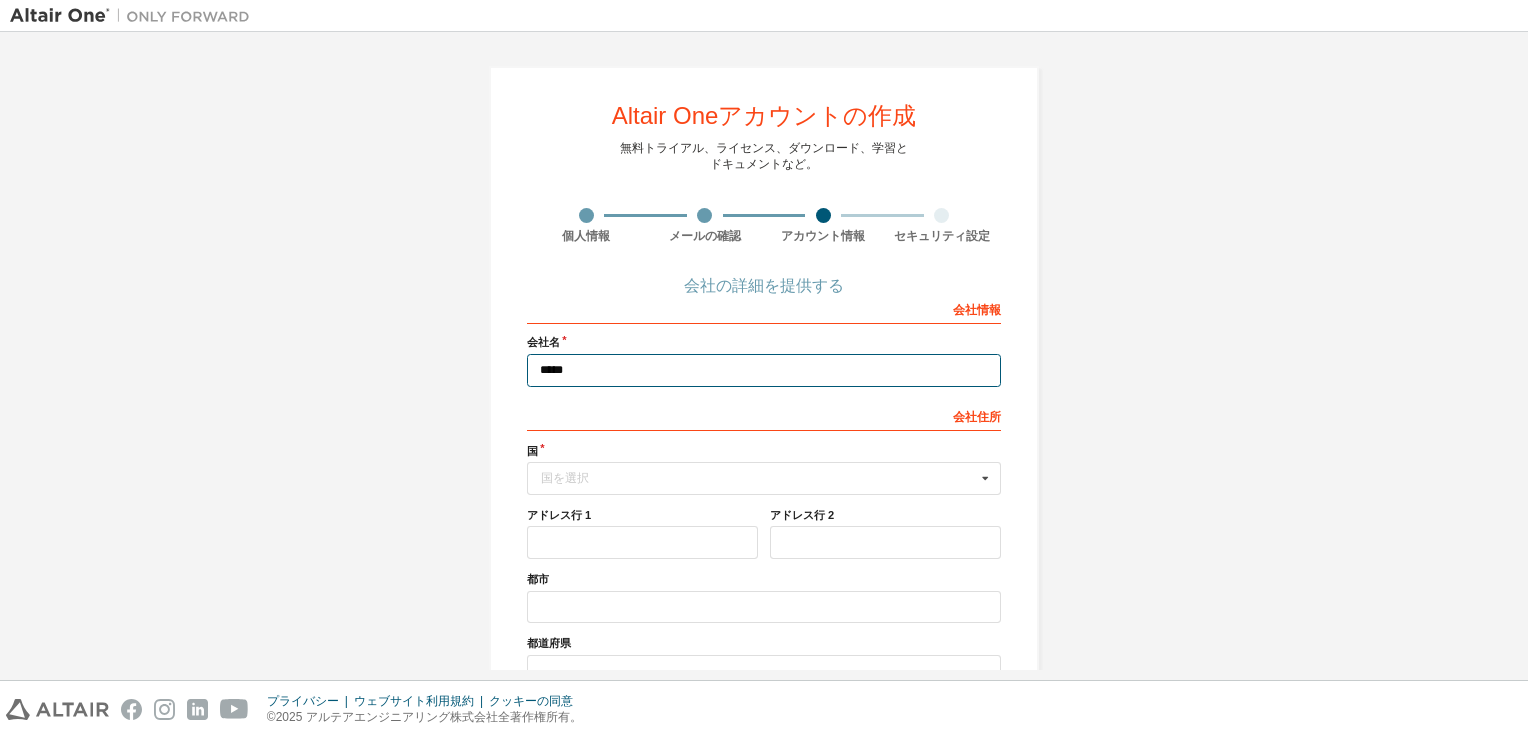 click on "*****" at bounding box center (764, 370) 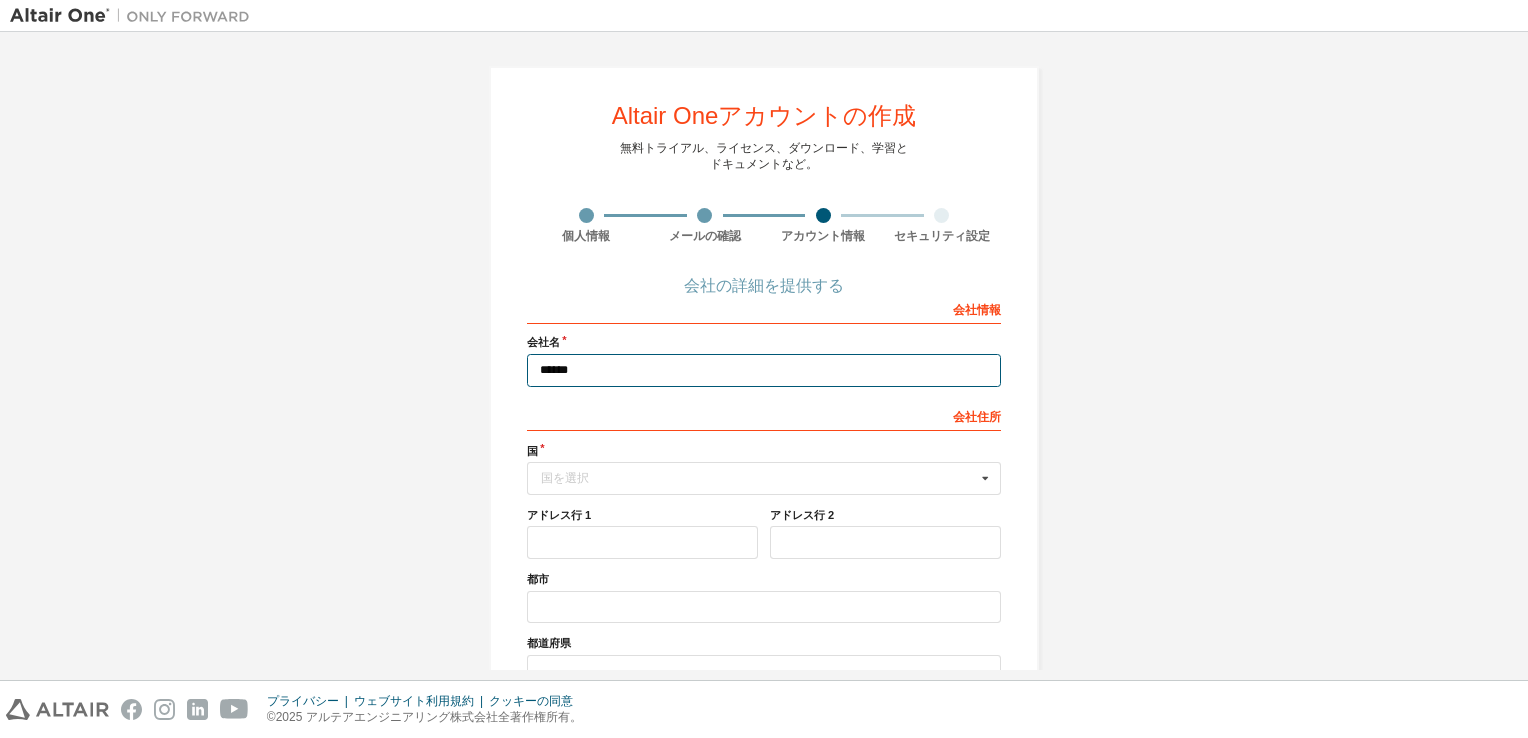 type on "*****" 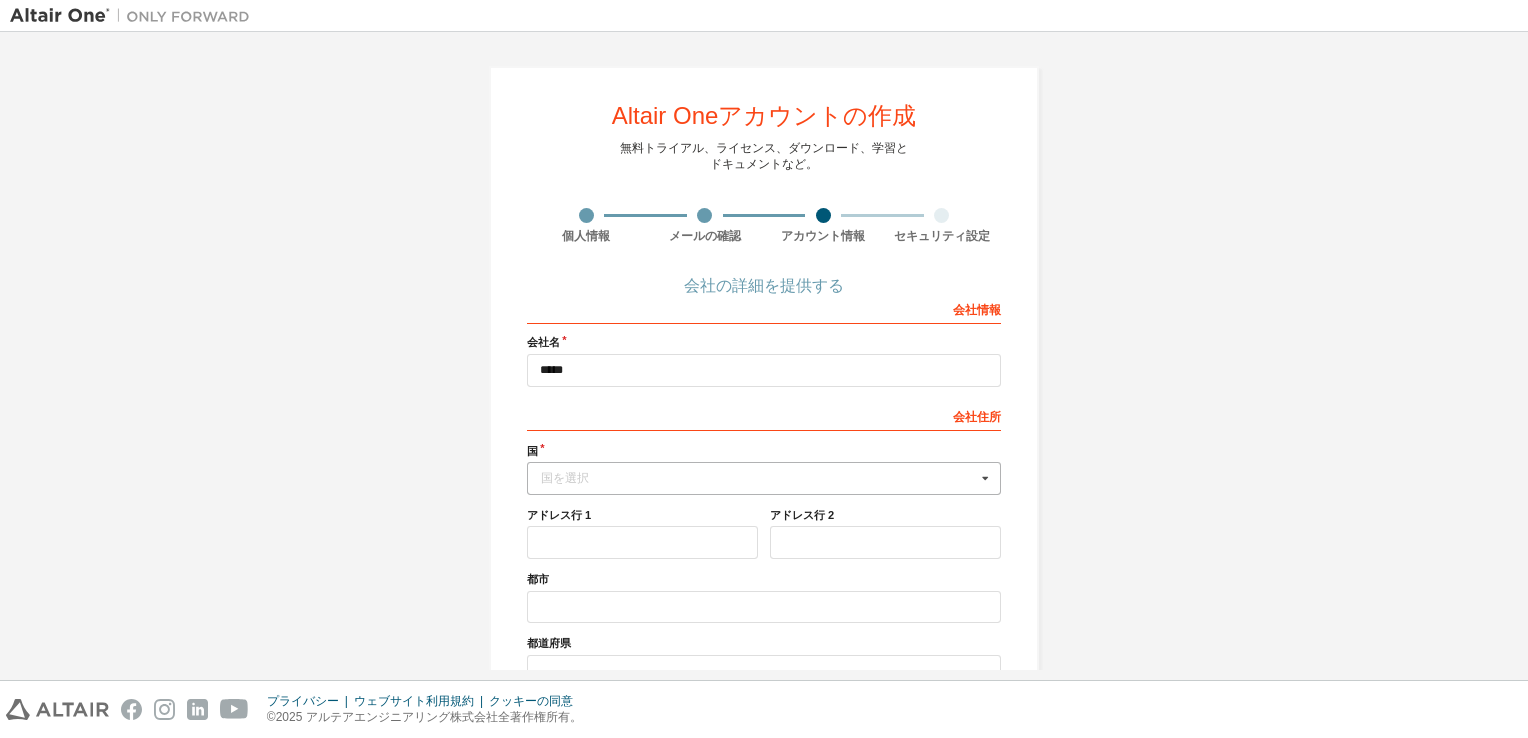 click on "国を選択" at bounding box center (758, 478) 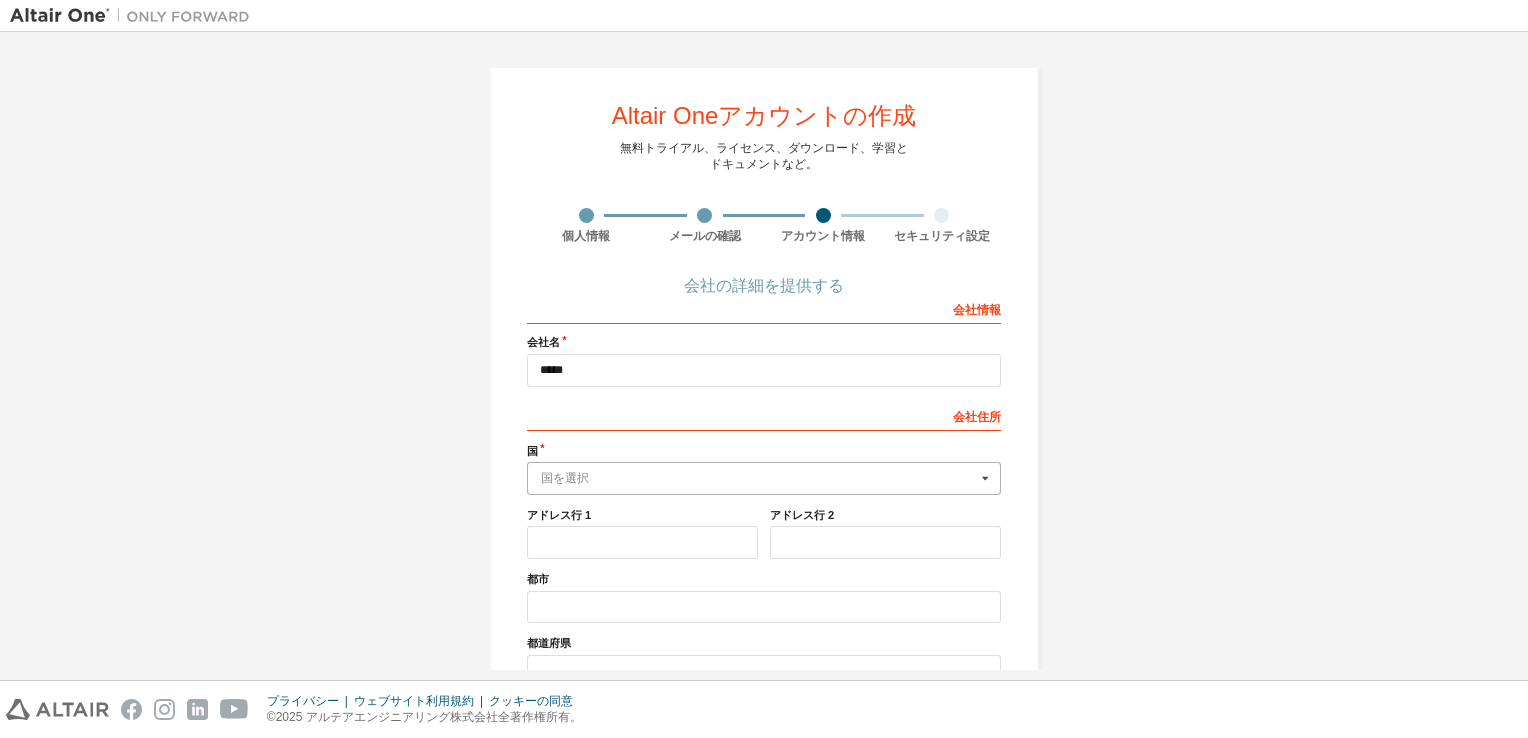 click at bounding box center (765, 478) 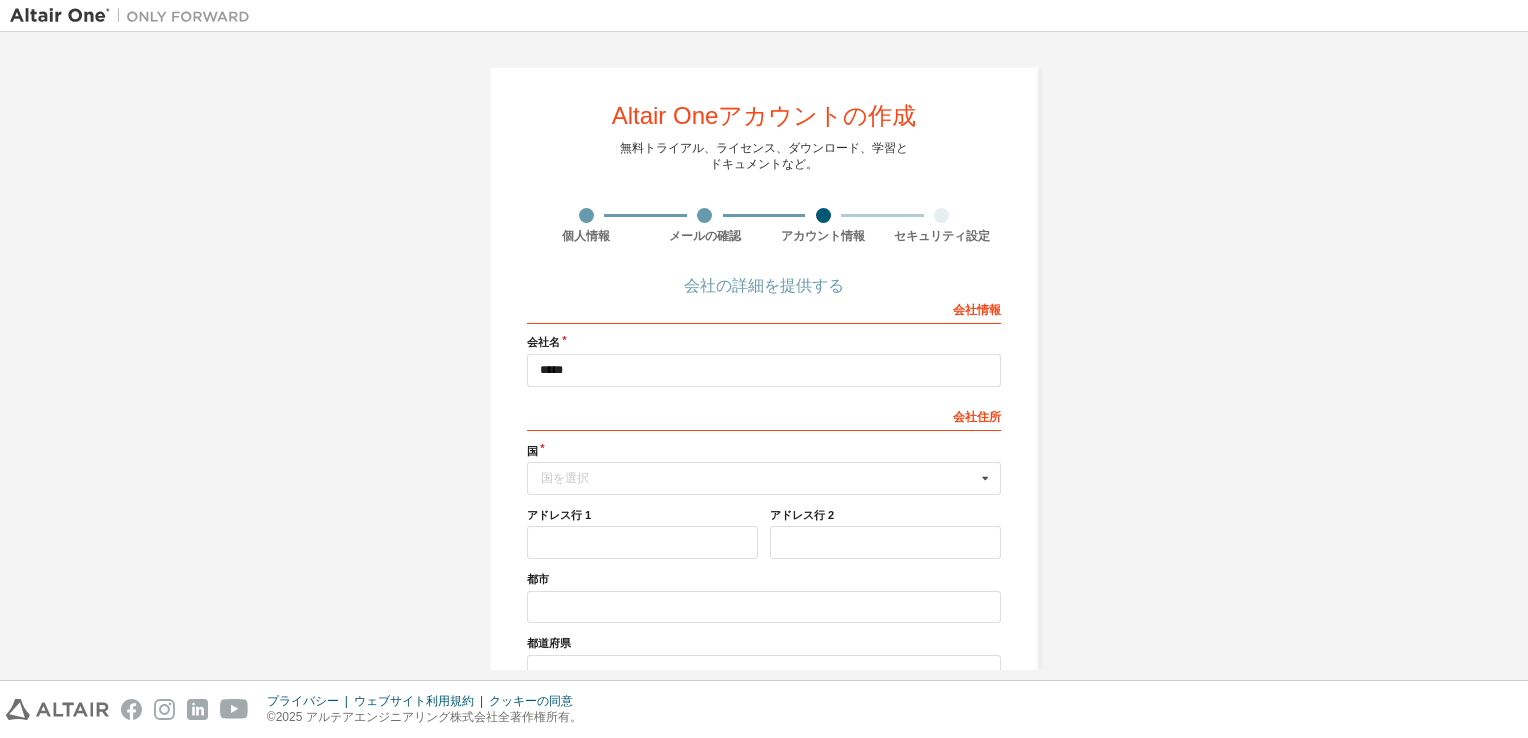 click on "国" at bounding box center [764, 451] 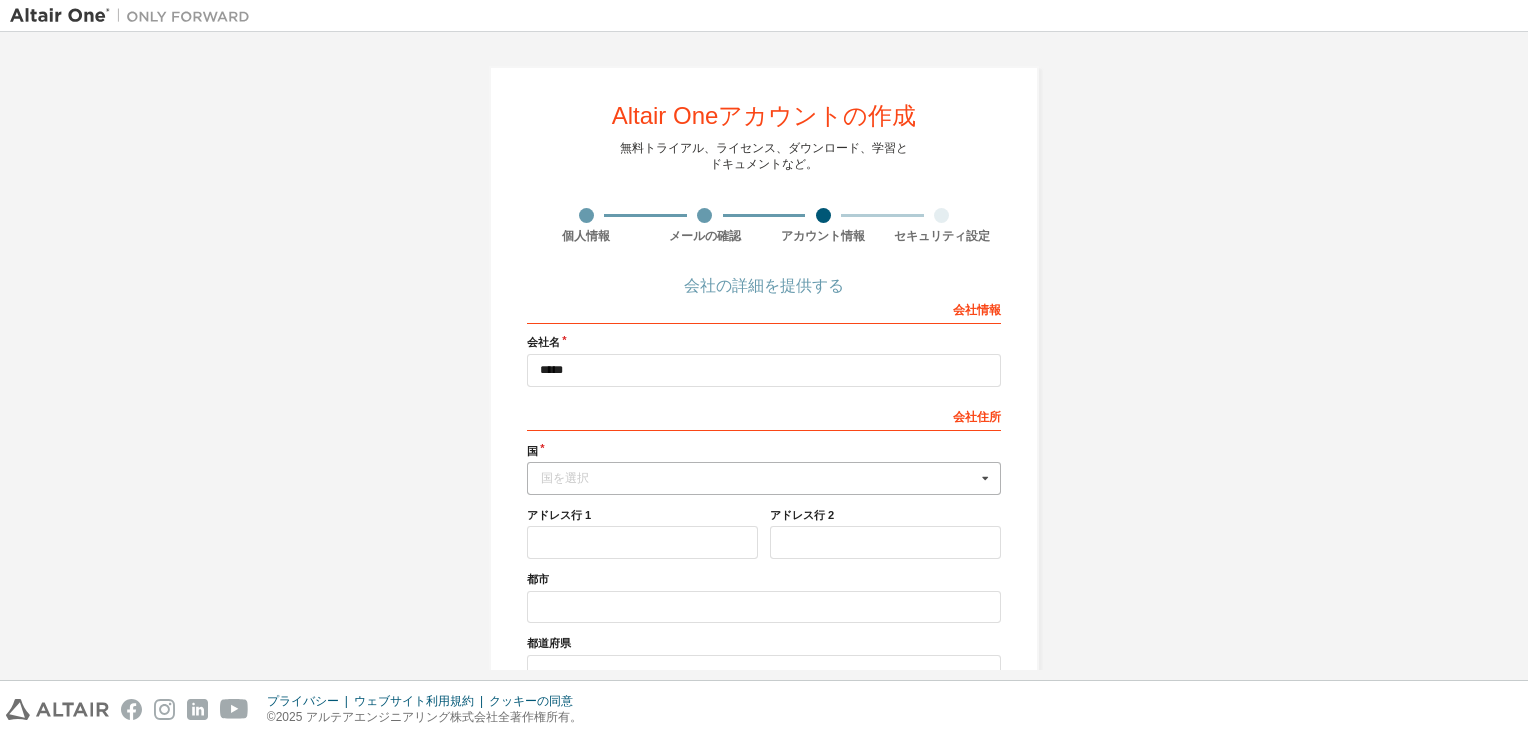 click on "国を選択" at bounding box center [758, 478] 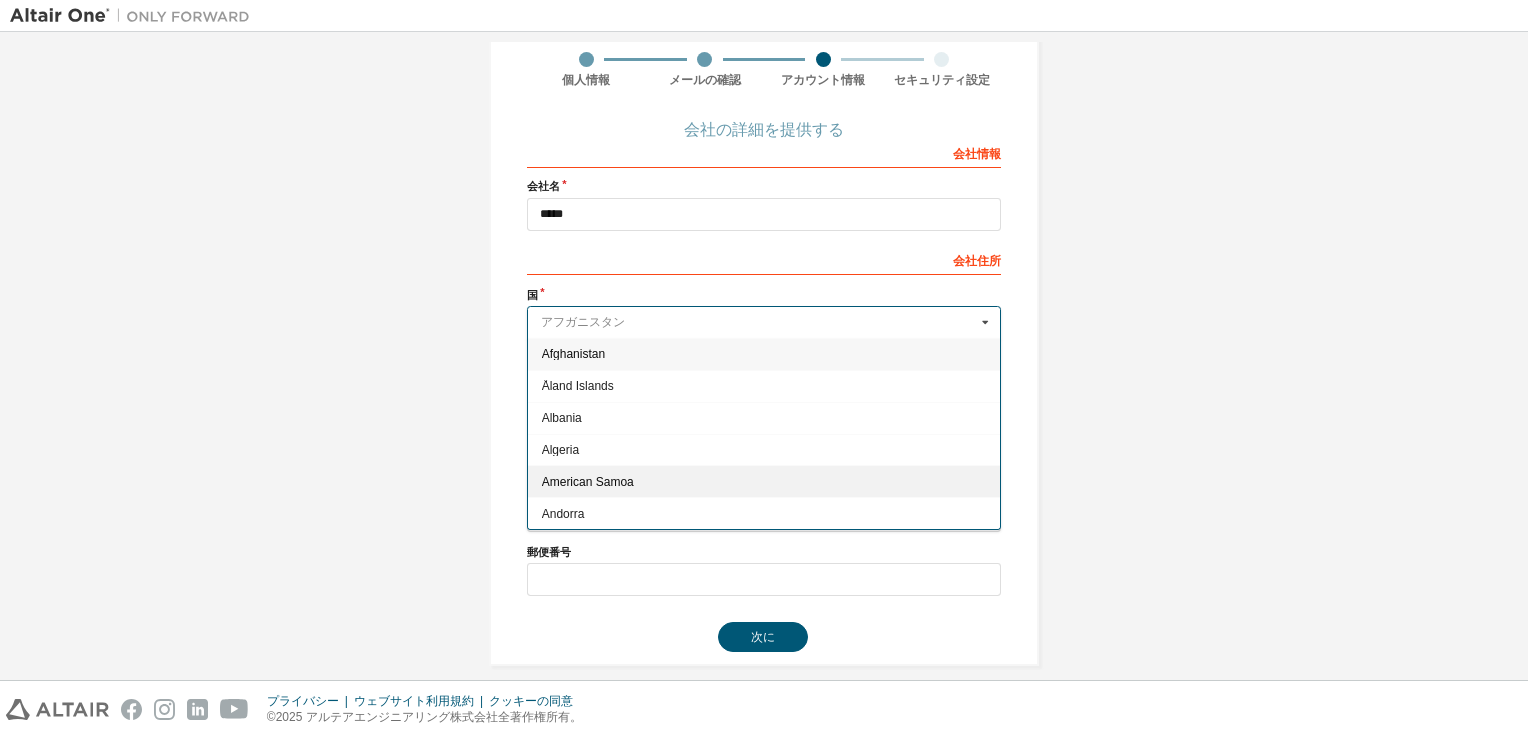 scroll, scrollTop: 171, scrollLeft: 0, axis: vertical 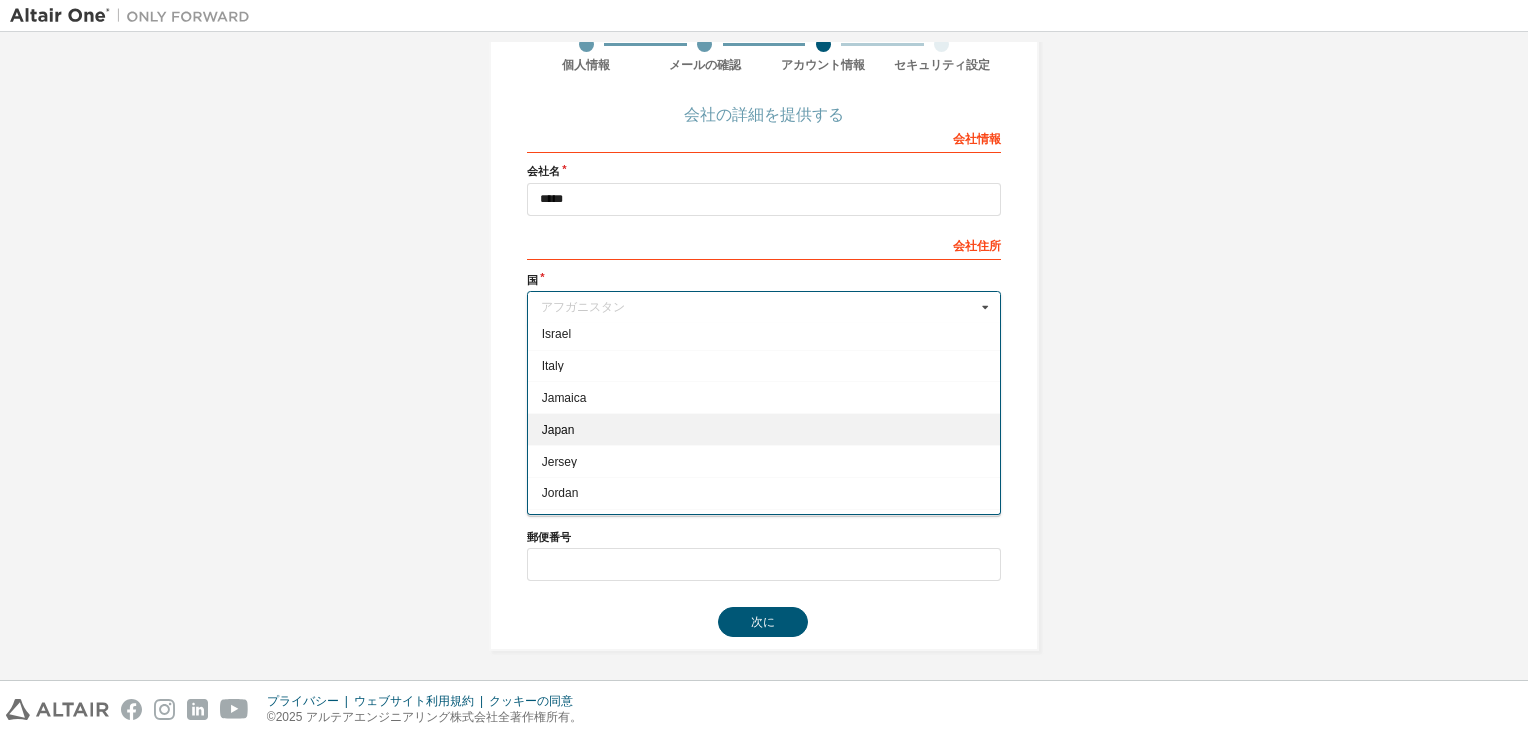 click on "Japan" at bounding box center [764, 429] 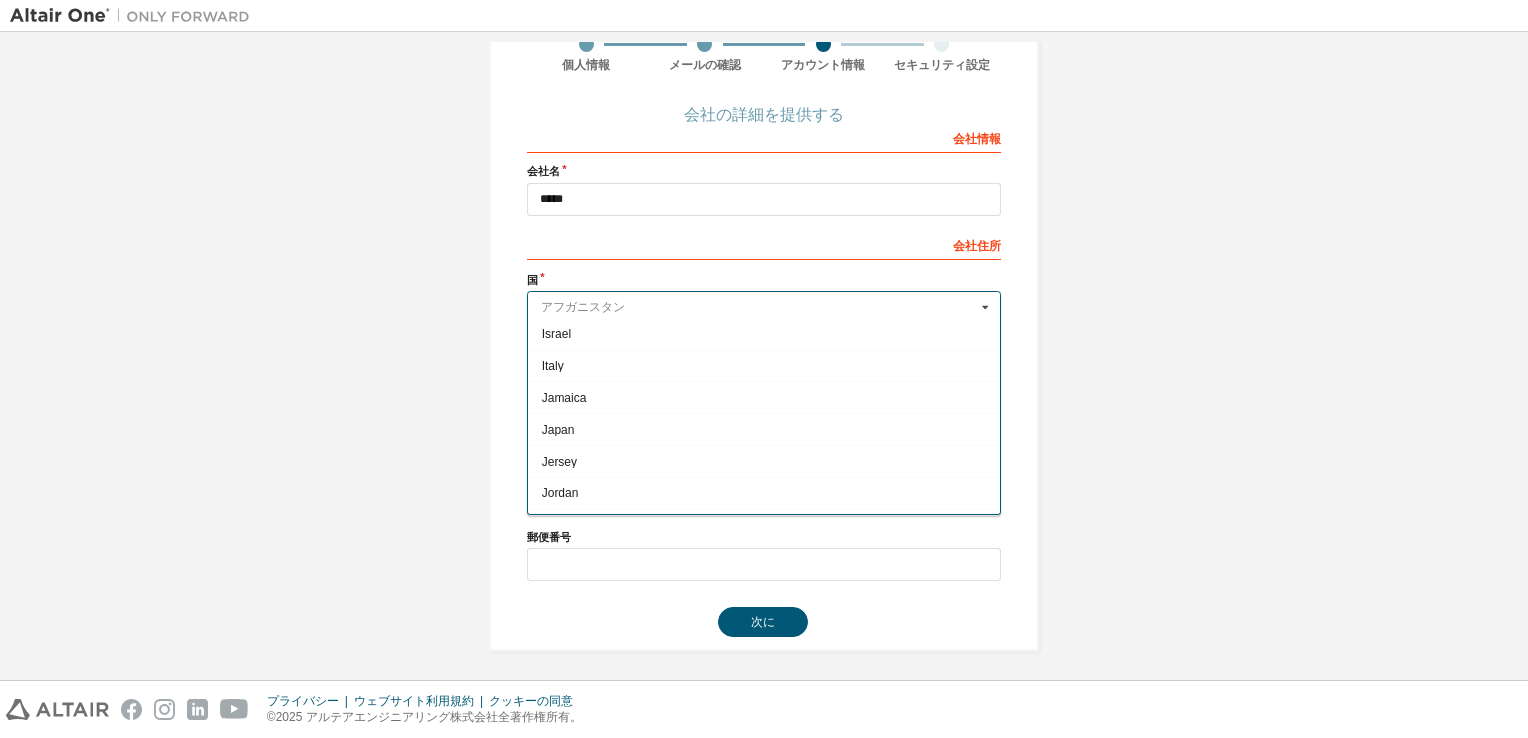 type on "***" 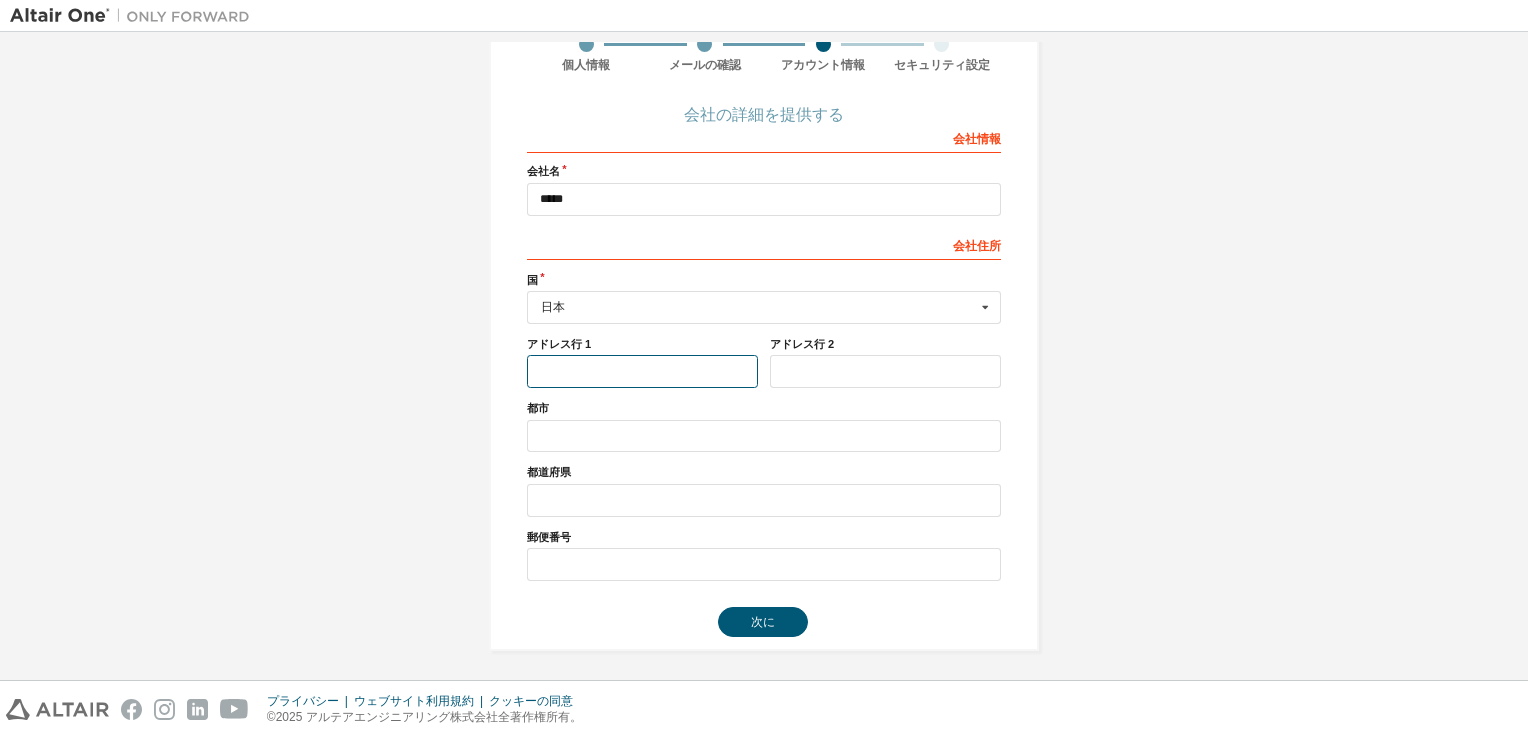 click at bounding box center [642, 371] 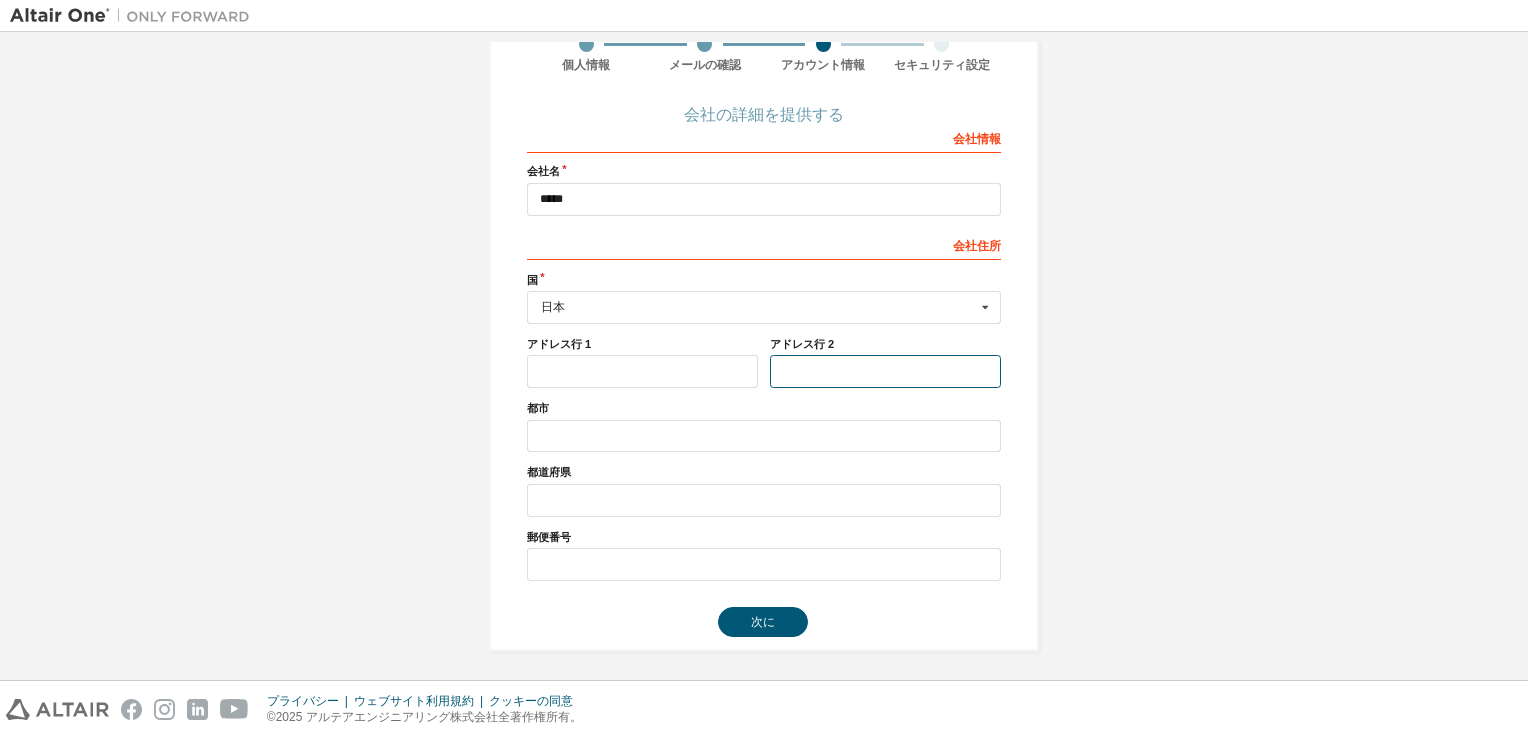 click at bounding box center [885, 371] 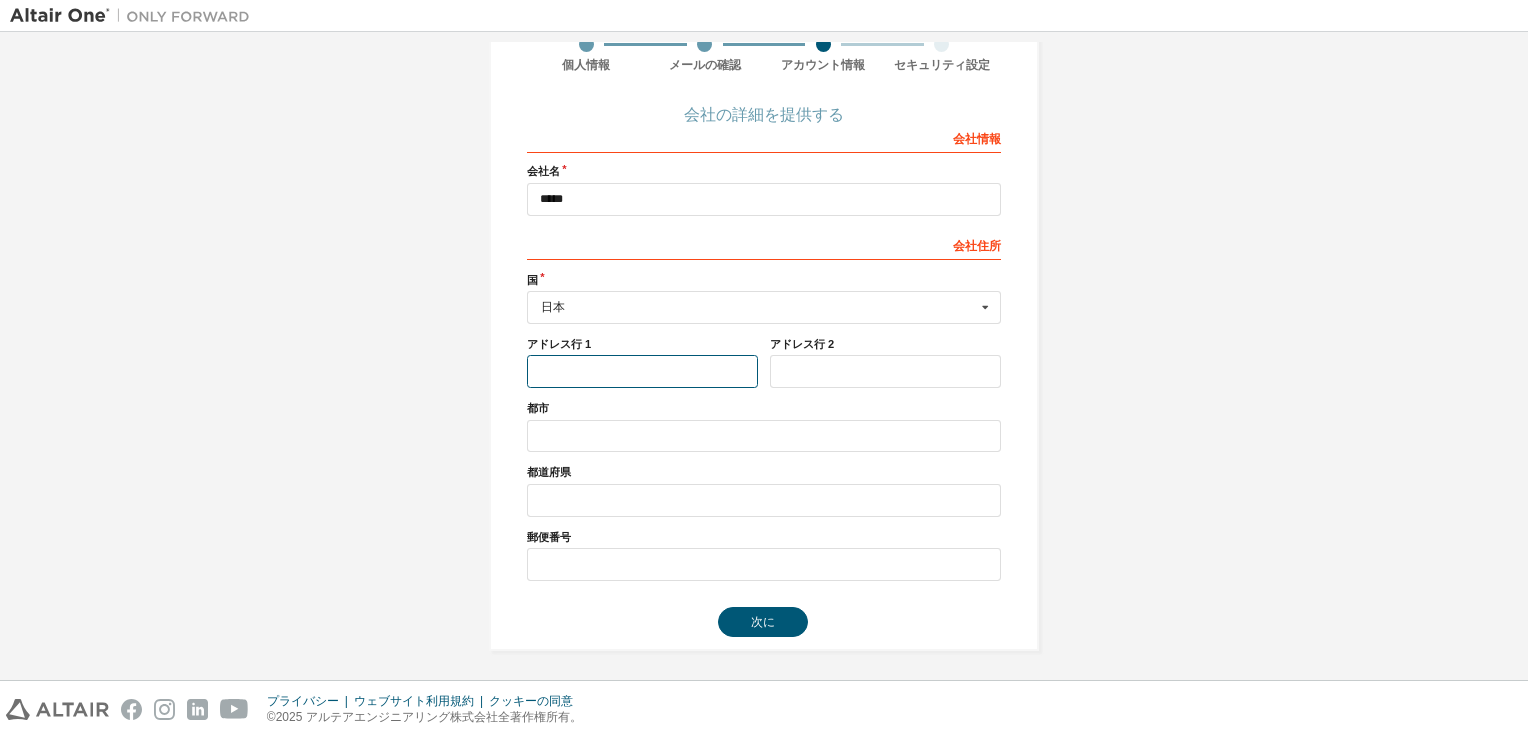 click at bounding box center (642, 371) 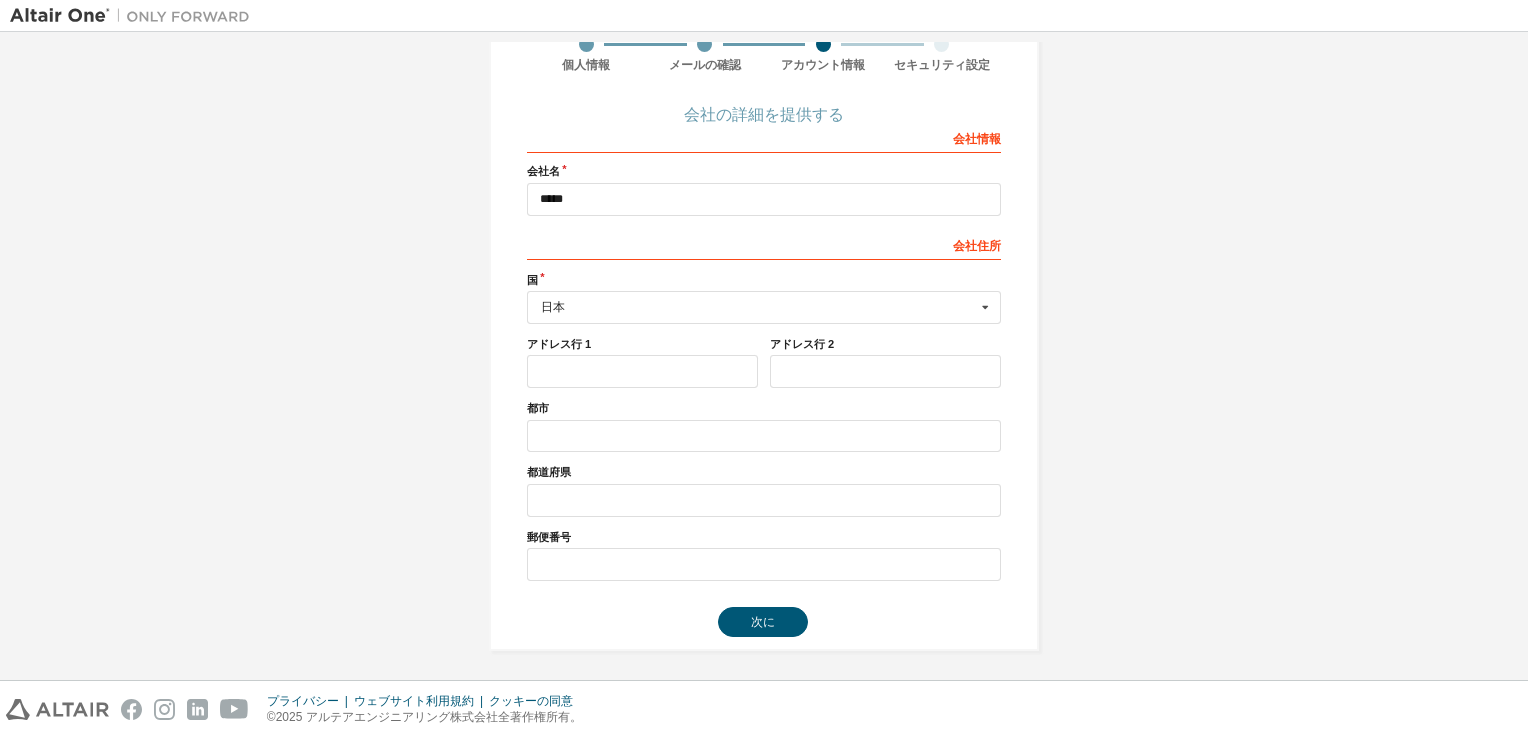 click on "Altair Oneアカウントの作成 無料トライアル、ライセンス、ダウンロード、学習と ドキュメントなど。 個人情報 メールの確認 アカウント情報 セキュリティ設定 会社の詳細を提供する 会社情報 会社名 ***** 会社住所 *** 国 [COUNTRY] Afghanistan Åland Islands Albania Algeria American Samoa Andorra Angola Anguilla Argentina Armenia Aruba Australia Austria Azerbaijan Bahamas Bahrain Bangladesh Barbados Belgium Belize Benin Bermuda Bhutan Bolivia (Plurinational State of) Bonaire, Sint Eustatius and Saba Bosnia and Herzegovina Botswana Bouvet Island Brazil British Indian Ocean Ocean Territory Brunei Darussalam Bulgaria Burkina Faso Burundi Cabo Verde Cambodia Cameroon Canada Cayman Islands Central African Republic Chad Chile China Christmas Island Cocos (Keeling) Islands Colombia Comoros Congo Congo (Democratic Republic of the) Cook Islands Costa Rica Côte d'Ivoire Croatia Curaçao Cyprus Czech Republic Denmark Ecuador" at bounding box center (764, 273) 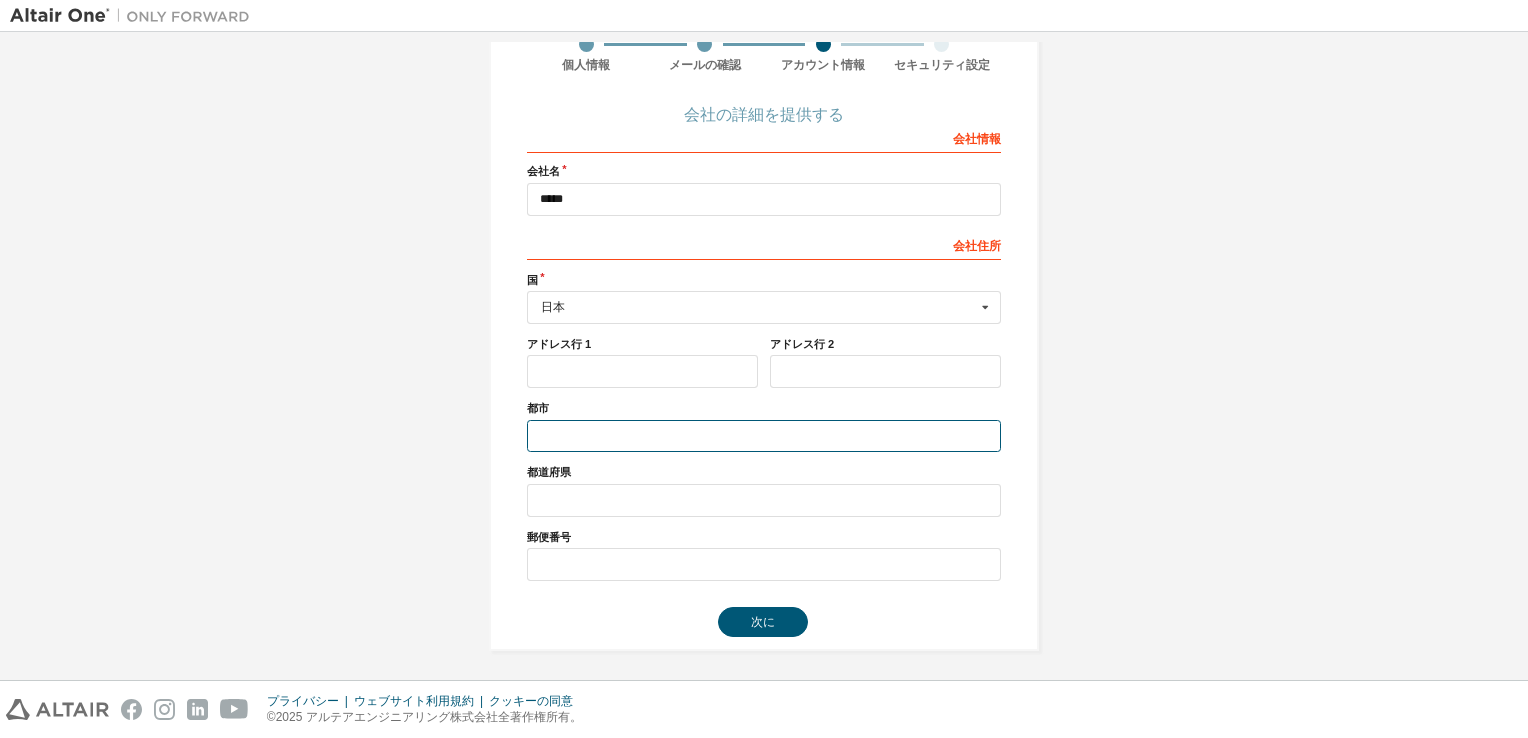 click at bounding box center [764, 436] 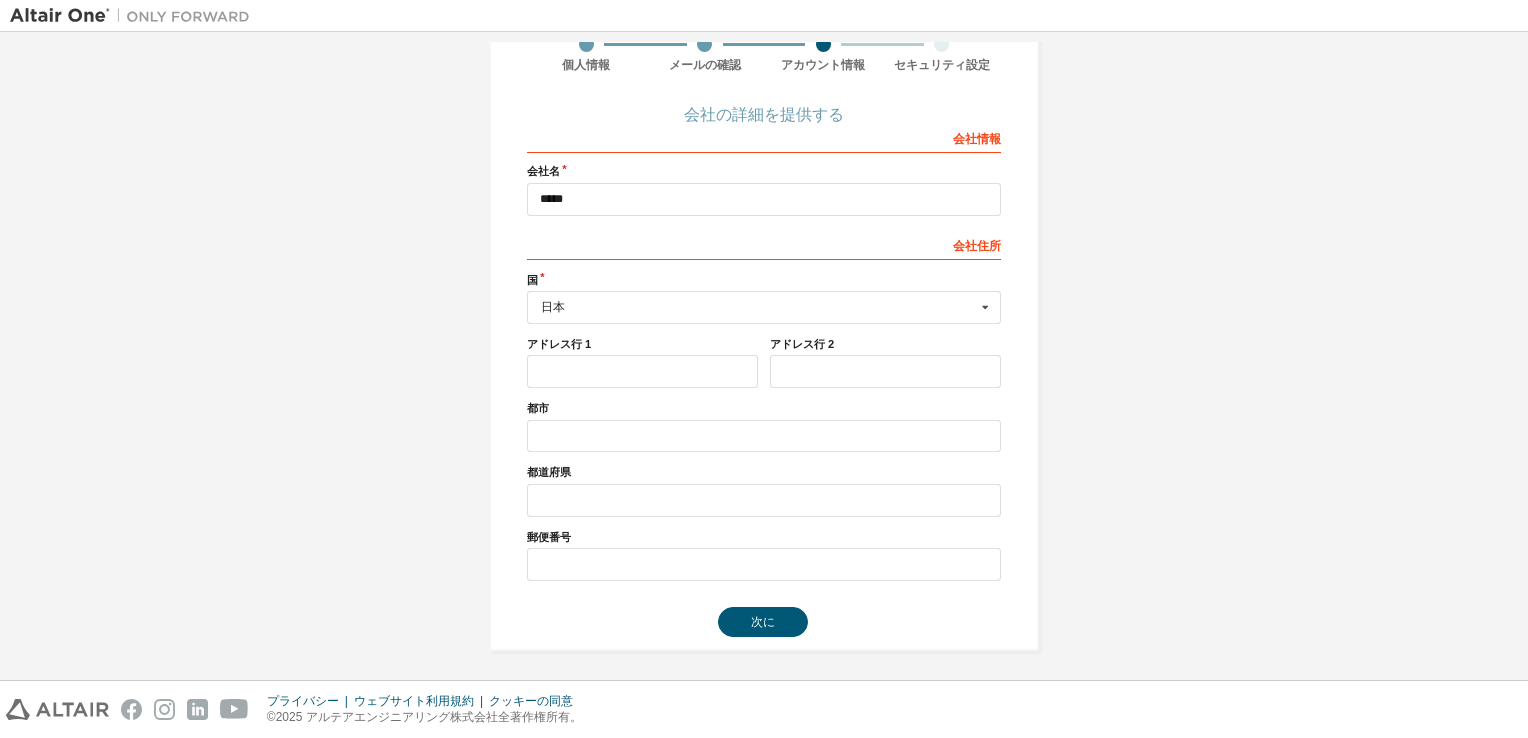 click on "Altair Oneアカウントの作成 無料トライアル、ライセンス、ダウンロード、学習と ドキュメントなど。 個人情報 メールの確認 アカウント情報 セキュリティ設定 会社の詳細を提供する 会社情報 会社名 ***** 会社住所 *** 国 [COUNTRY] Afghanistan Åland Islands Albania Algeria American Samoa Andorra Angola Anguilla Argentina Armenia Aruba Australia Austria Azerbaijan Bahamas Bahrain Bangladesh Barbados Belgium Belize Benin Bermuda Bhutan Bolivia (Plurinational State of) Bonaire, Sint Eustatius and Saba Bosnia and Herzegovina Botswana Bouvet Island Brazil British Indian Ocean Ocean Territory Brunei Darussalam Bulgaria Burkina Faso Burundi Cabo Verde Cambodia Cameroon Canada Cayman Islands Central African Republic Chad Chile China Christmas Island Cocos (Keeling) Islands Colombia Comoros Congo Congo (Democratic Republic of the) Cook Islands Costa Rica Côte d'Ivoire Croatia Curaçao Cyprus Czech Republic Denmark Ecuador" at bounding box center [764, 273] 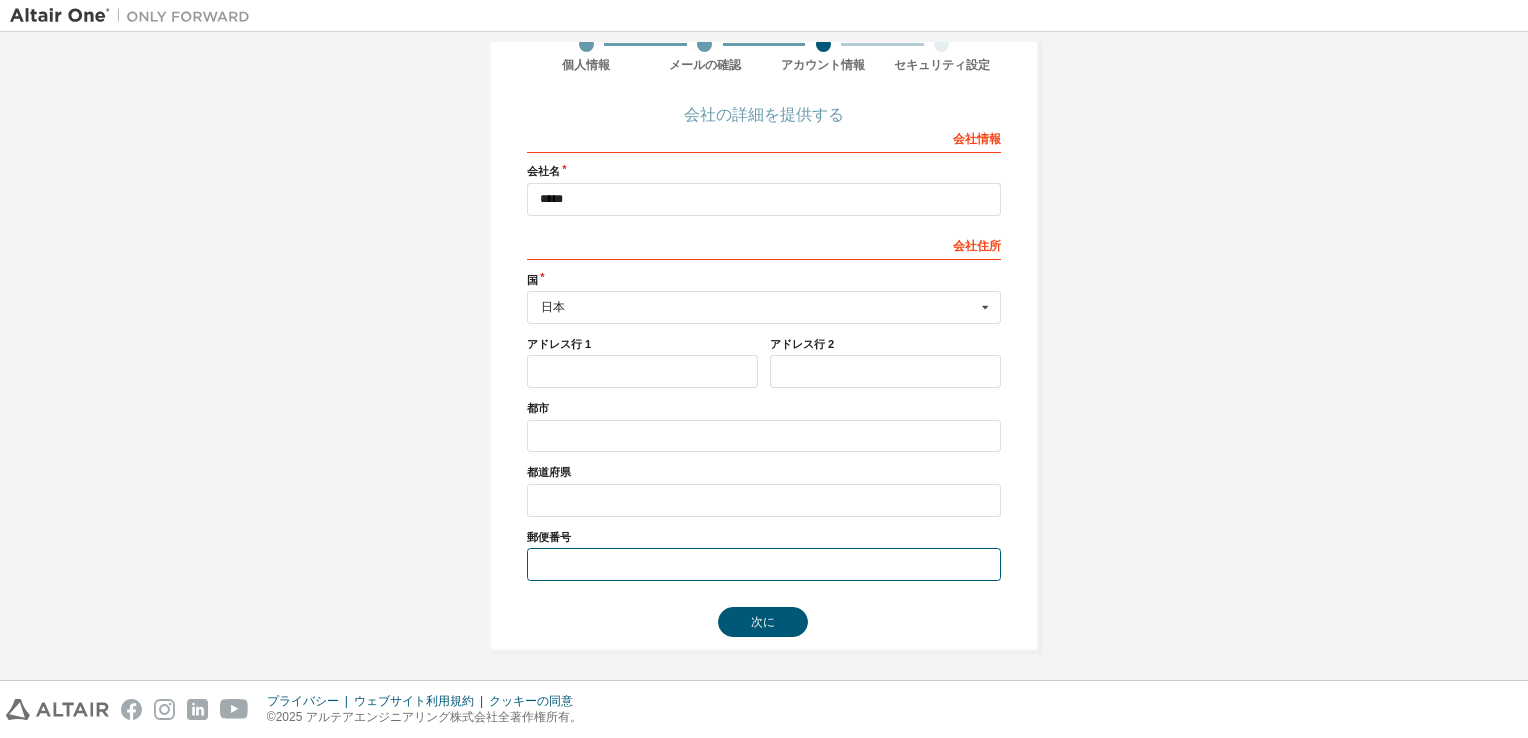 click at bounding box center [764, 564] 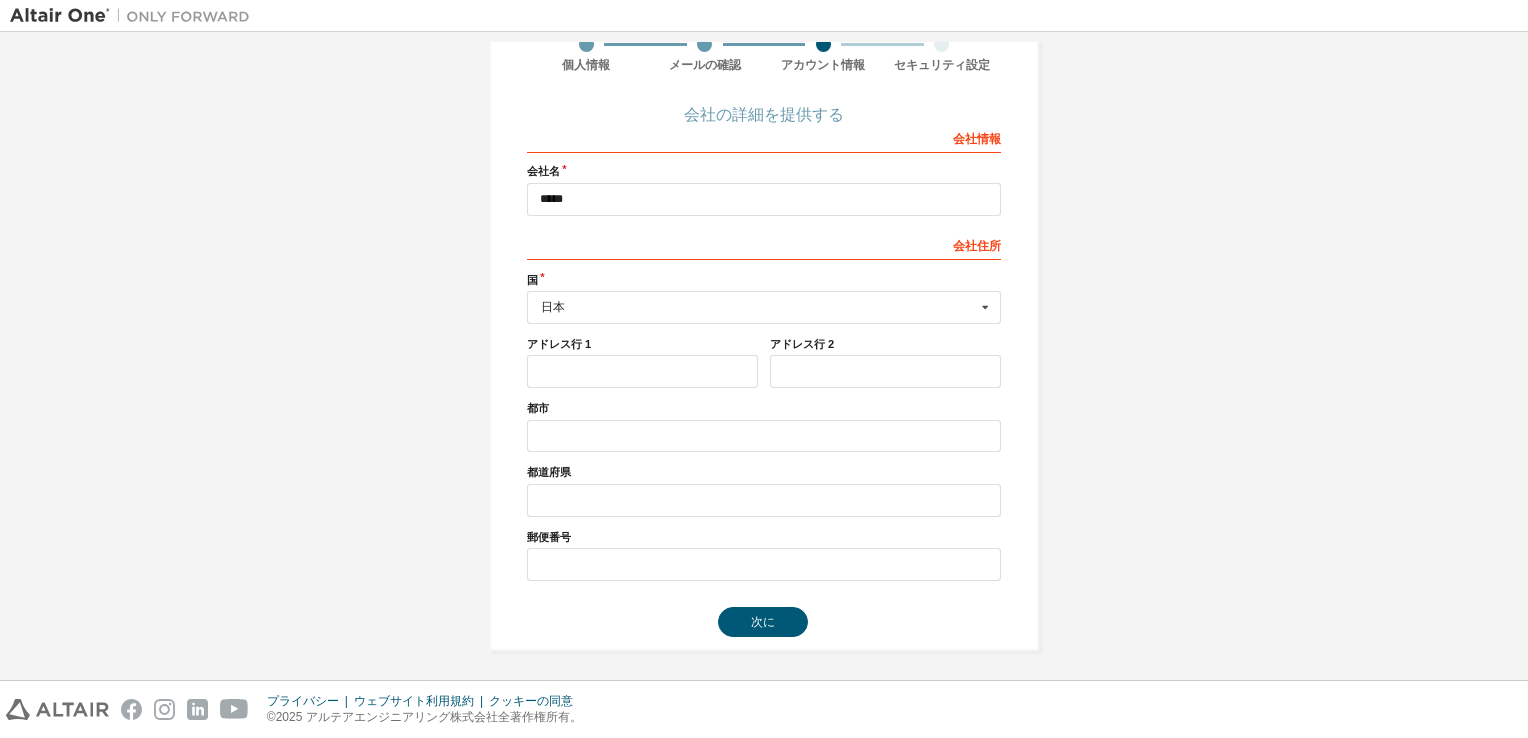 click on "Altair Oneアカウントの作成 無料トライアル、ライセンス、ダウンロード、学習と ドキュメントなど。 個人情報 メールの確認 アカウント情報 セキュリティ設定 会社の詳細を提供する 会社情報 会社名 ***** 会社住所 *** 国 [COUNTRY] Afghanistan Åland Islands Albania Algeria American Samoa Andorra Angola Anguilla Argentina Armenia Aruba Australia Austria Azerbaijan Bahamas Bahrain Bangladesh Barbados Belgium Belize Benin Bermuda Bhutan Bolivia (Plurinational State of) Bonaire, Sint Eustatius and Saba Bosnia and Herzegovina Botswana Bouvet Island Brazil British Indian Ocean Ocean Territory Brunei Darussalam Bulgaria Burkina Faso Burundi Cabo Verde Cambodia Cameroon Canada Cayman Islands Central African Republic Chad Chile China Christmas Island Cocos (Keeling) Islands Colombia Comoros Congo Congo (Democratic Republic of the) Cook Islands Costa Rica Côte d'Ivoire Croatia Curaçao Cyprus Czech Republic Denmark Ecuador" at bounding box center [764, 273] 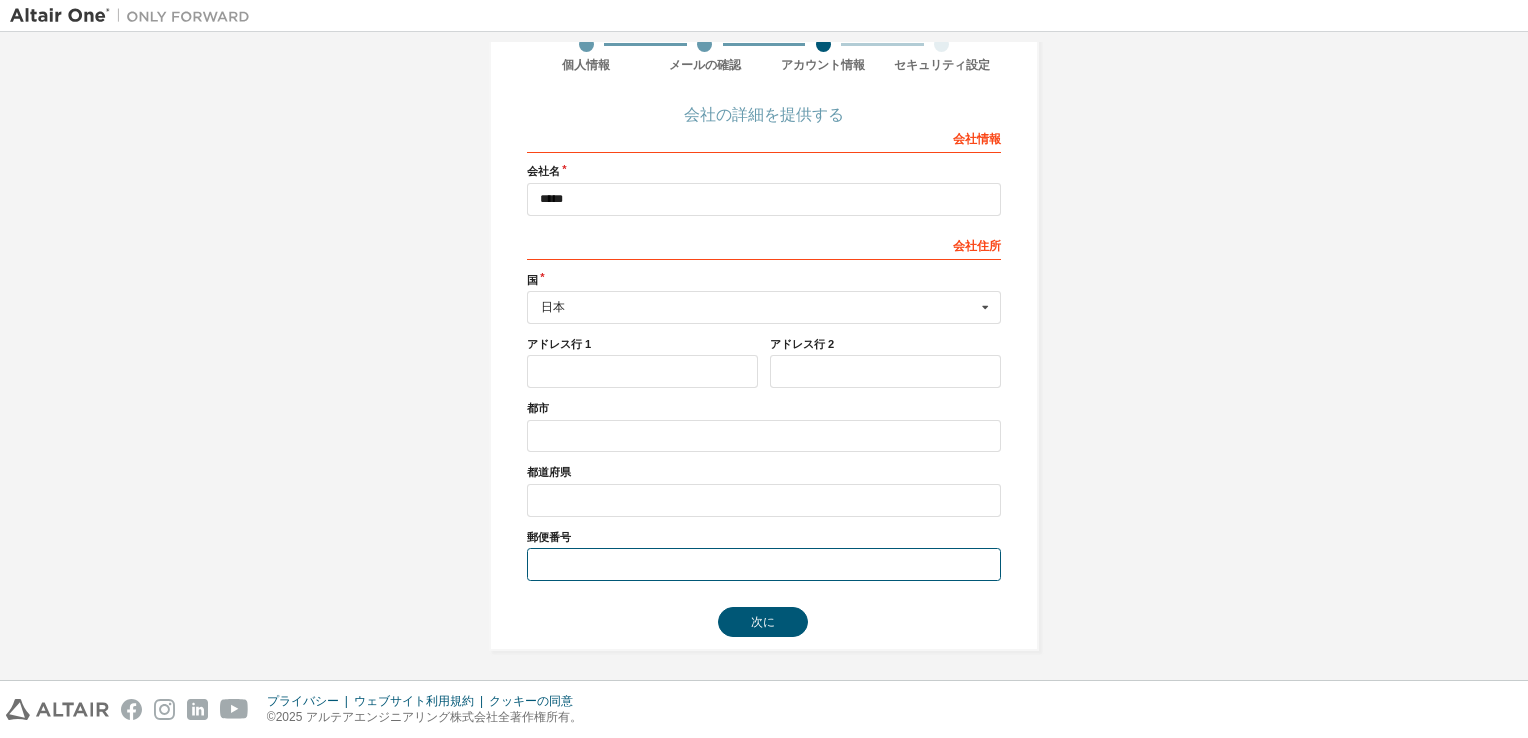 click at bounding box center [764, 564] 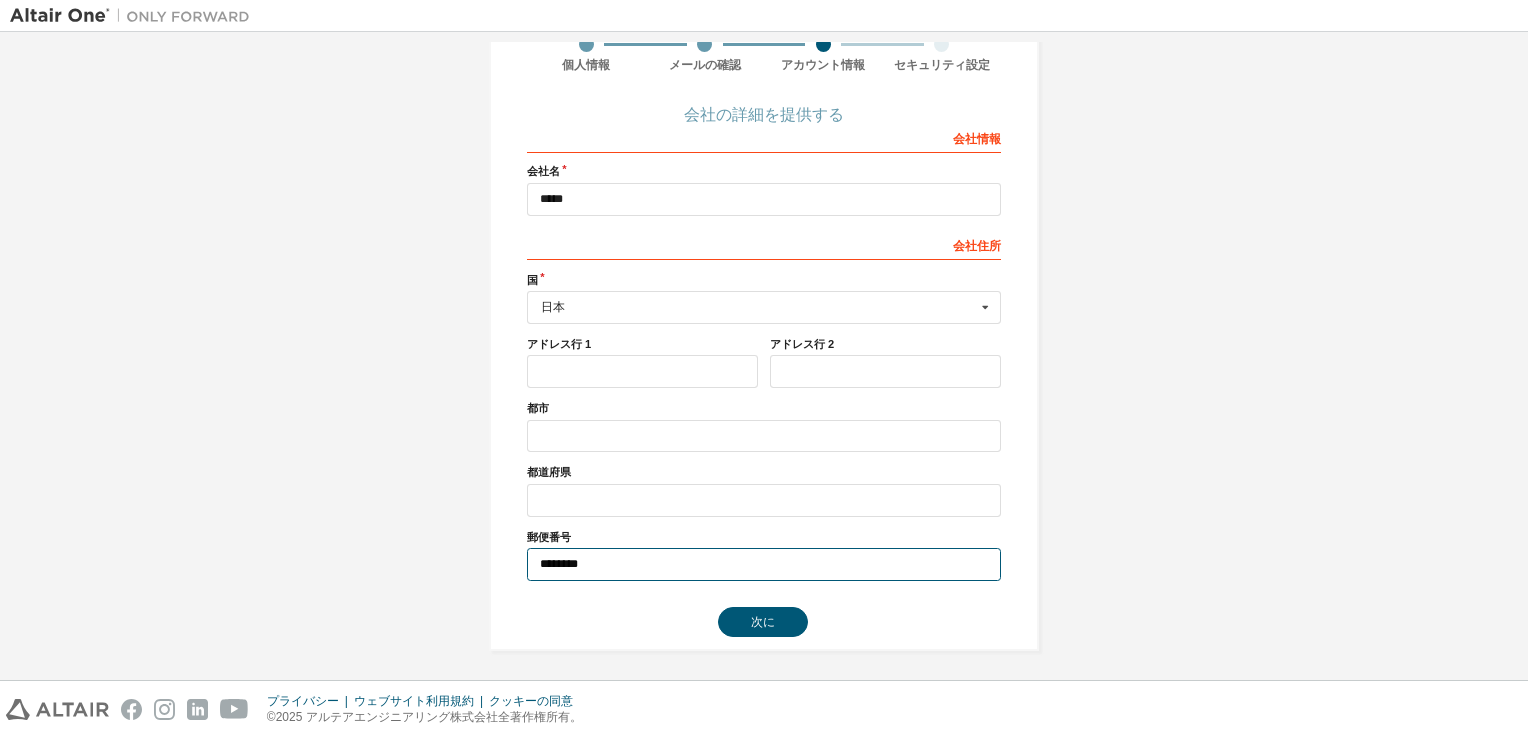type on "********" 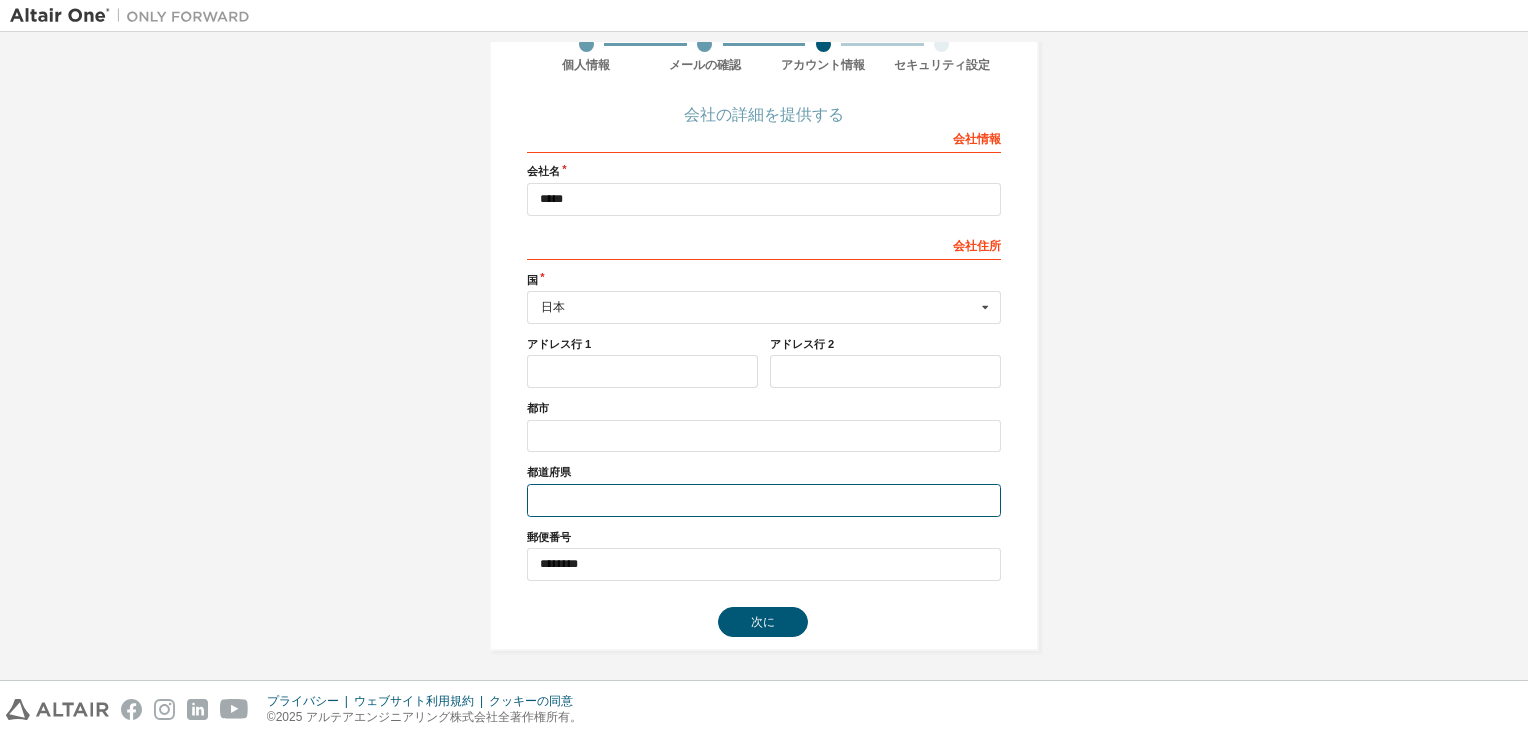 click at bounding box center (764, 500) 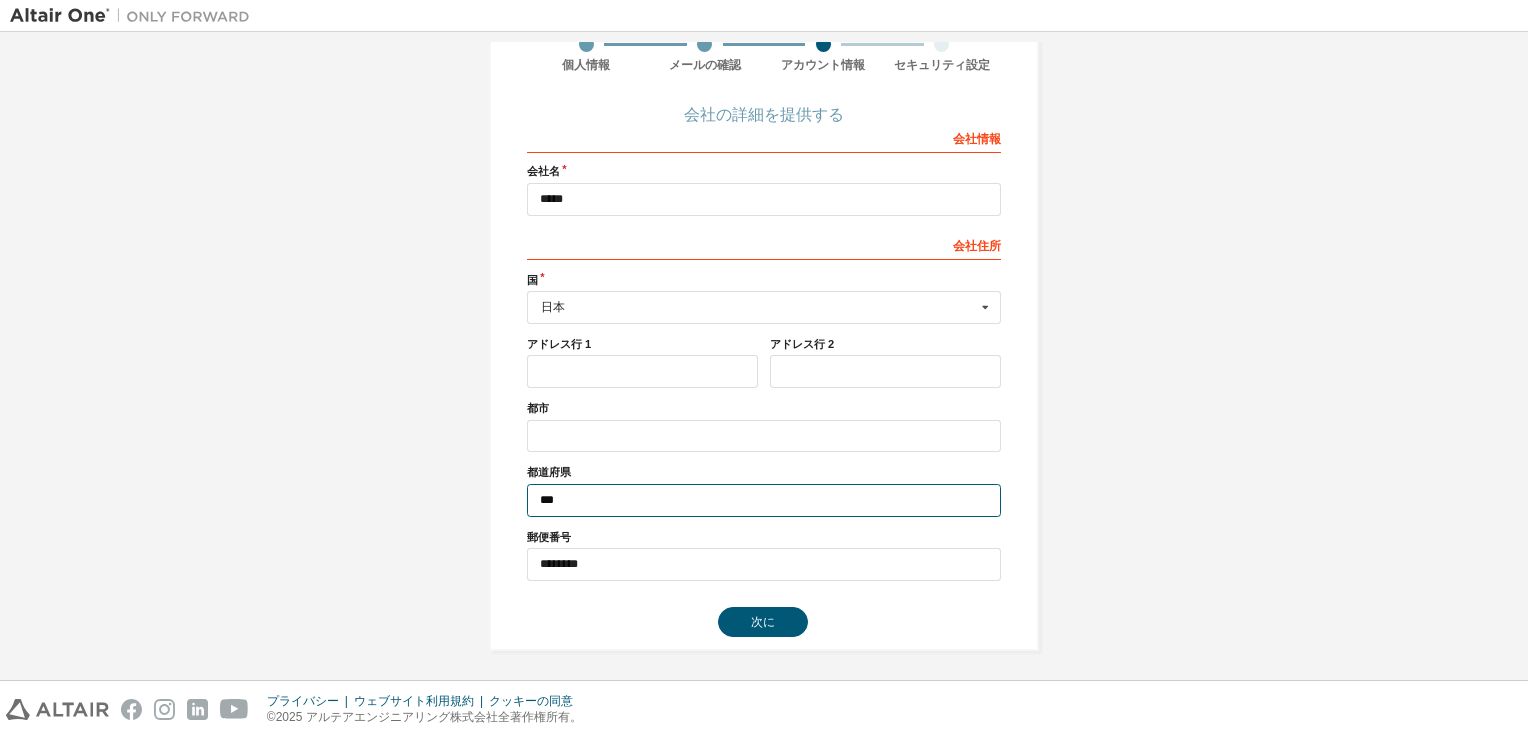 type on "***" 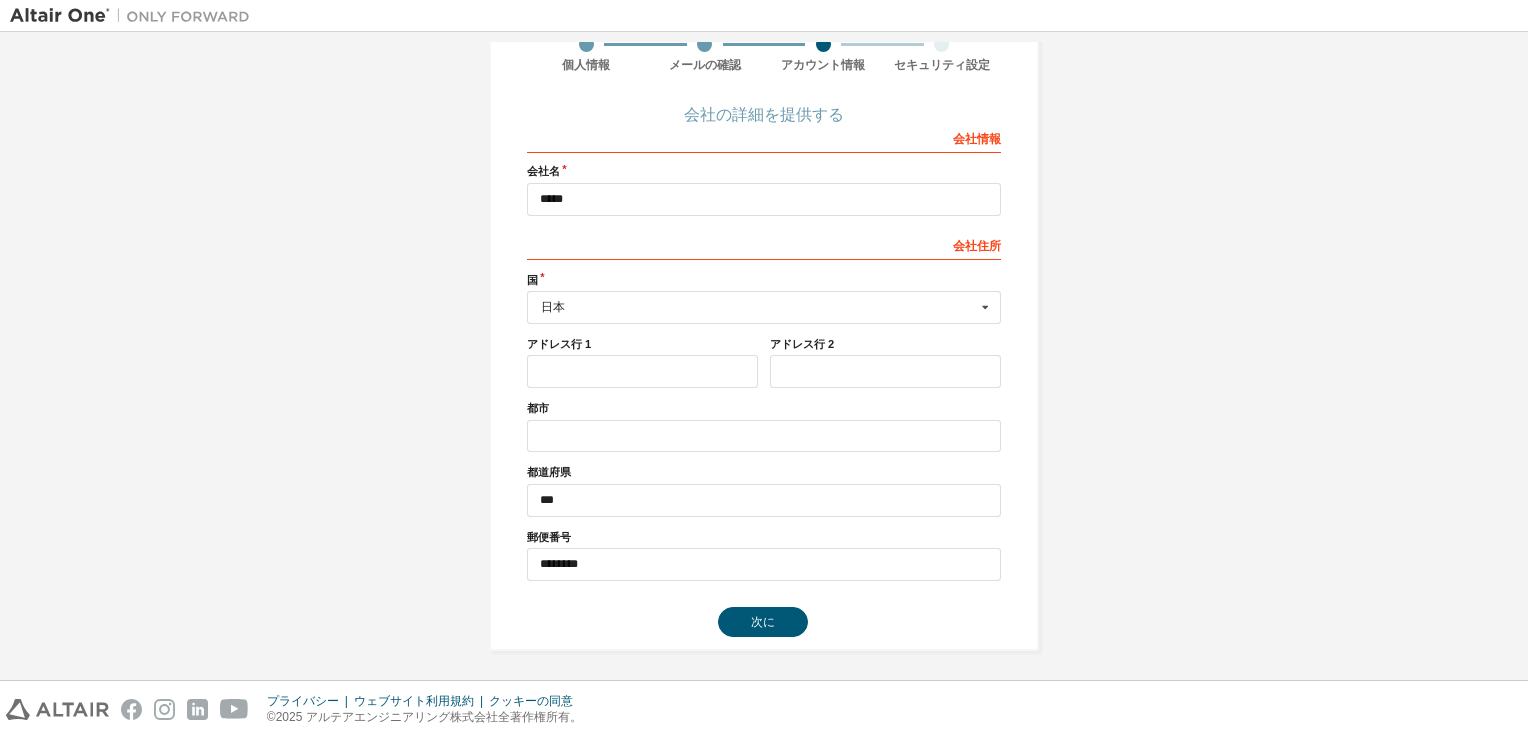 click on "都市" at bounding box center (764, 408) 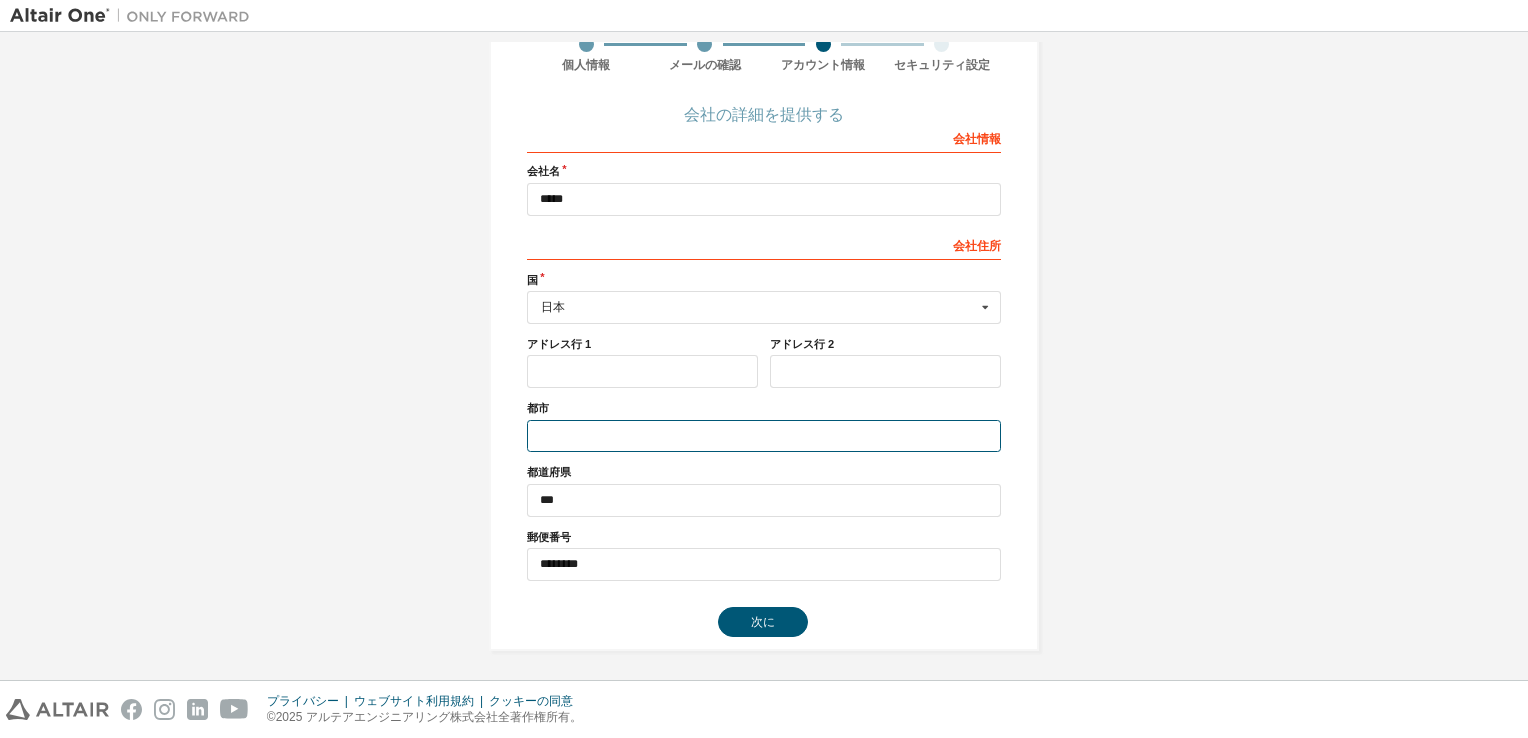 click at bounding box center [764, 436] 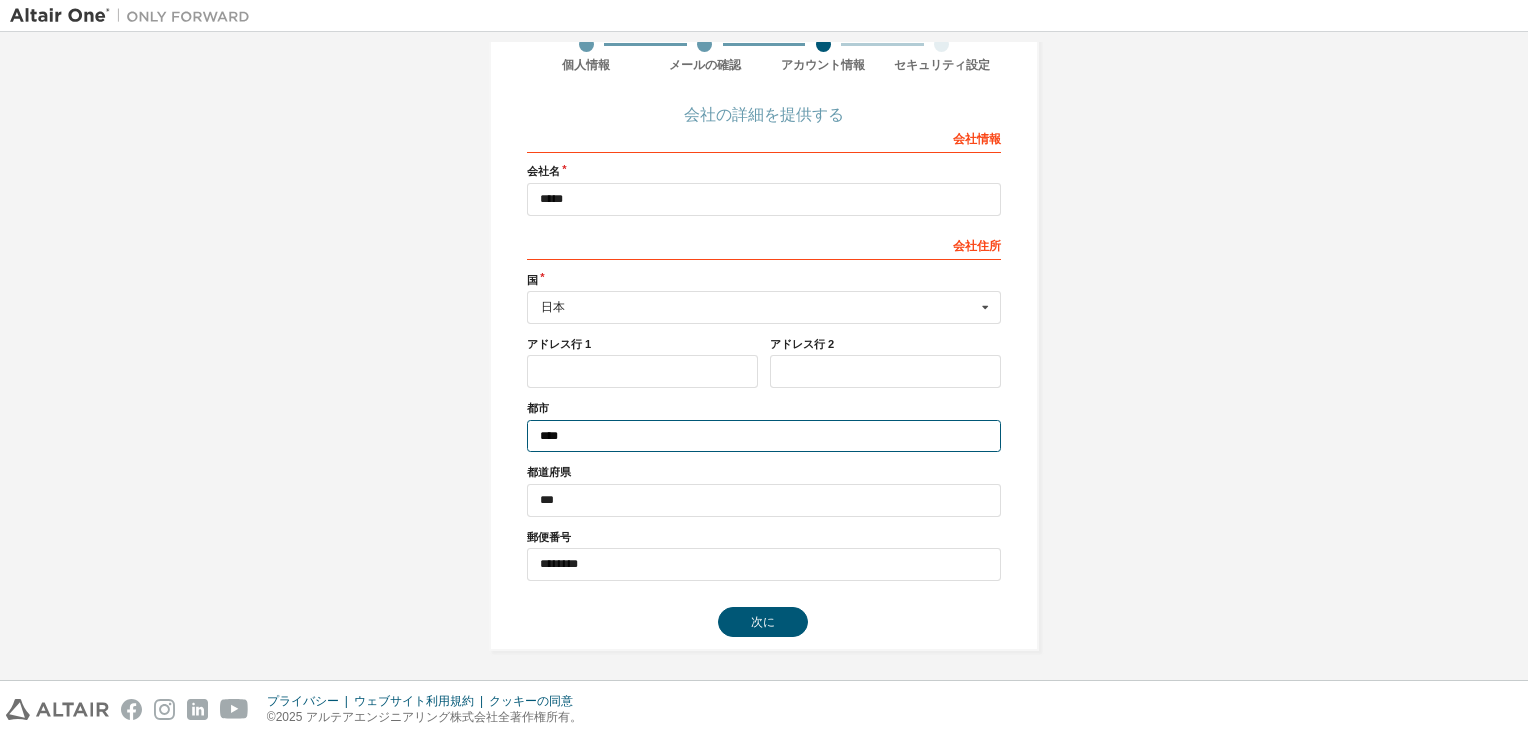 type on "****" 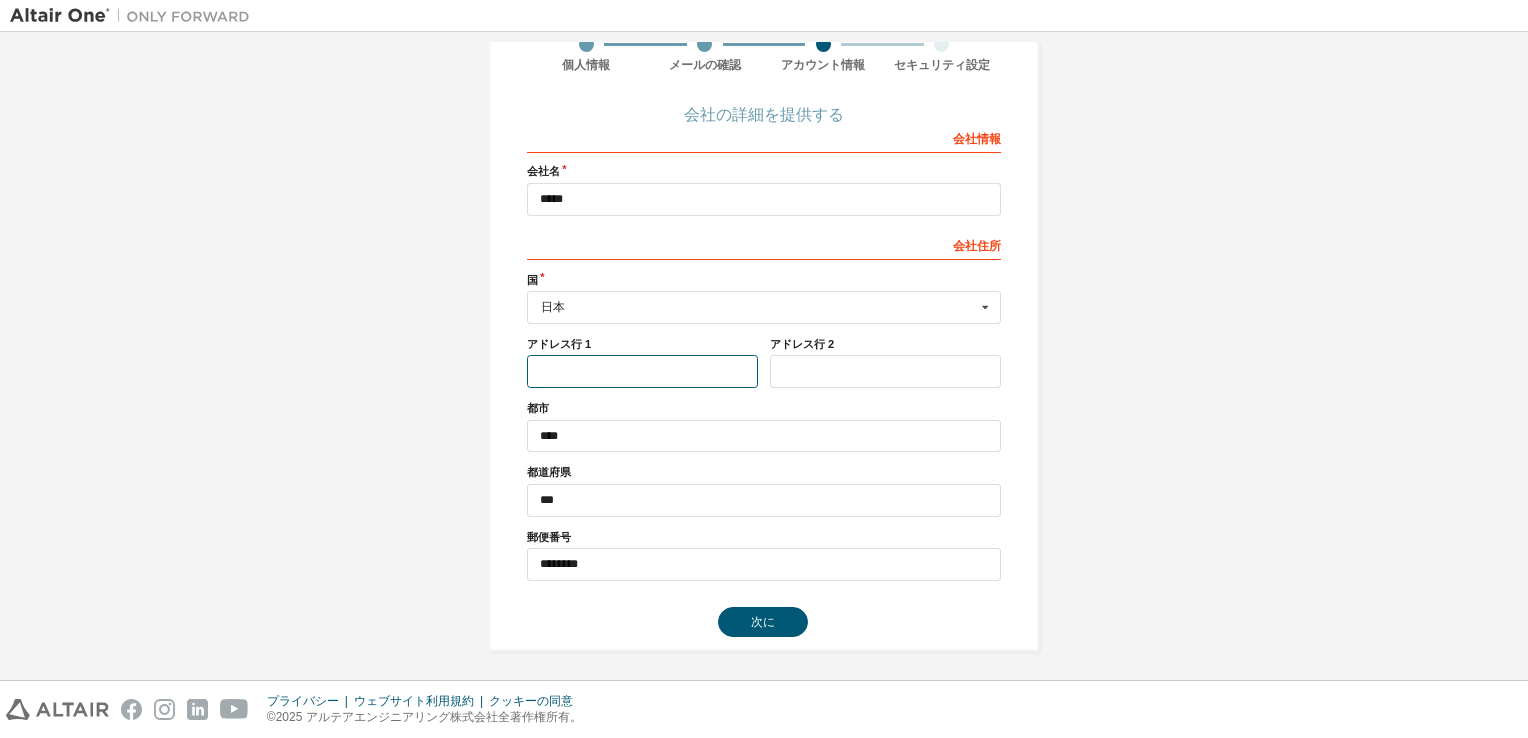 click at bounding box center [642, 371] 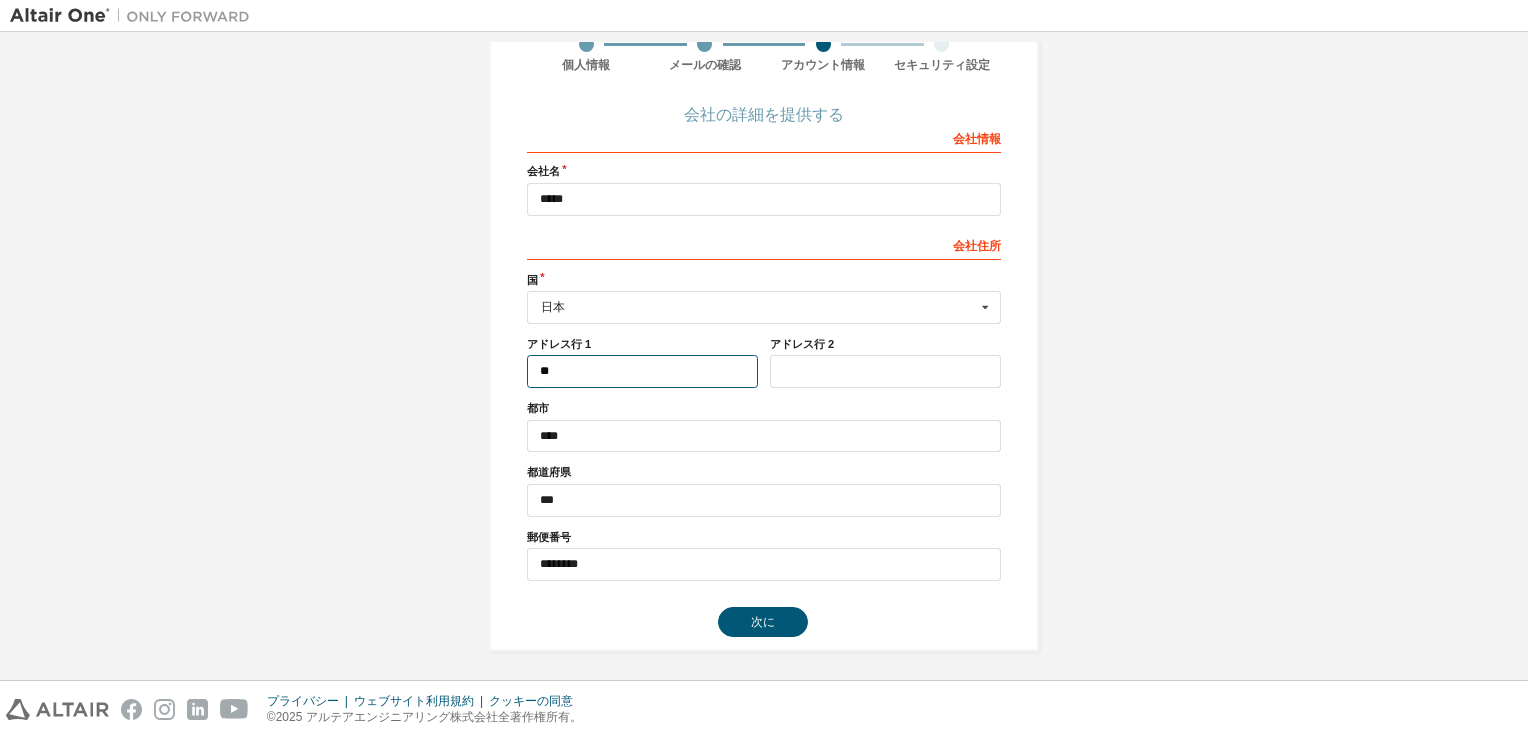 type on "**" 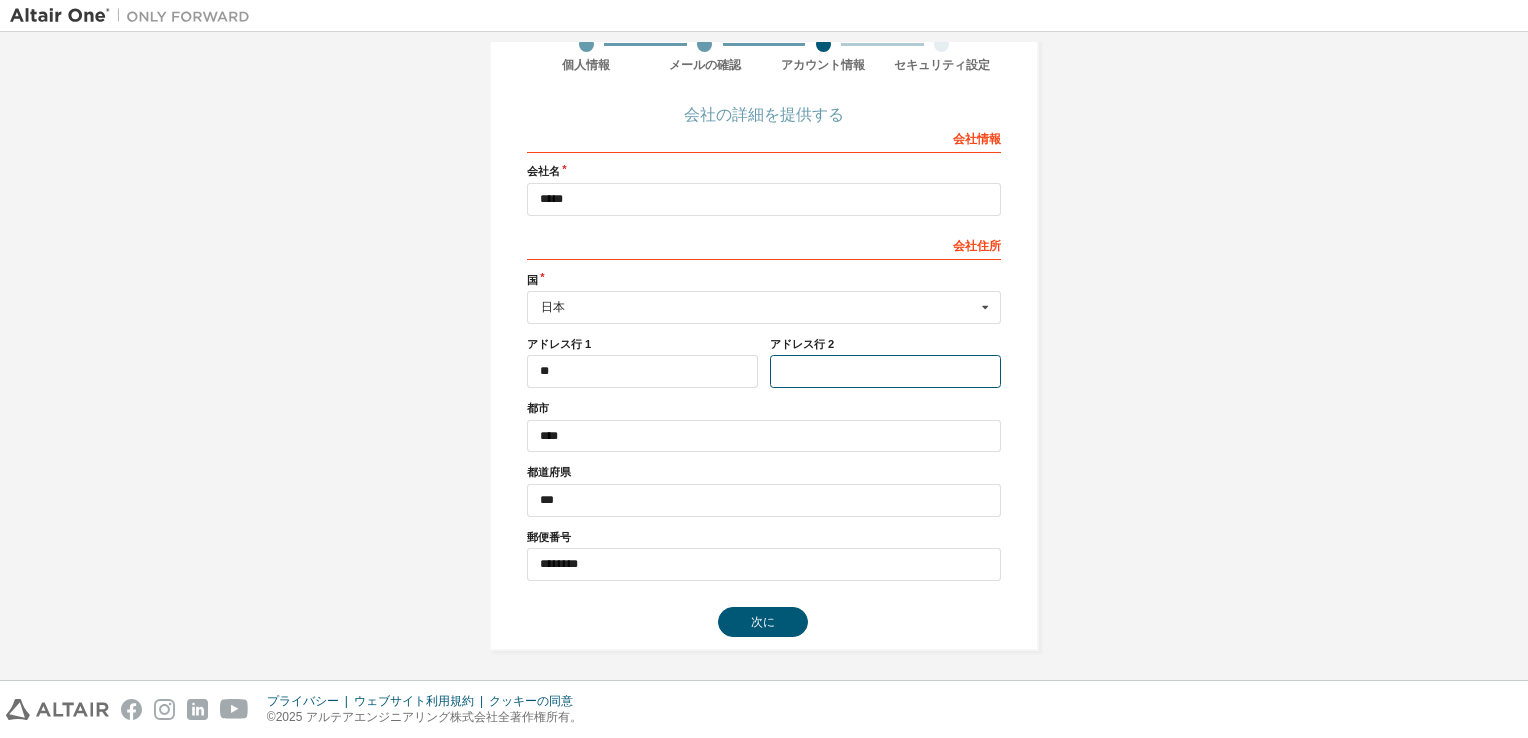 click at bounding box center [885, 371] 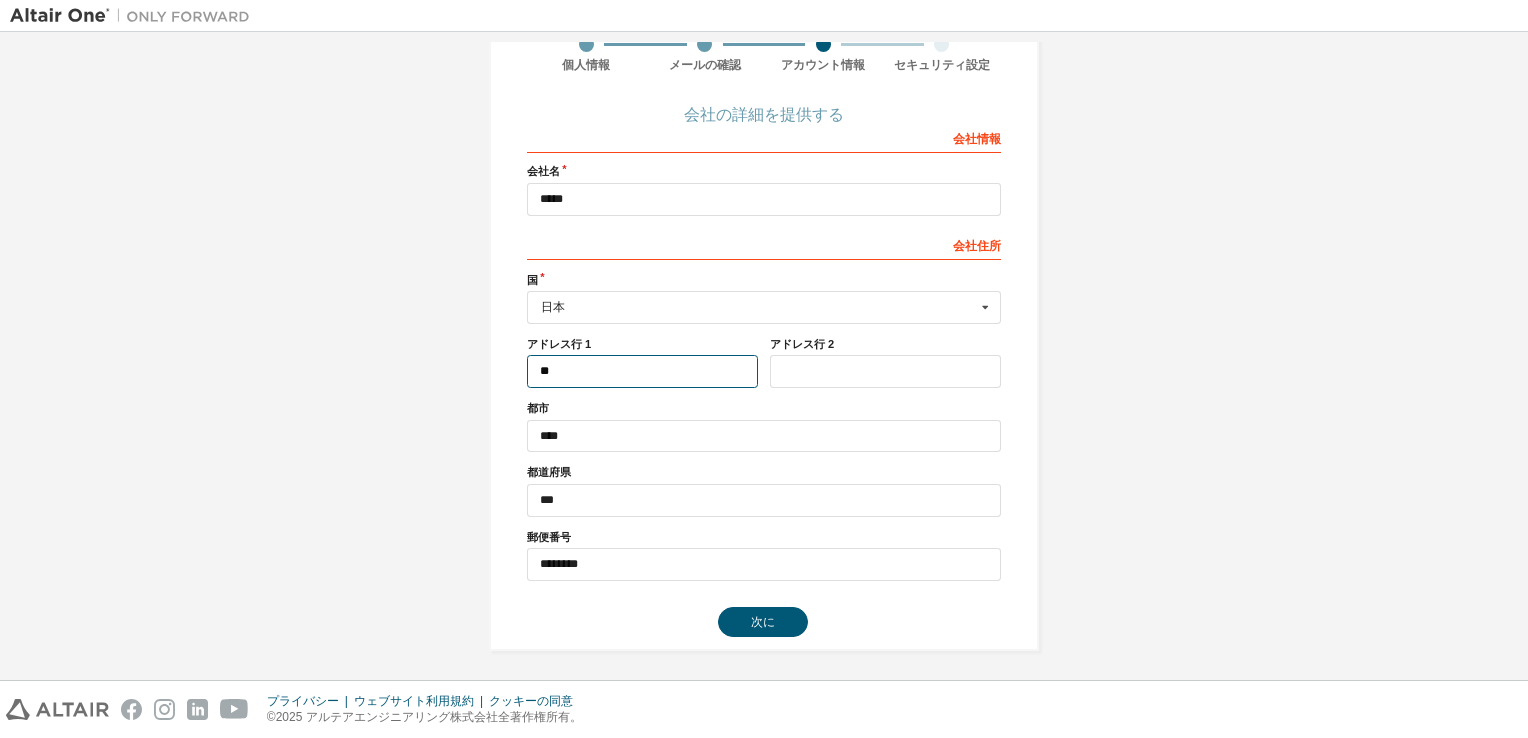 click on "**" at bounding box center [642, 371] 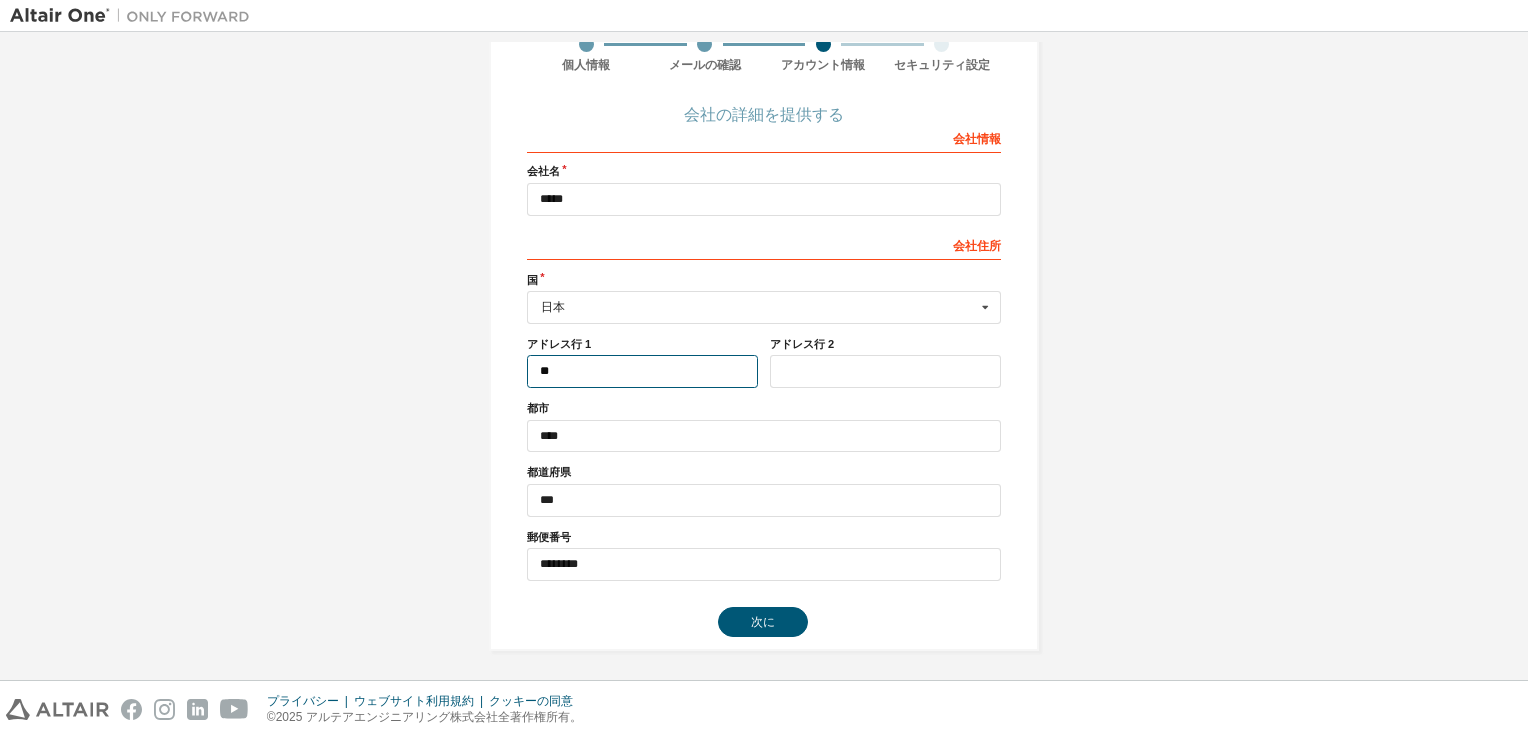 click on "**" at bounding box center [642, 371] 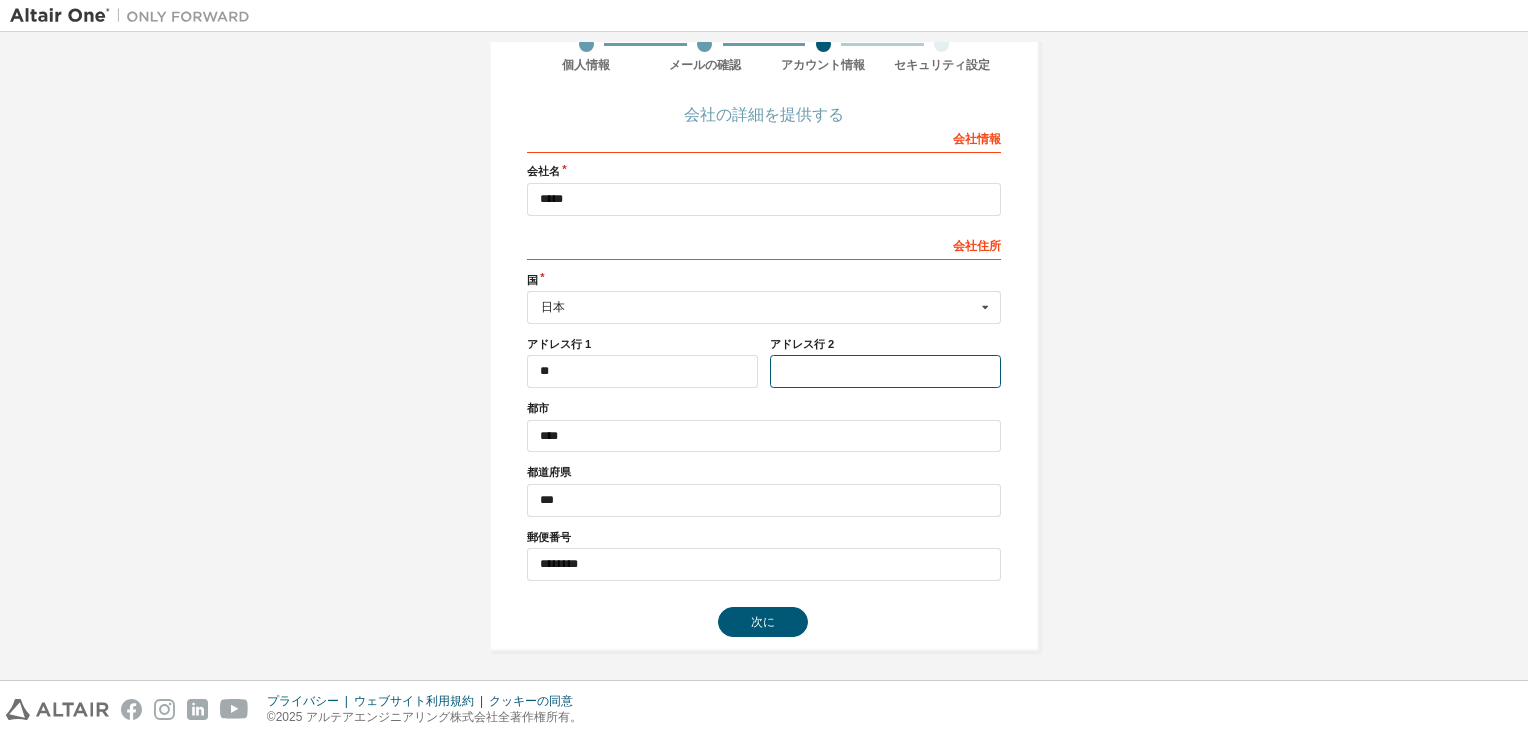click at bounding box center (885, 371) 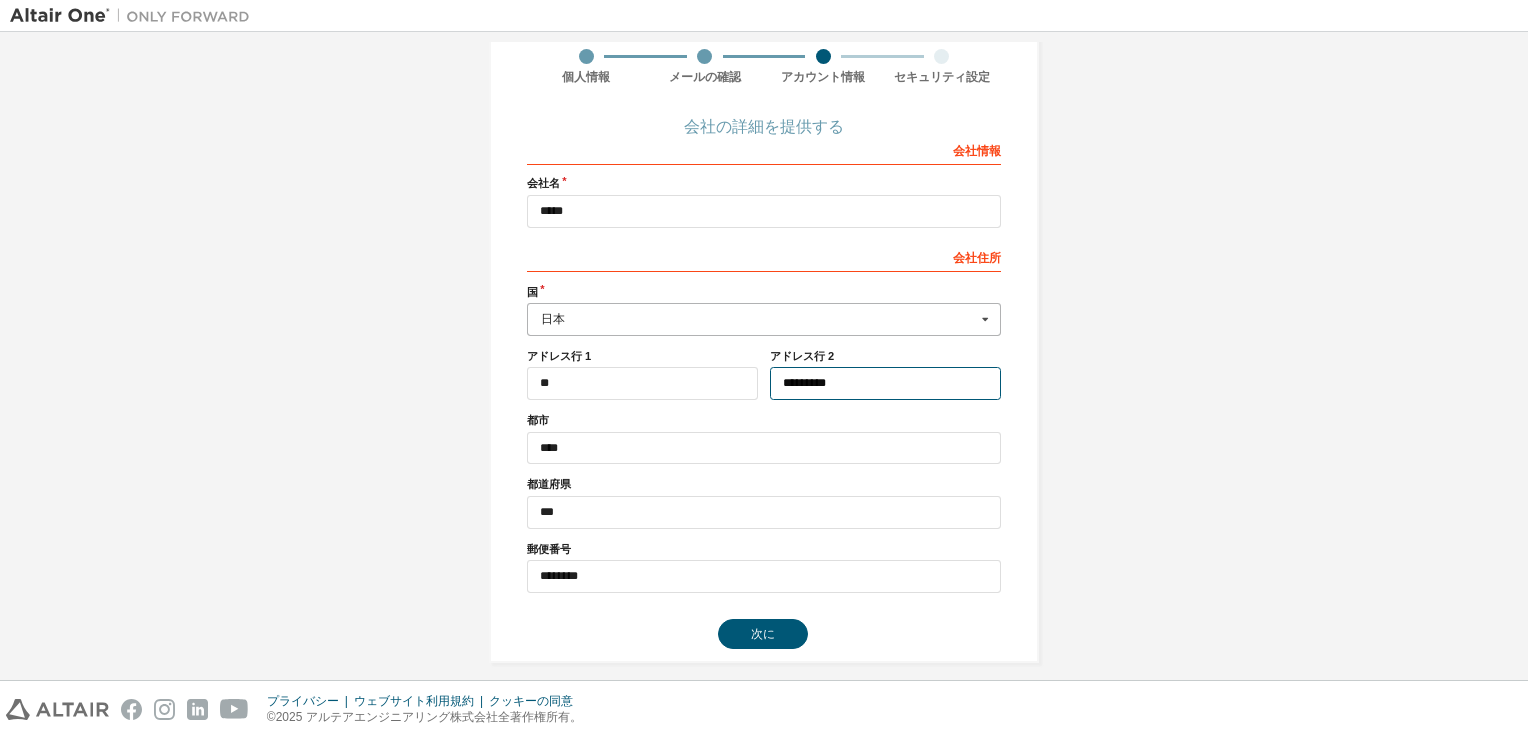 scroll, scrollTop: 171, scrollLeft: 0, axis: vertical 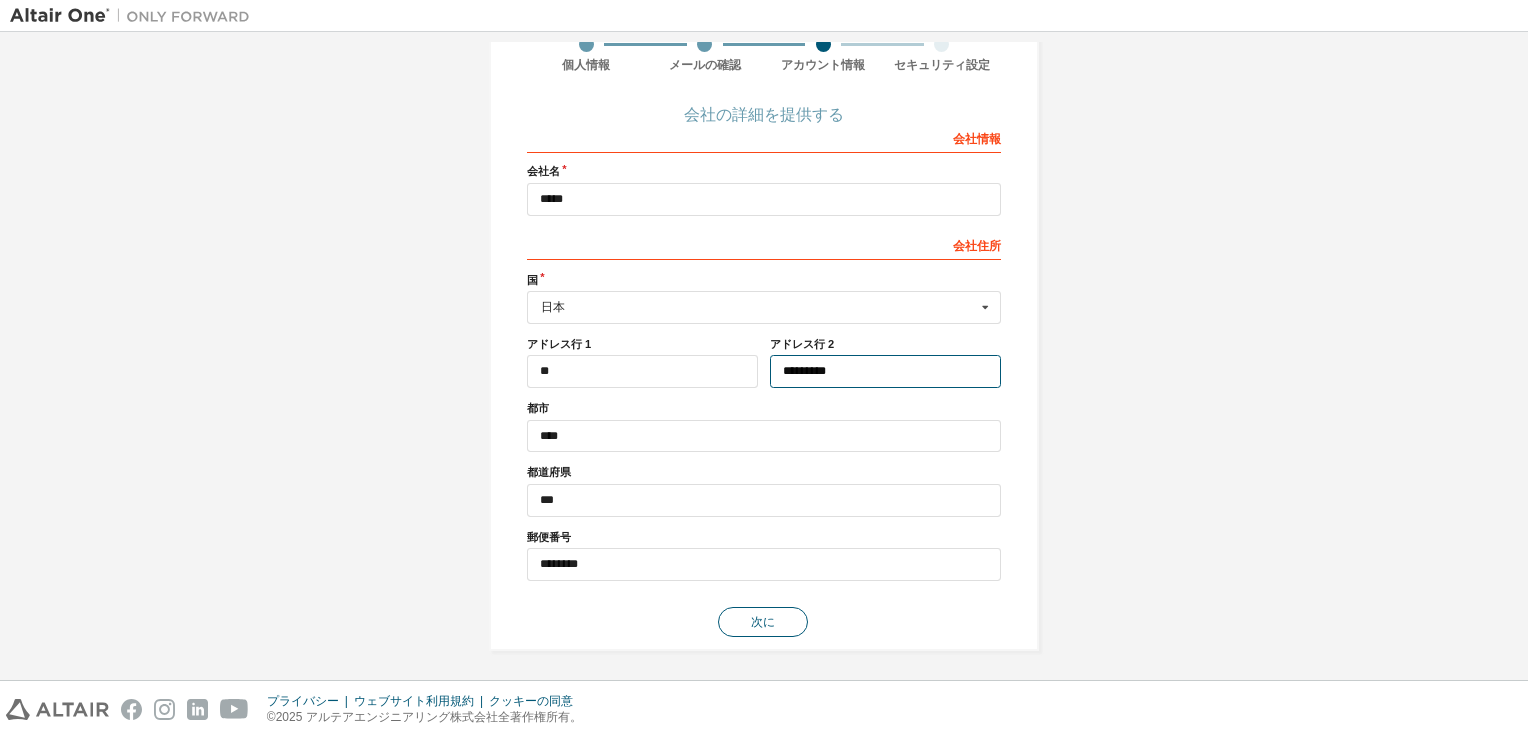 type on "*********" 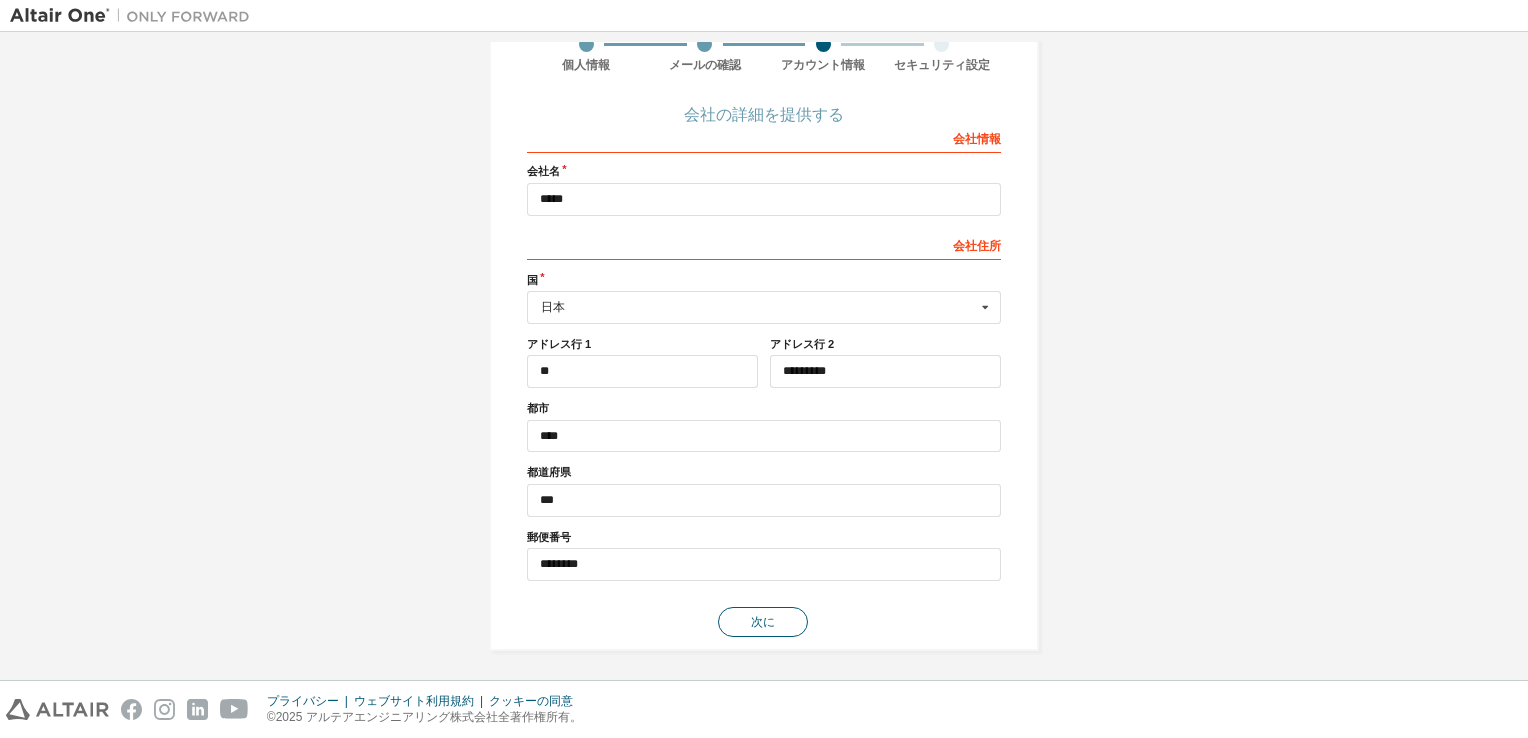 click on "次に" at bounding box center (763, 622) 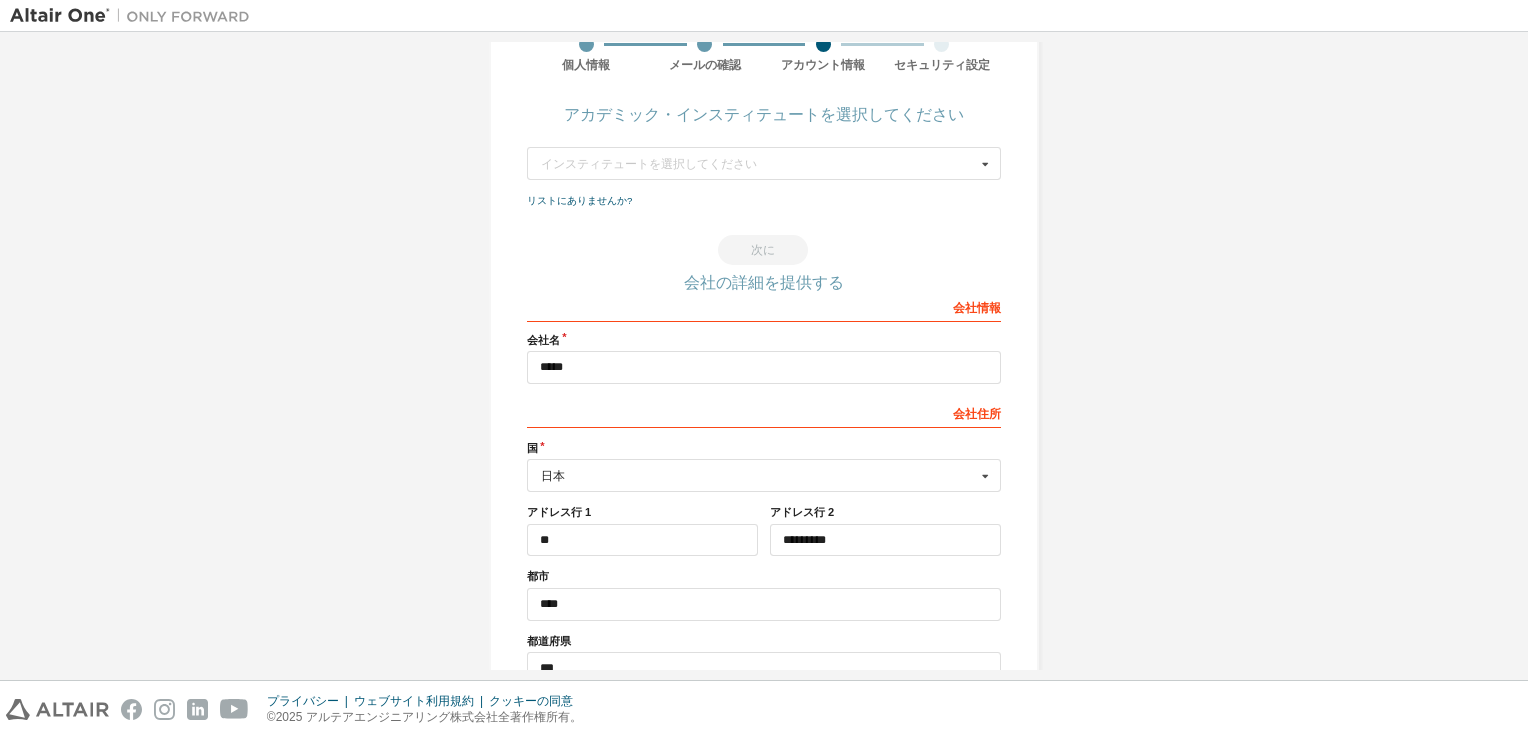 scroll, scrollTop: 0, scrollLeft: 0, axis: both 